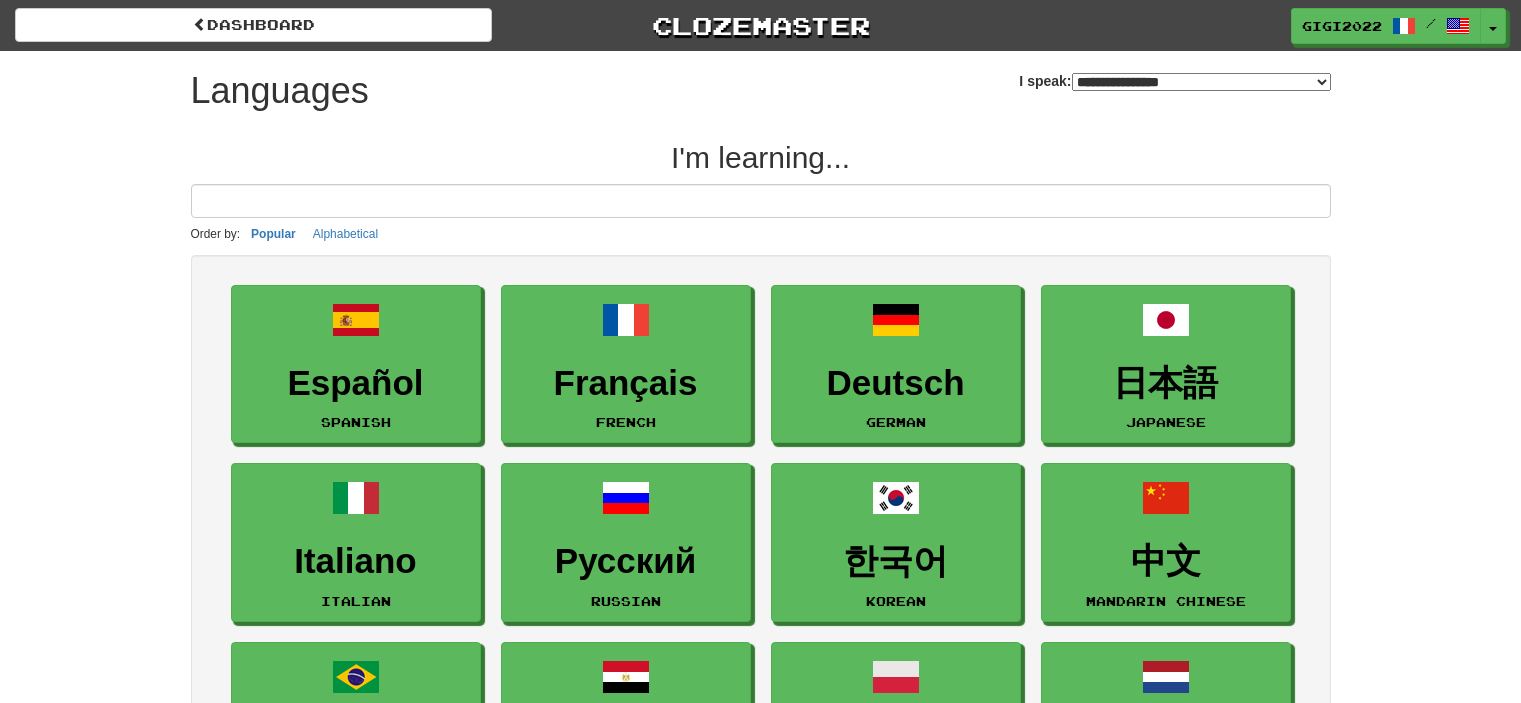 select on "*******" 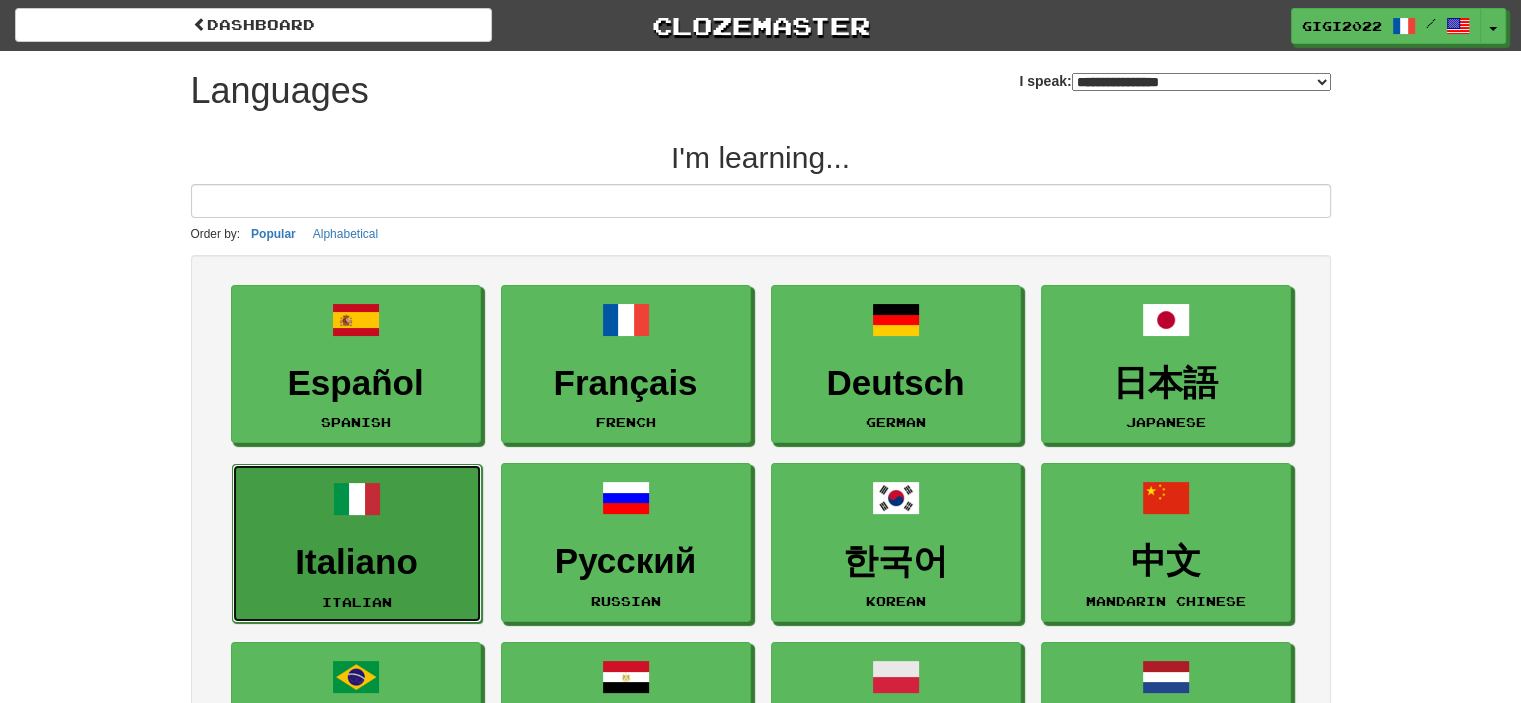 click at bounding box center [357, 499] 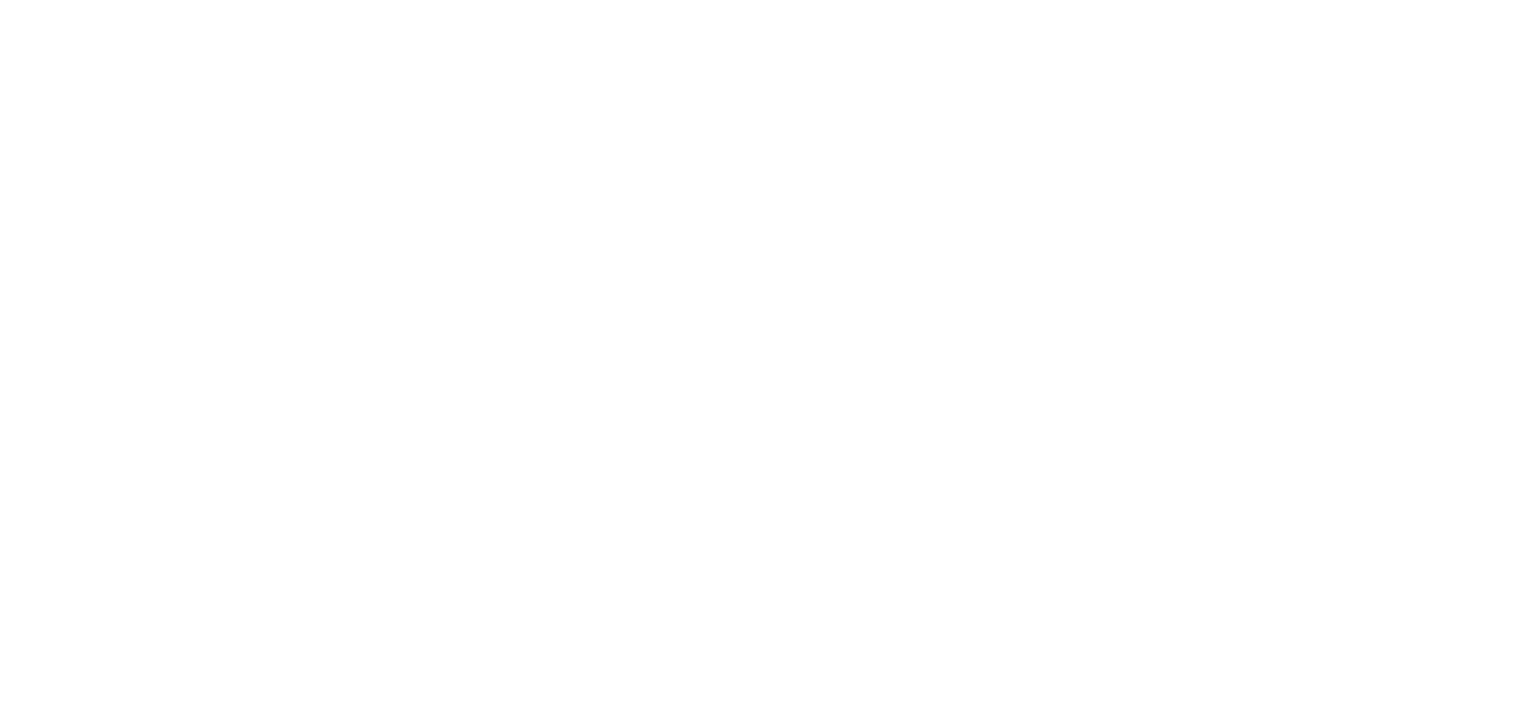 scroll, scrollTop: 0, scrollLeft: 0, axis: both 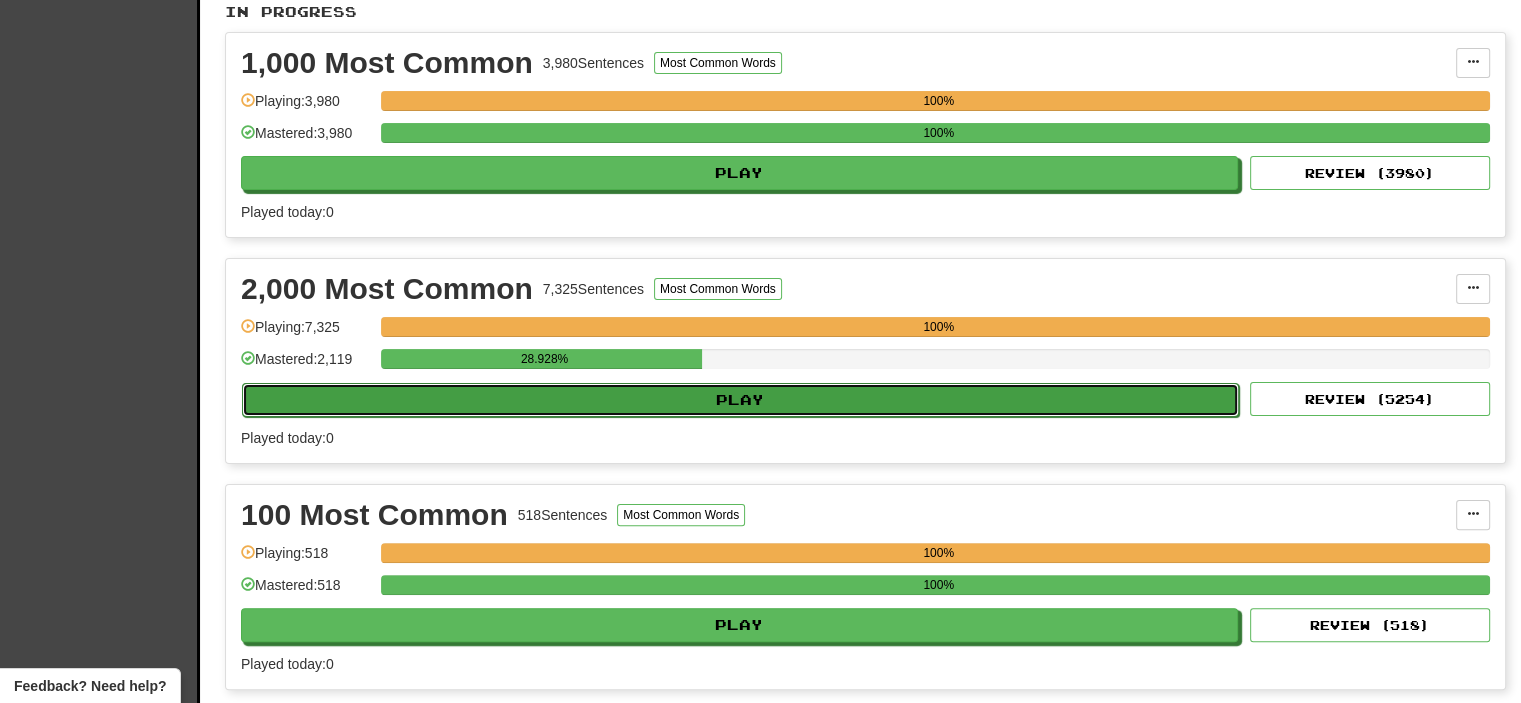 click on "Play" at bounding box center [740, 400] 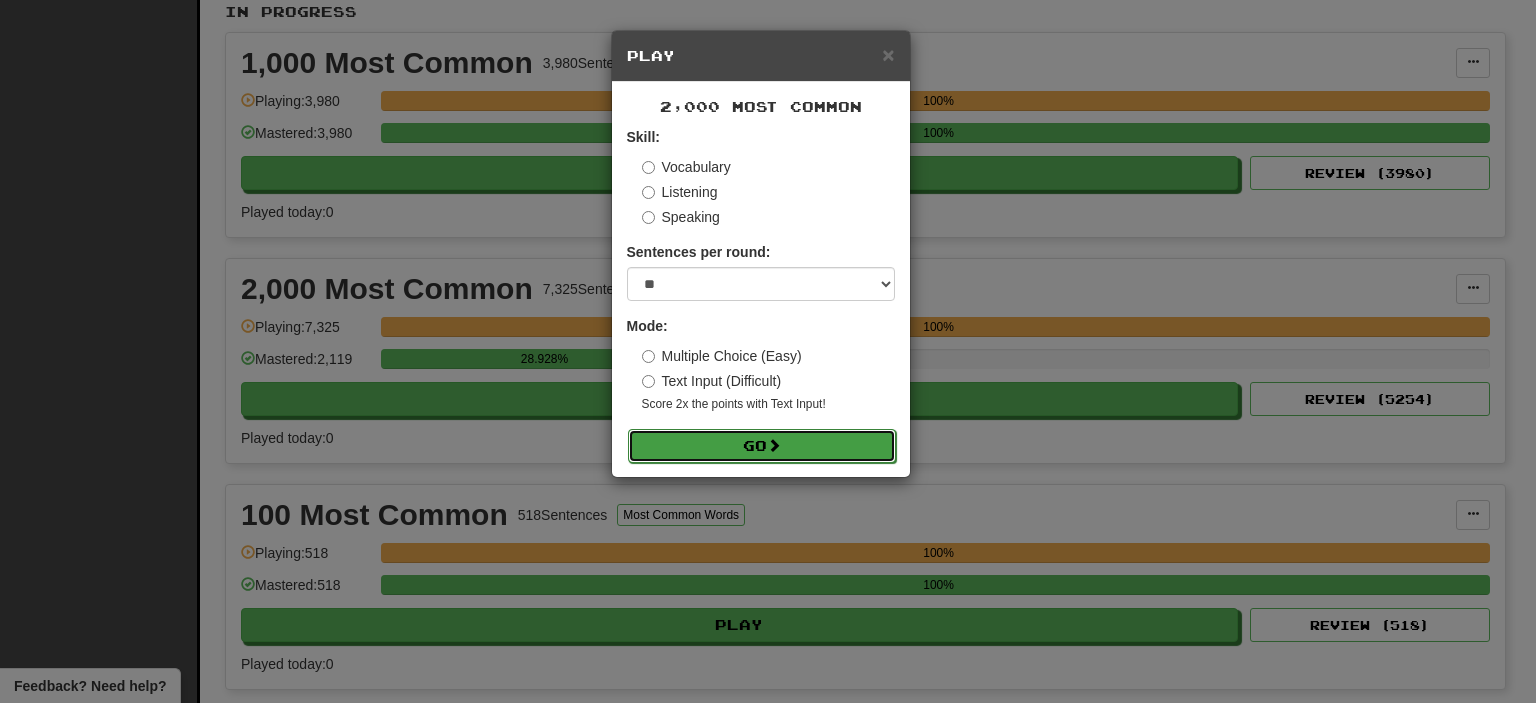 click at bounding box center (774, 445) 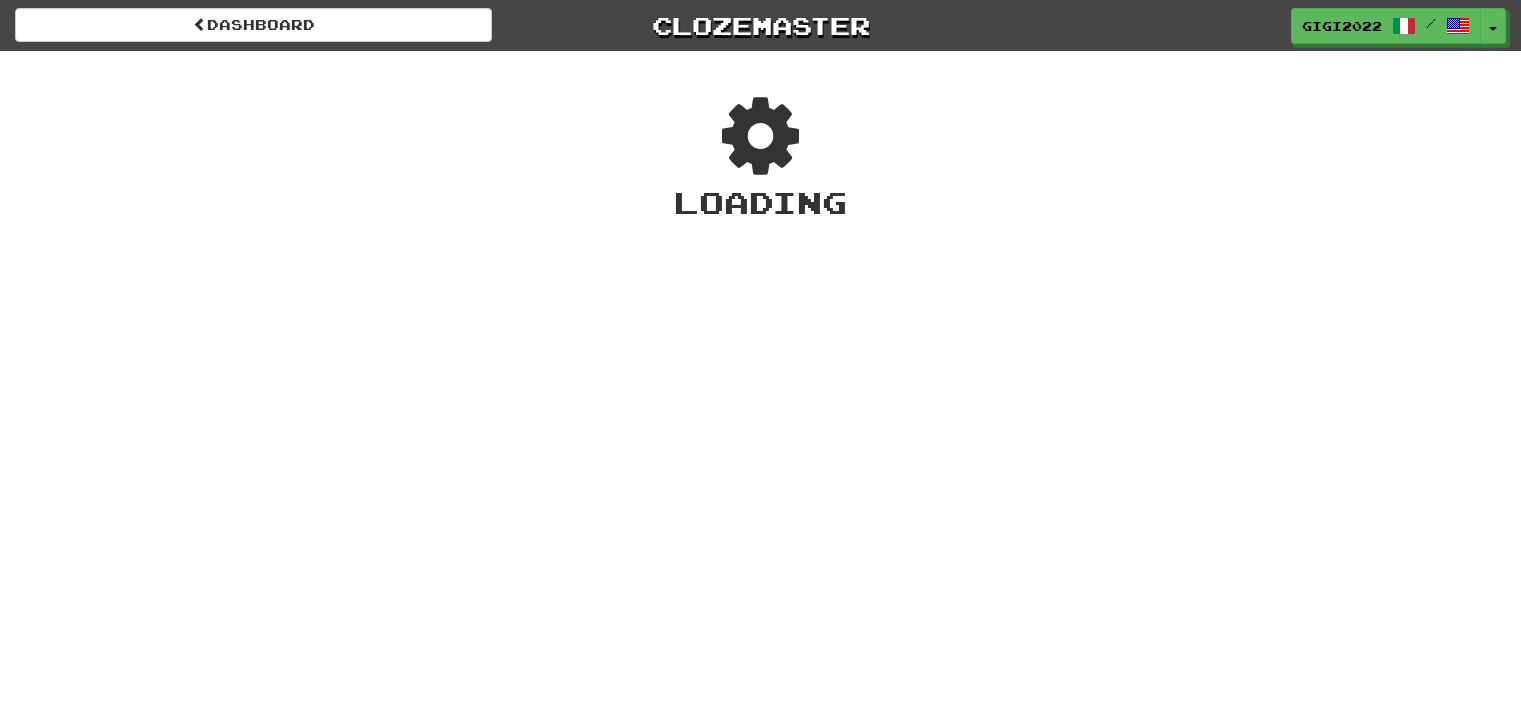 scroll, scrollTop: 0, scrollLeft: 0, axis: both 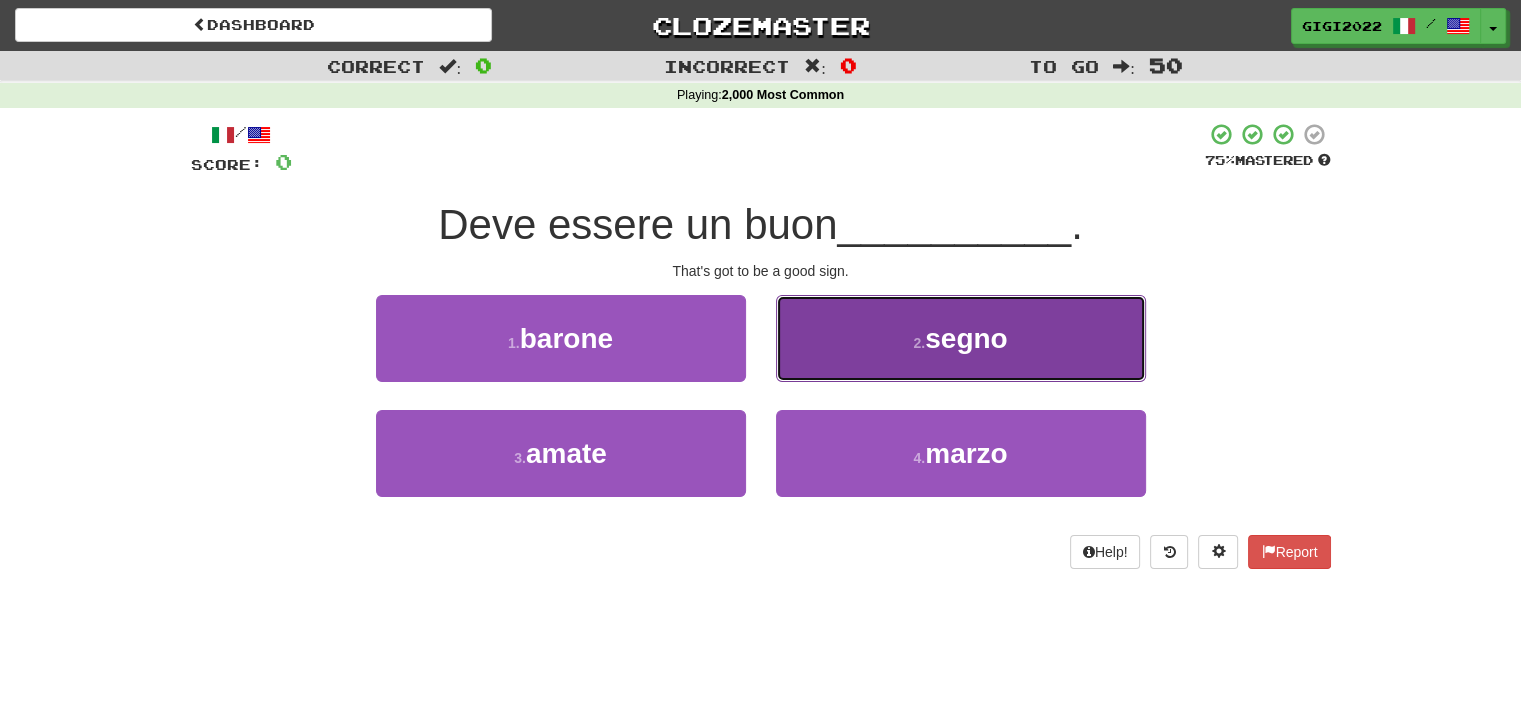 click on "2 .  segno" at bounding box center (961, 338) 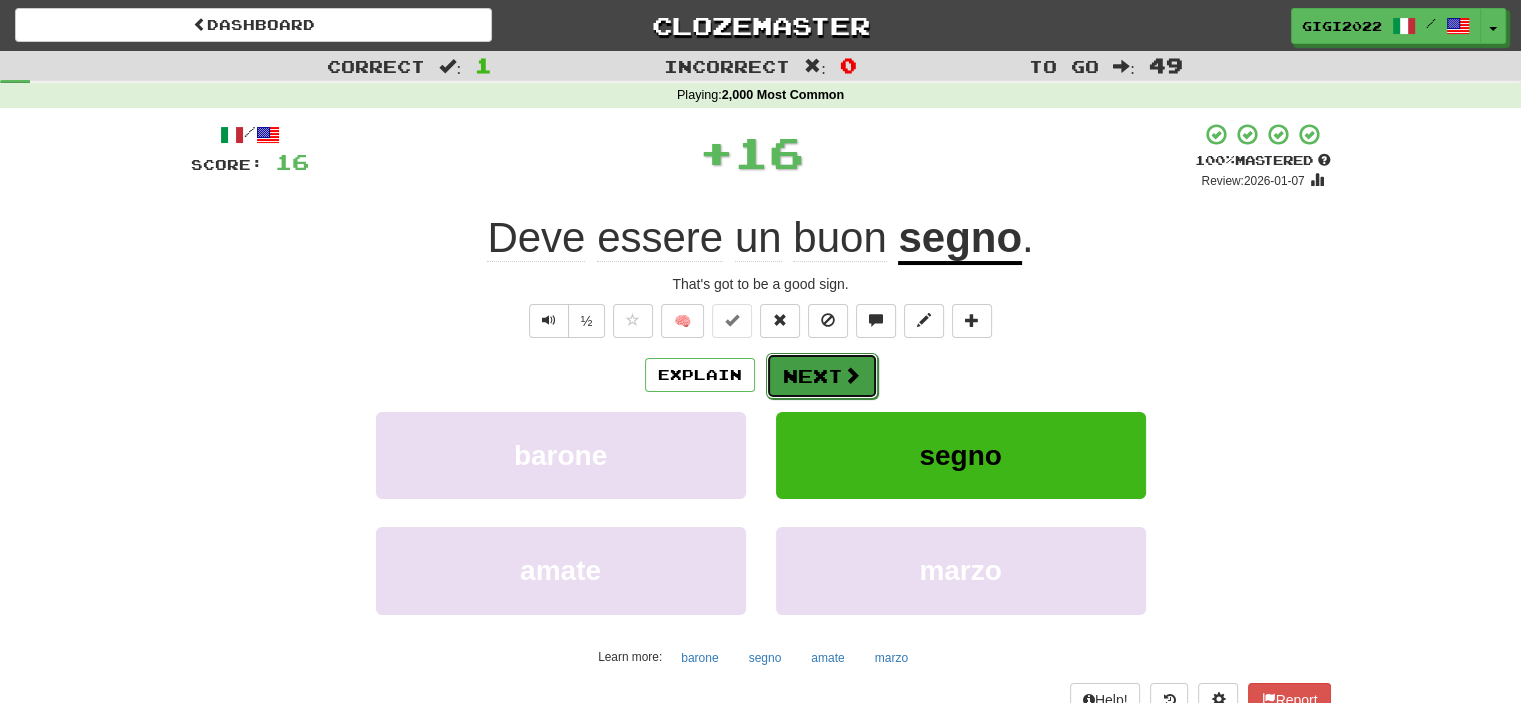 click on "Next" at bounding box center (822, 376) 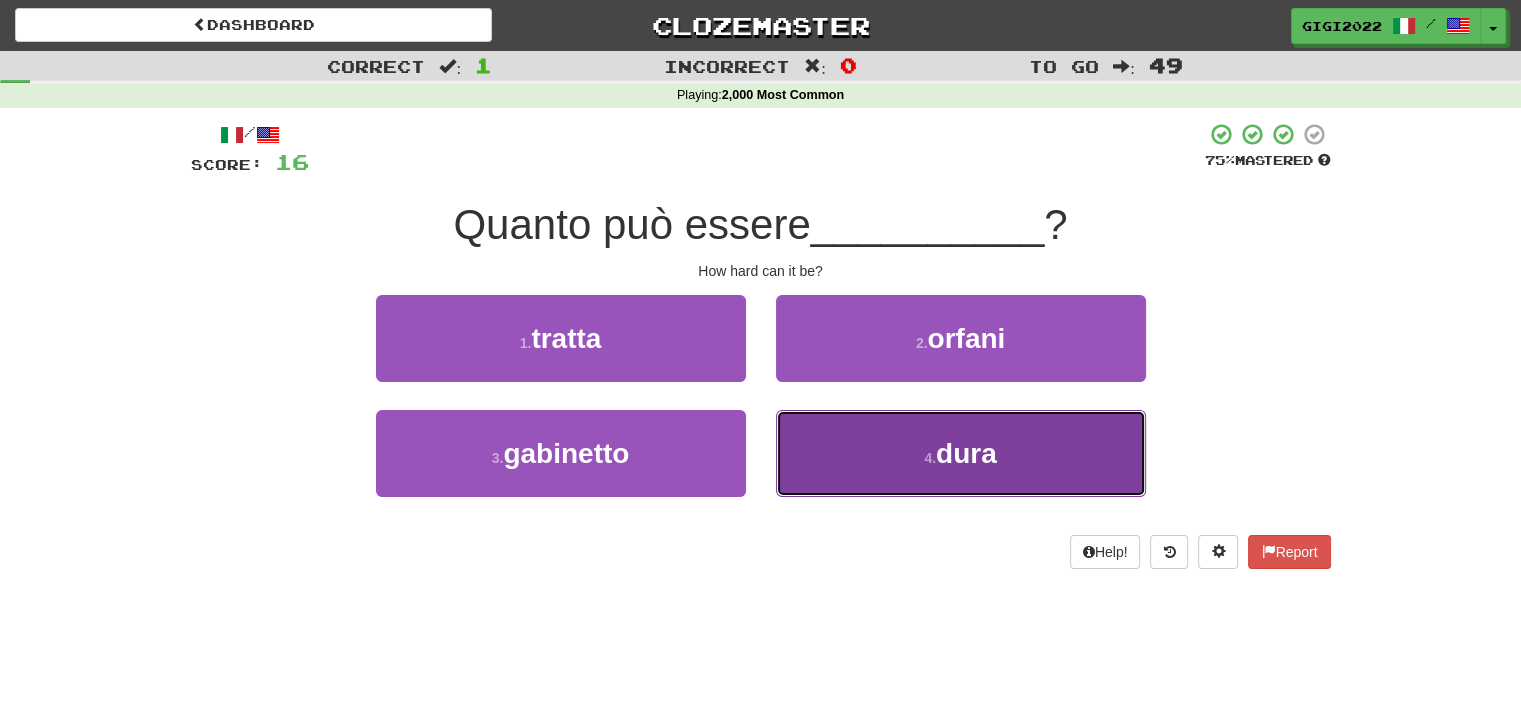 click on "4 .  dura" at bounding box center [961, 453] 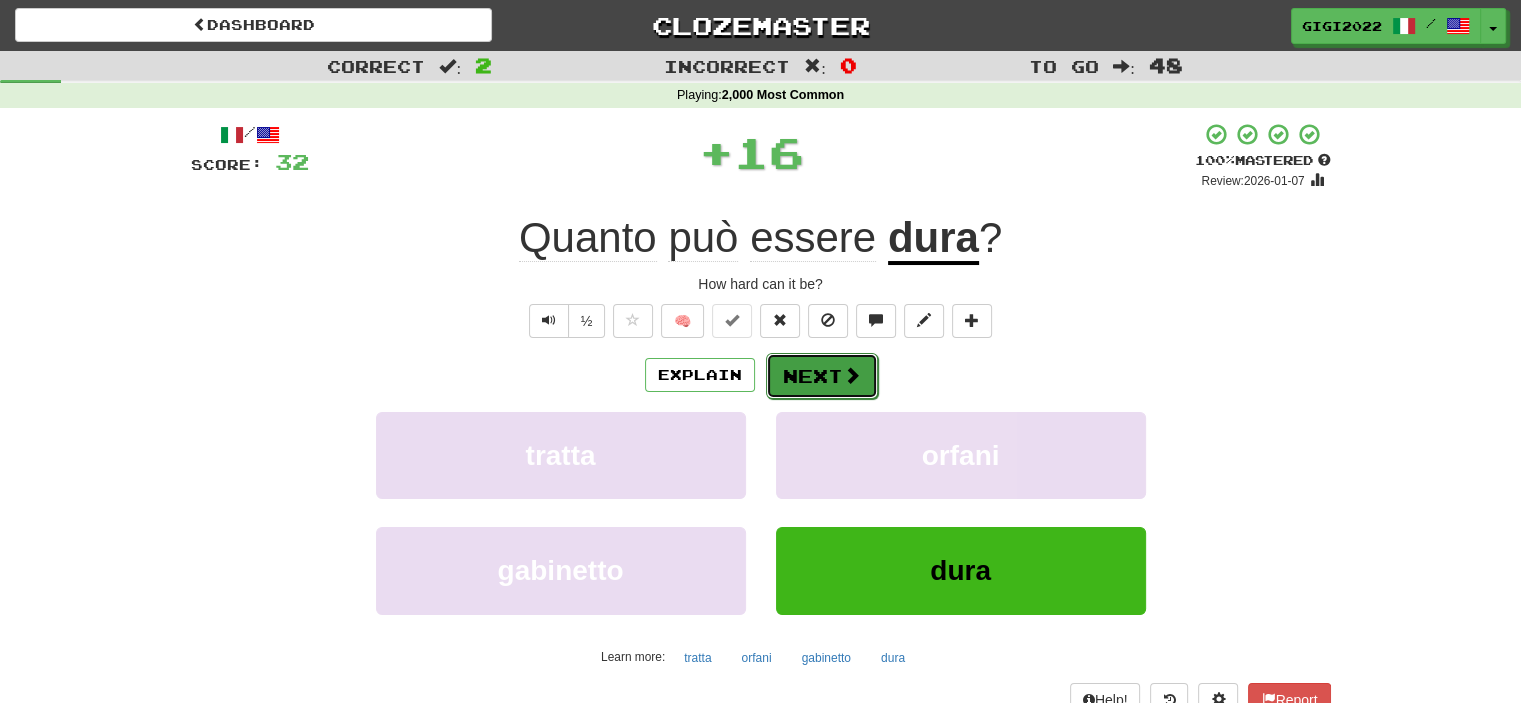 click on "Next" at bounding box center [822, 376] 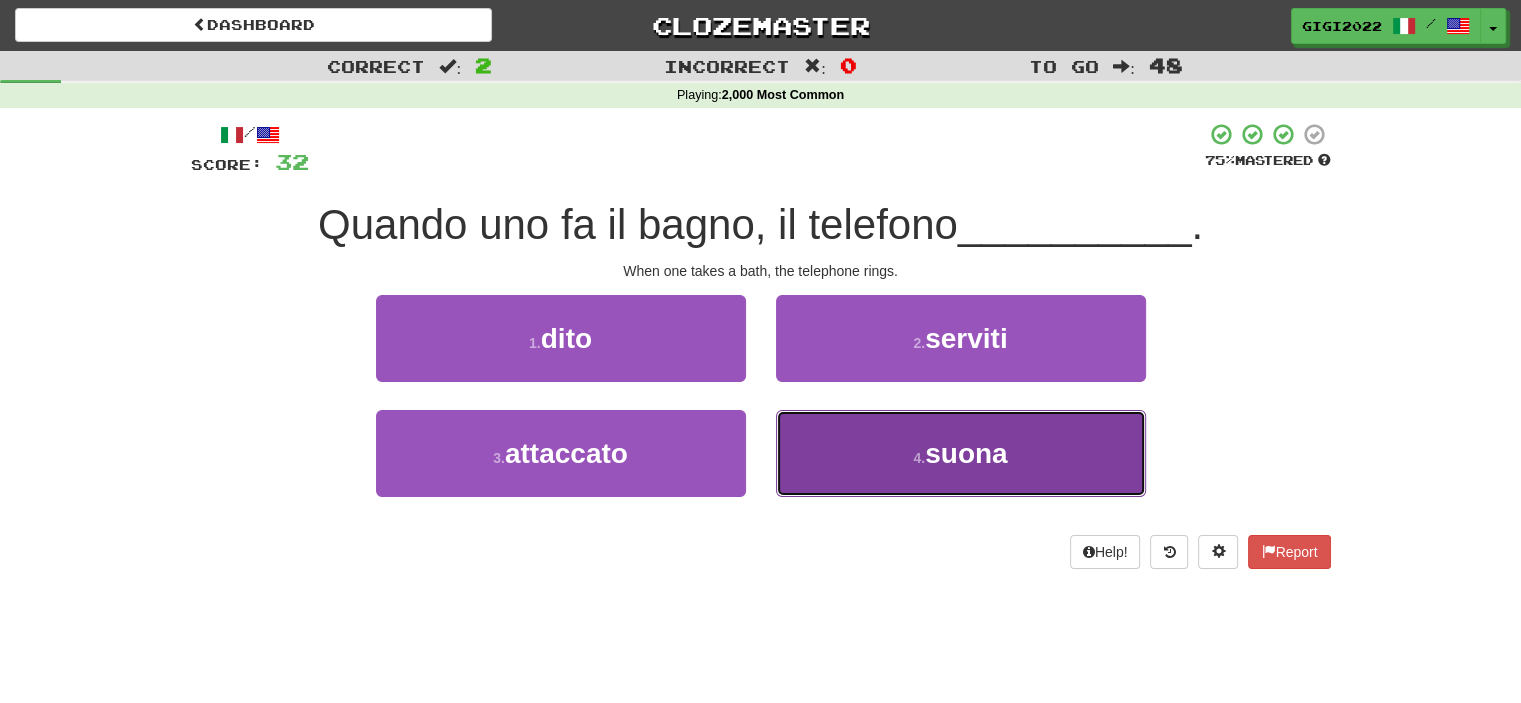 click on "4 .  suona" at bounding box center [961, 453] 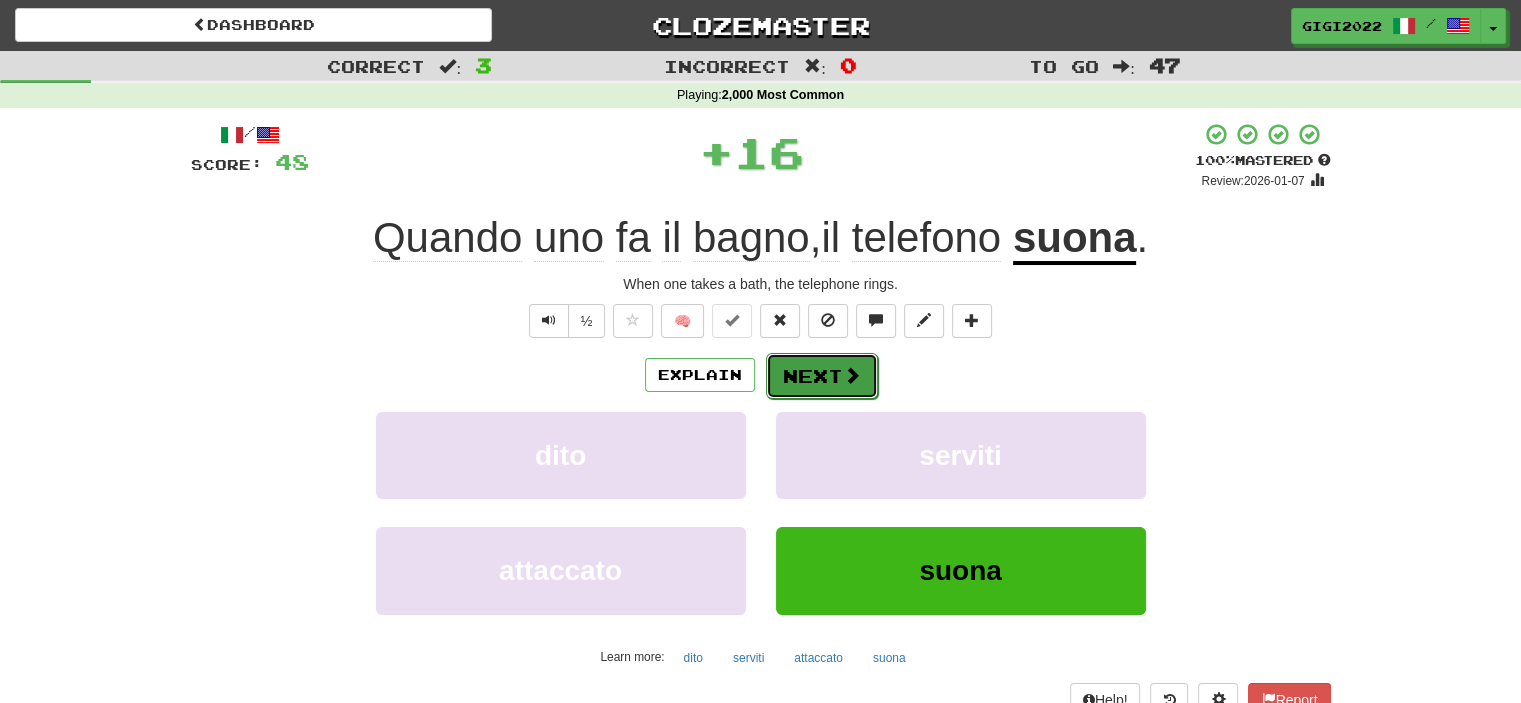 click on "Next" at bounding box center [822, 376] 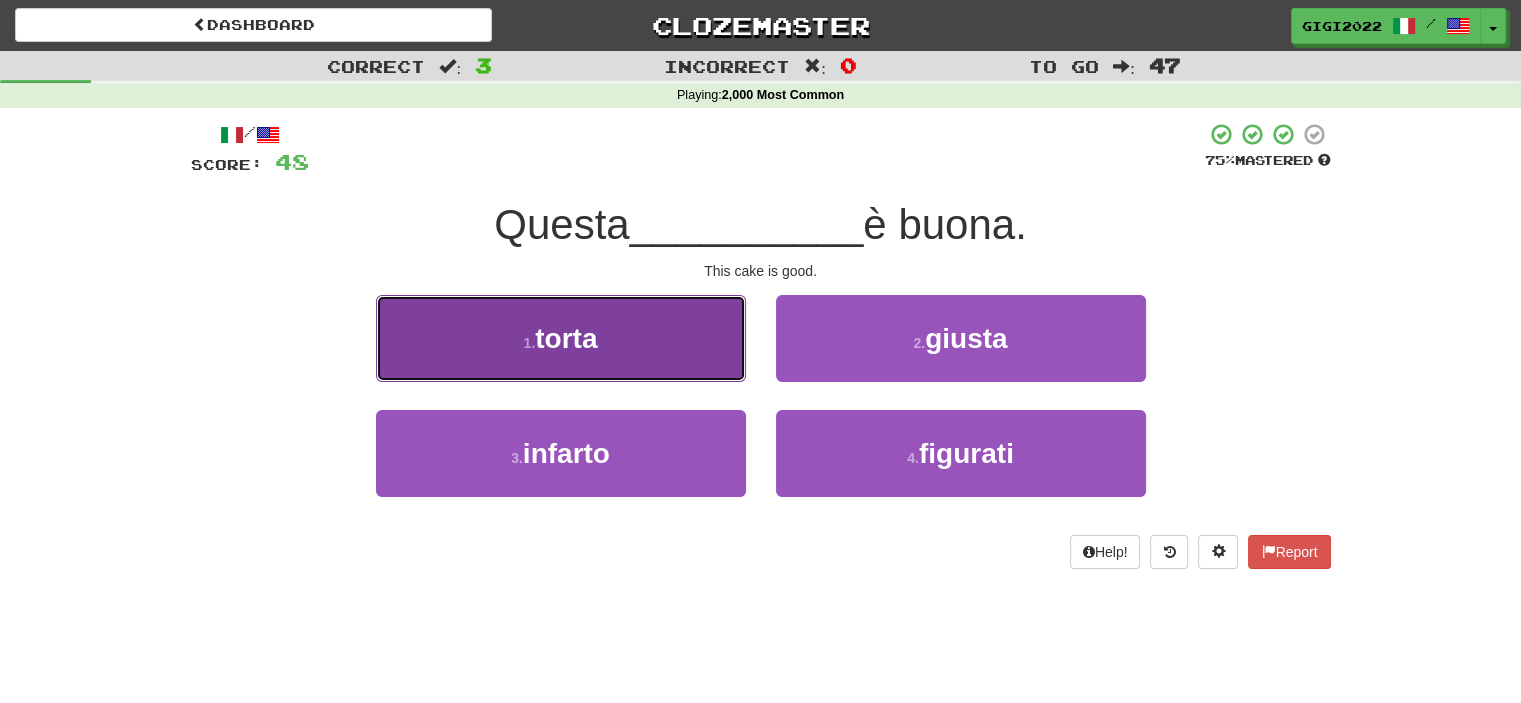 click on "1 .  torta" at bounding box center (561, 338) 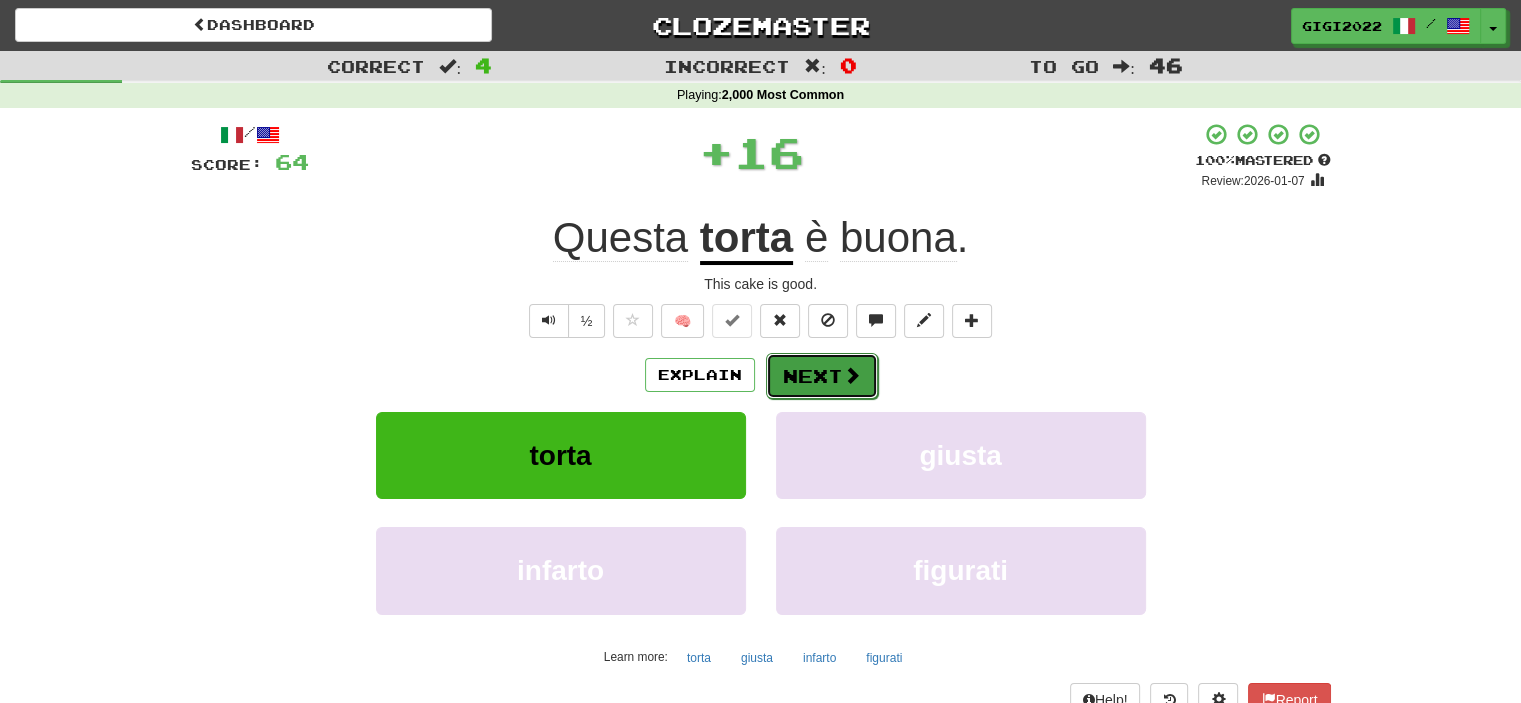 click on "Next" at bounding box center [822, 376] 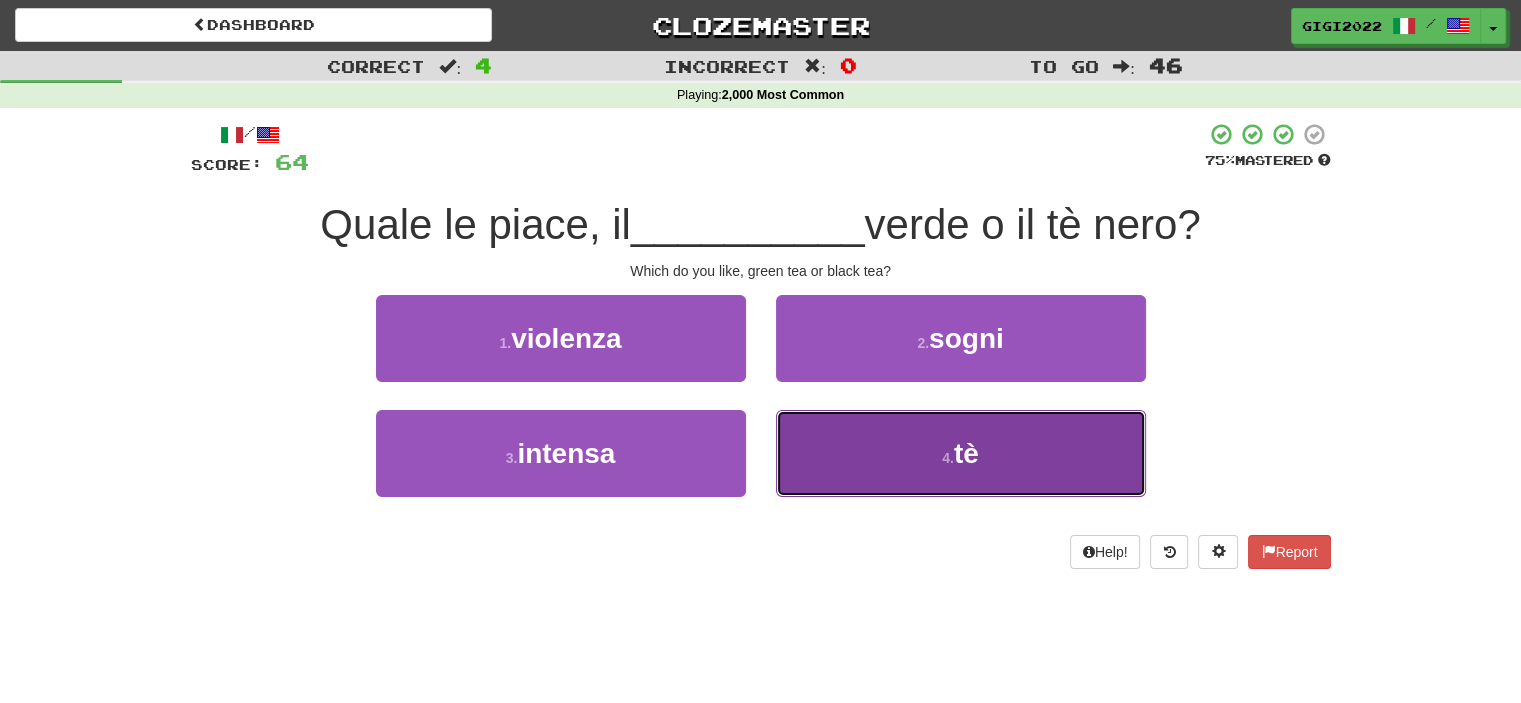 click on "4 .  tè" at bounding box center (961, 453) 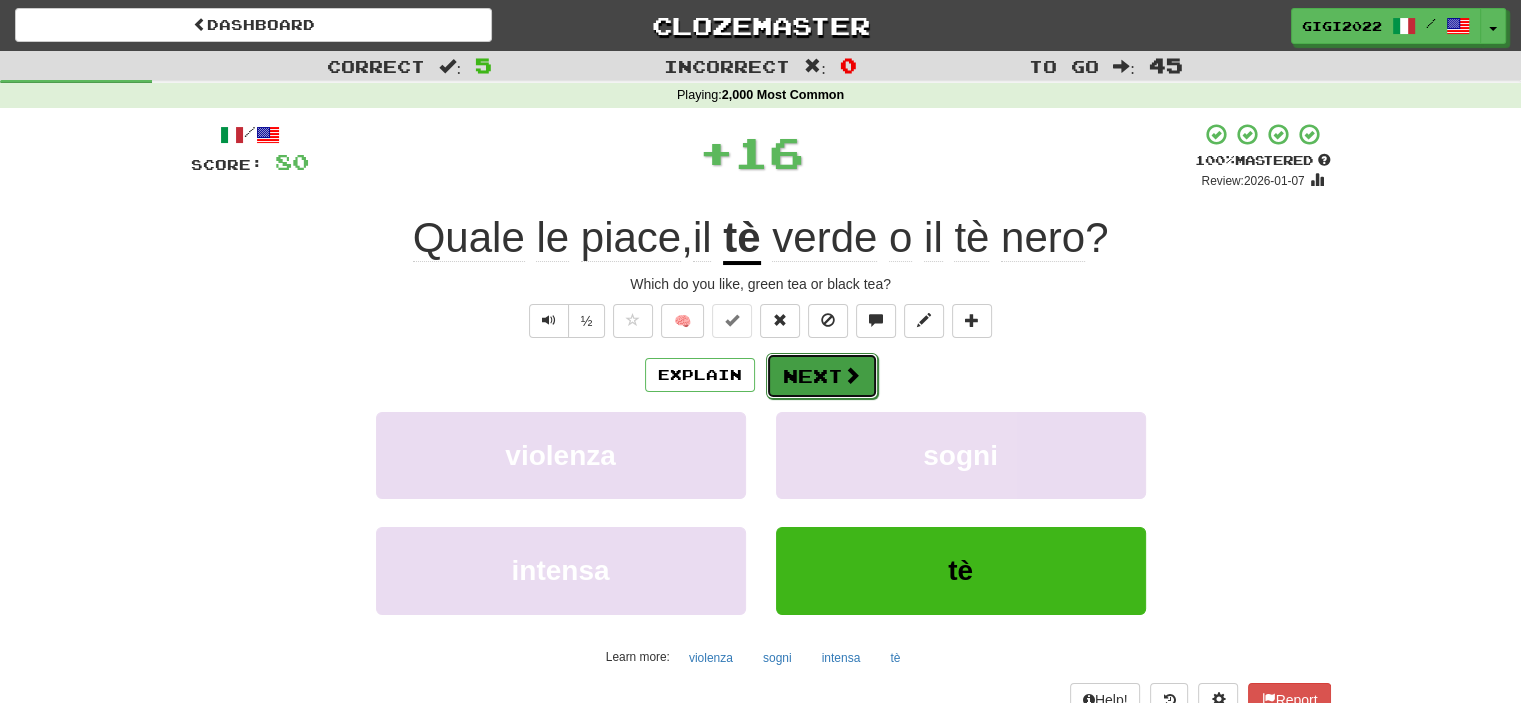 click on "Next" at bounding box center (822, 376) 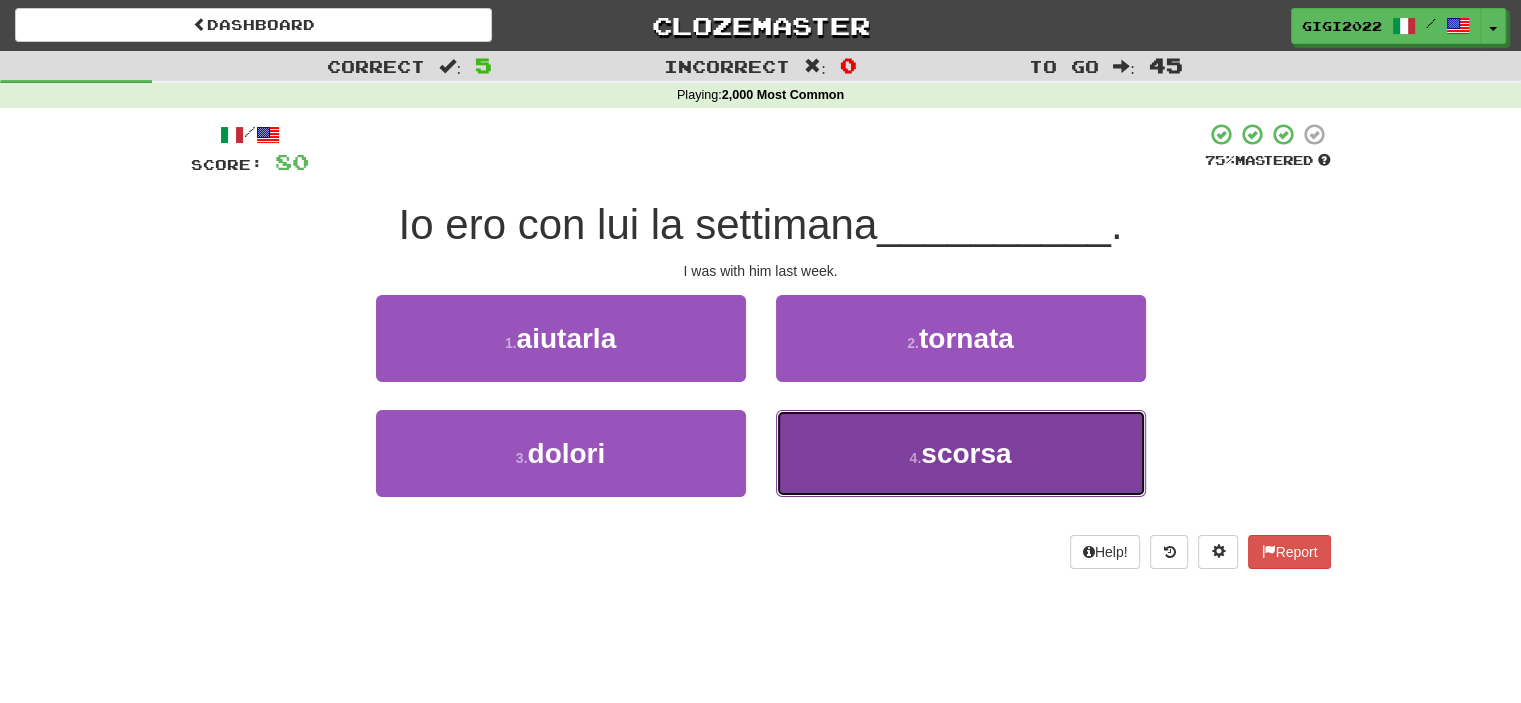 click on "4 .  scorsa" at bounding box center (961, 453) 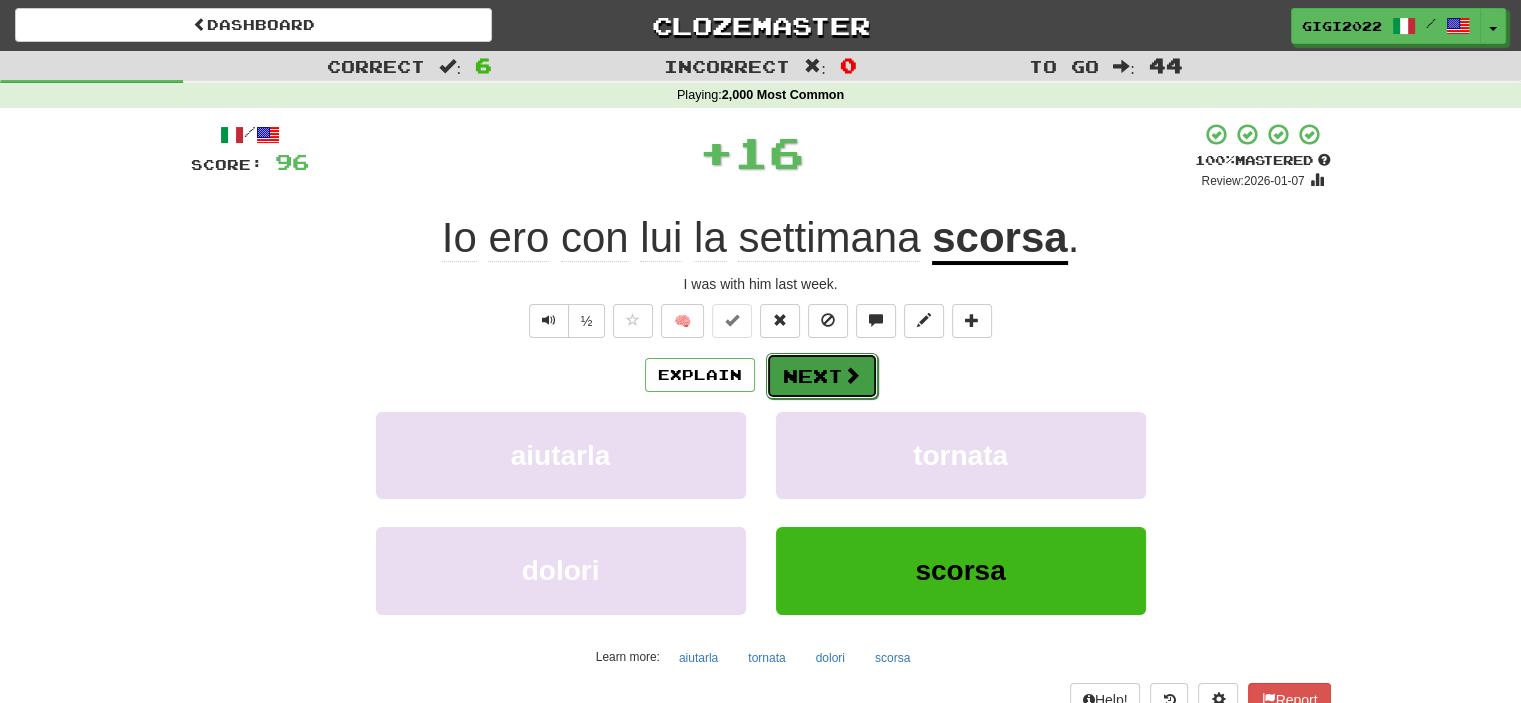 click on "Next" at bounding box center [822, 376] 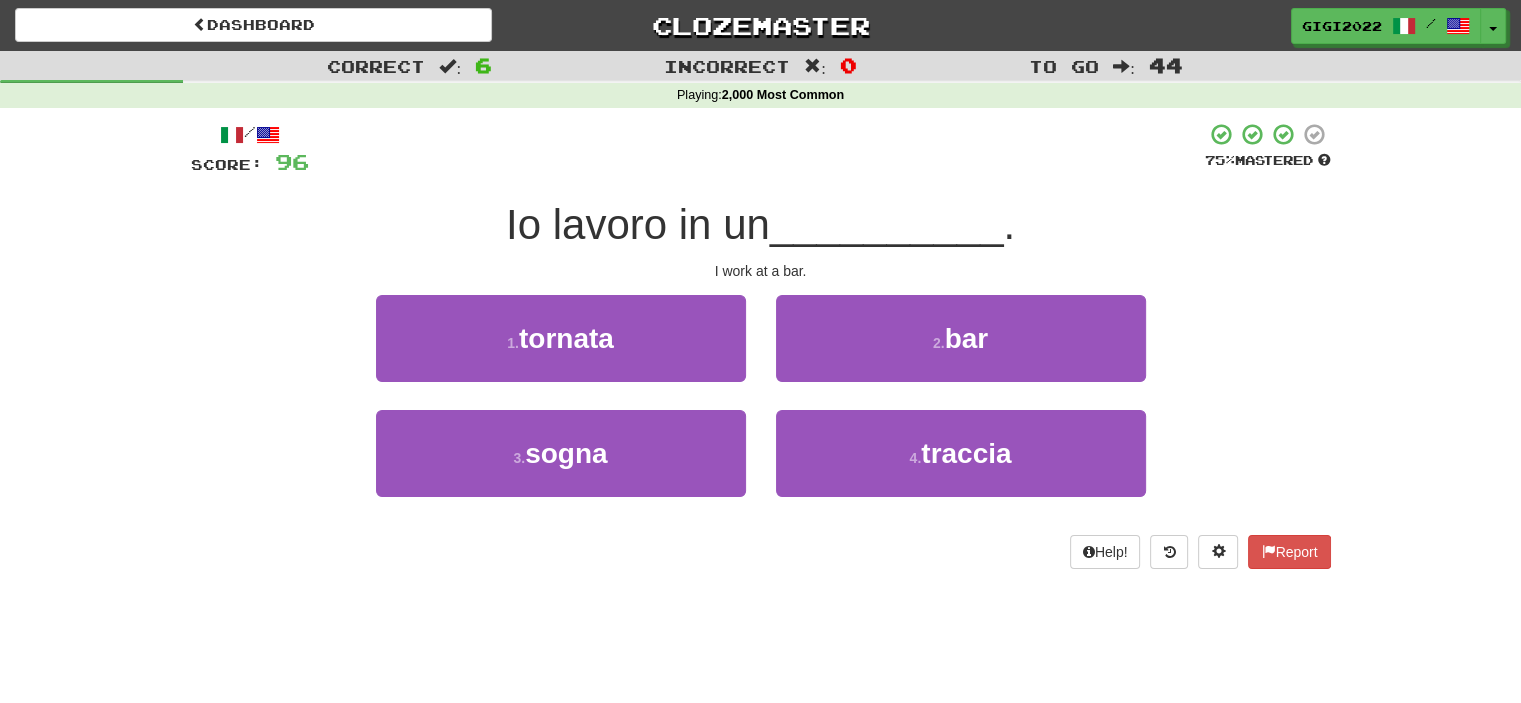 click on "2 .  bar" at bounding box center [961, 352] 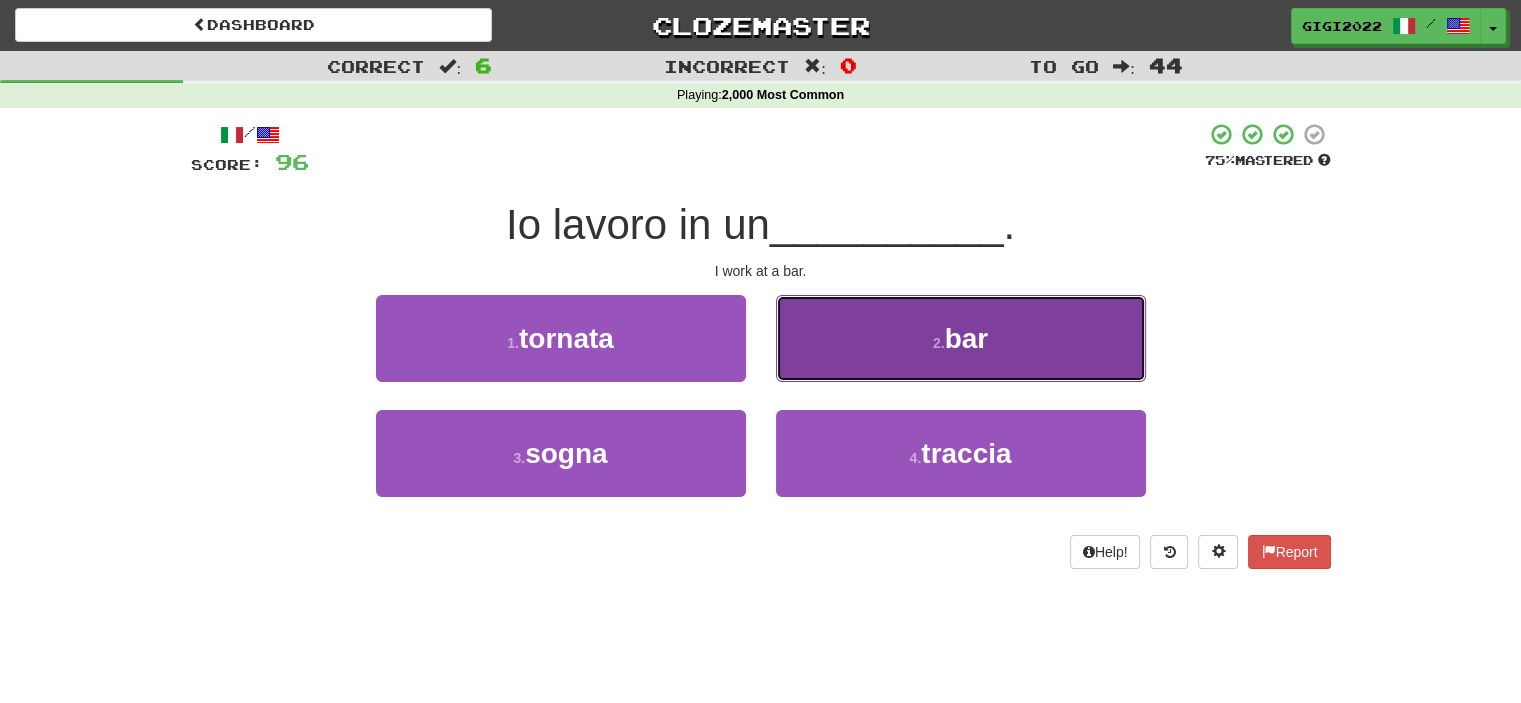 click on "2 .  bar" at bounding box center (961, 338) 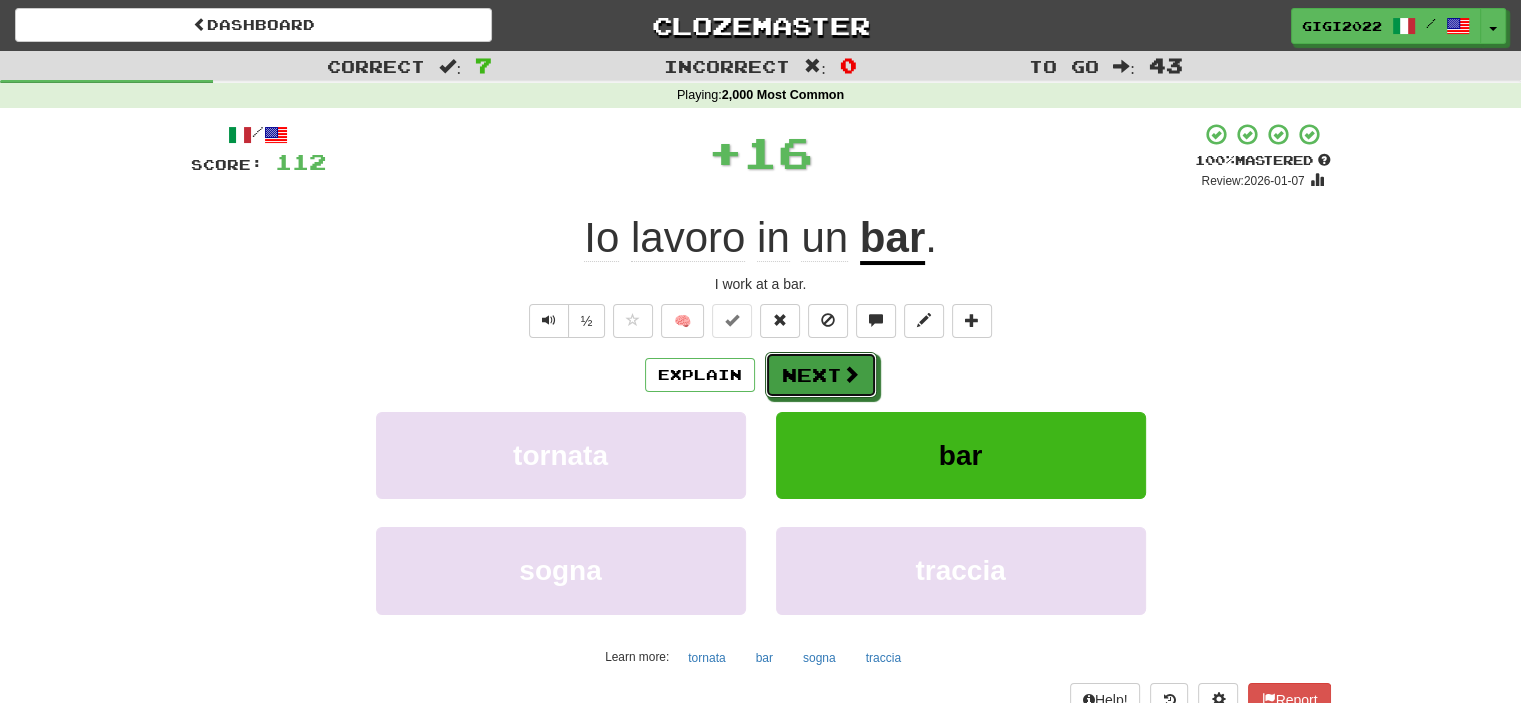 click on "Next" at bounding box center (821, 375) 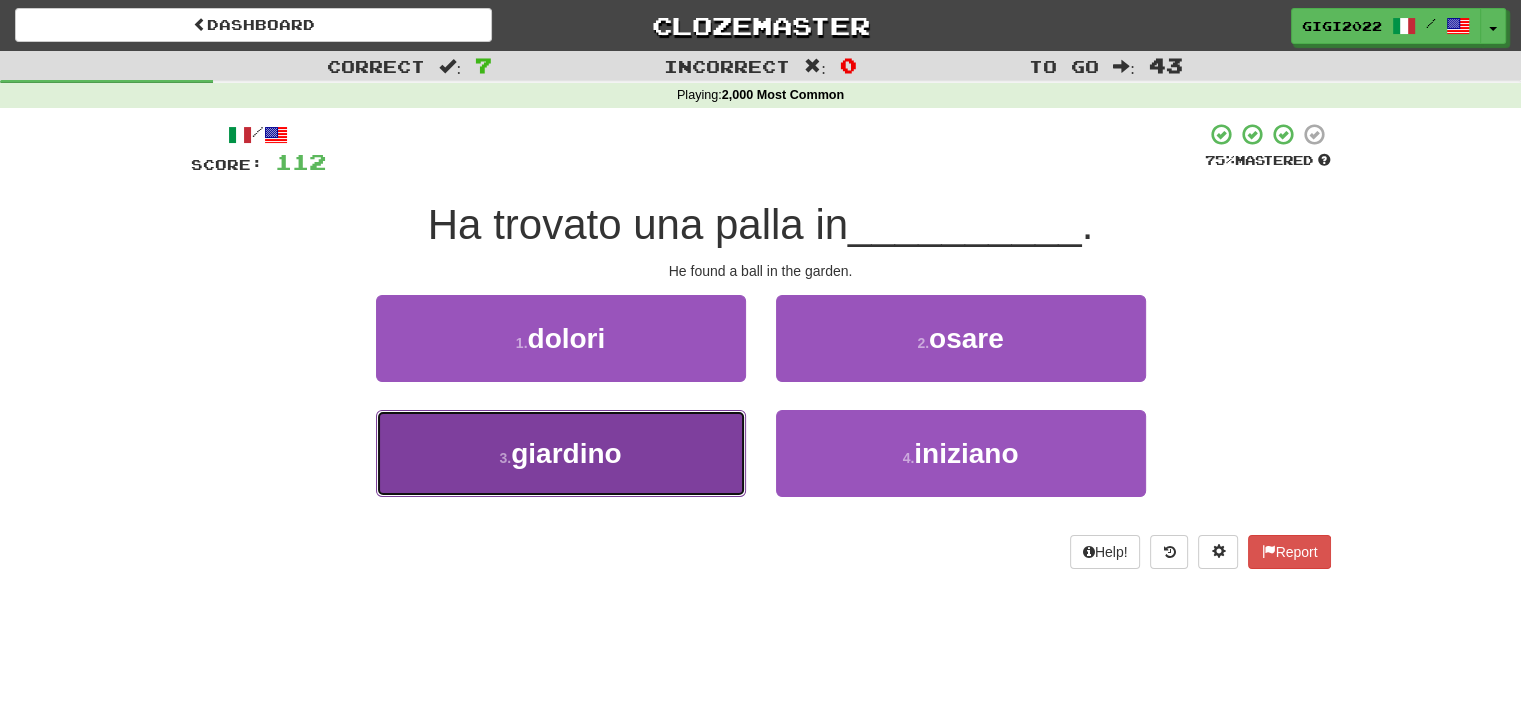 click on "3 .  giardino" at bounding box center [561, 453] 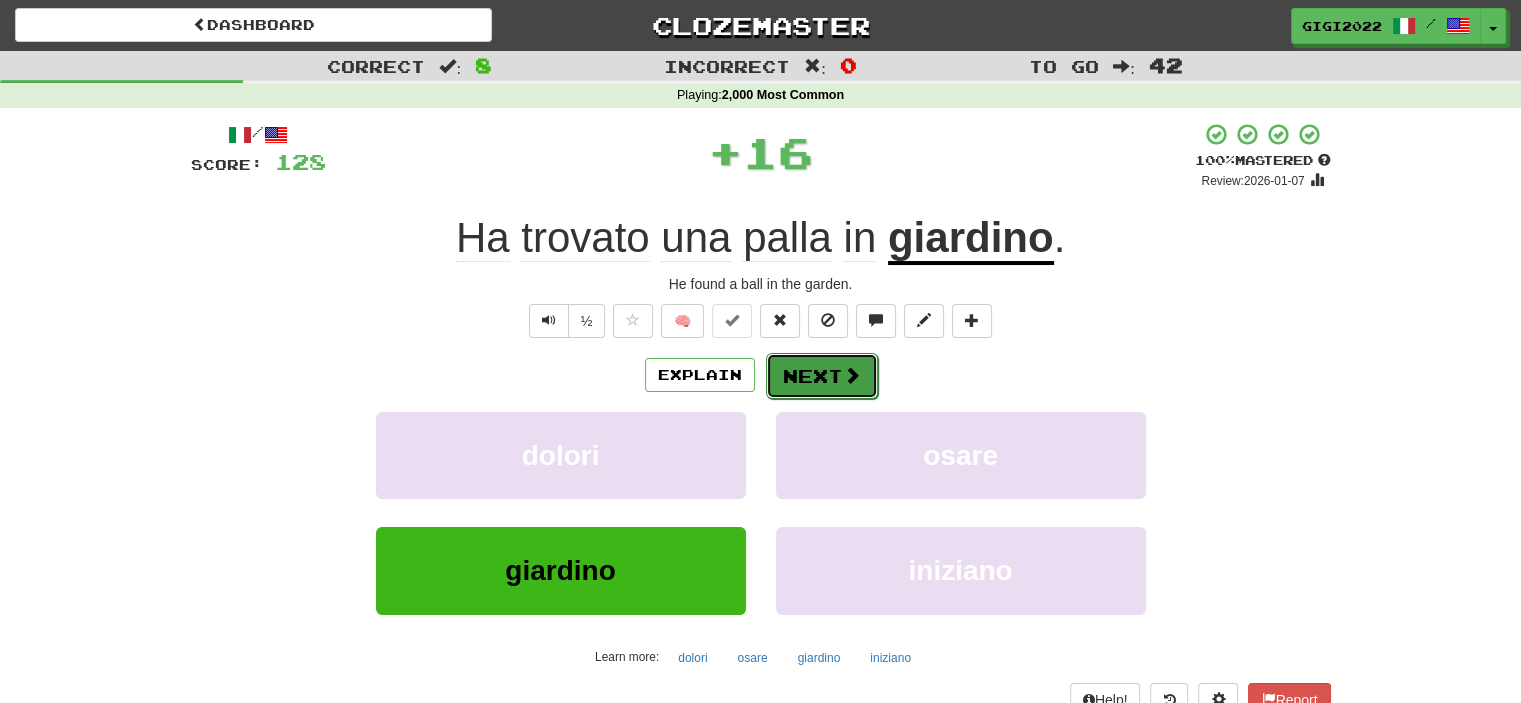 click on "Next" at bounding box center (822, 376) 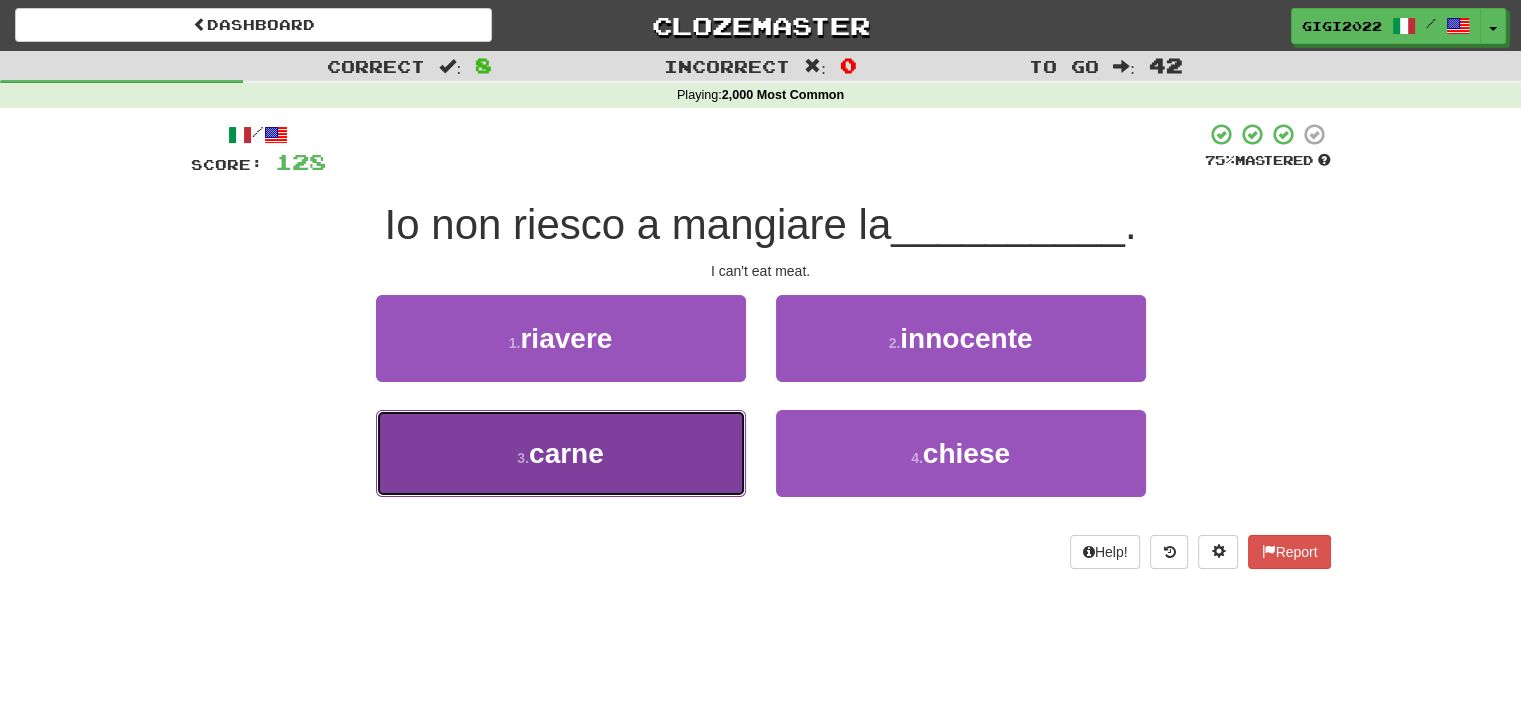 click on "3 .  carne" at bounding box center [561, 453] 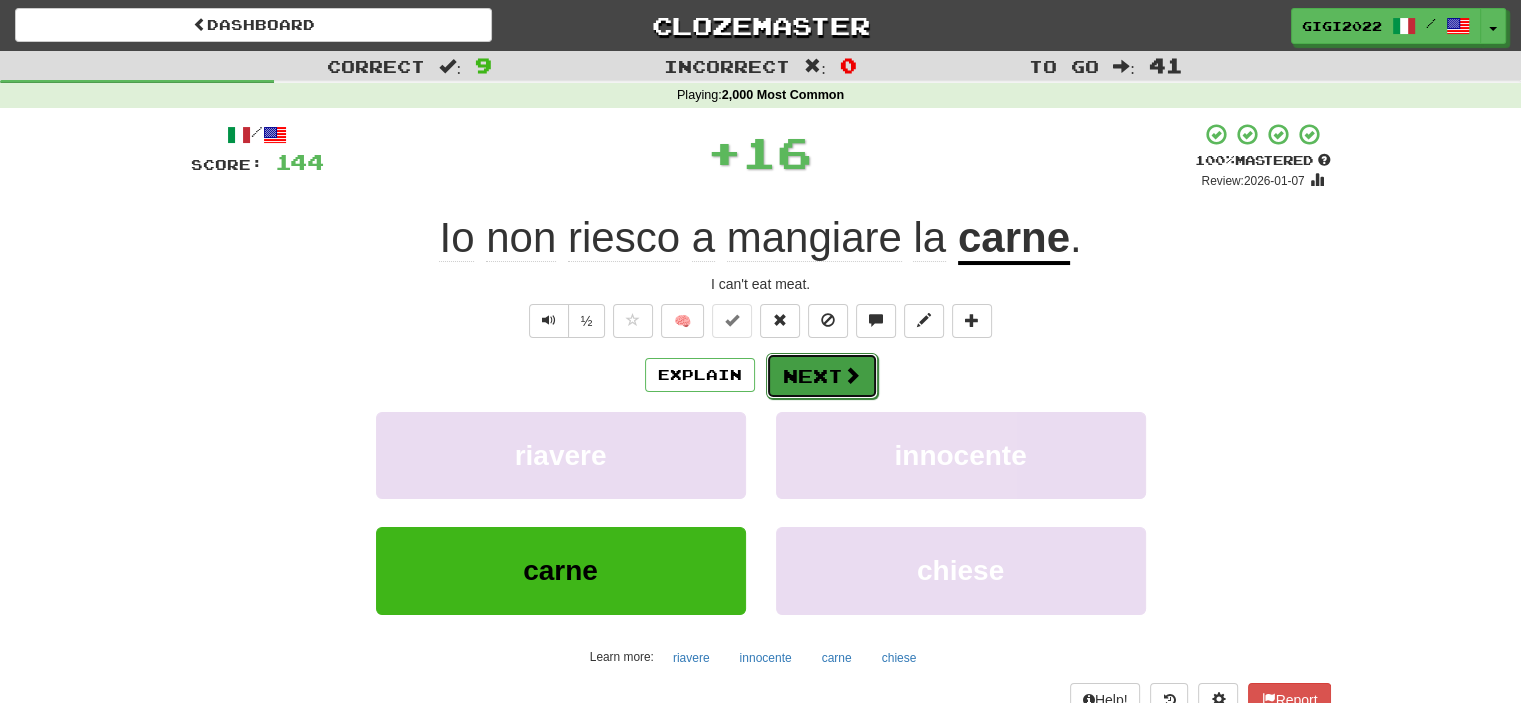 click on "Next" at bounding box center (822, 376) 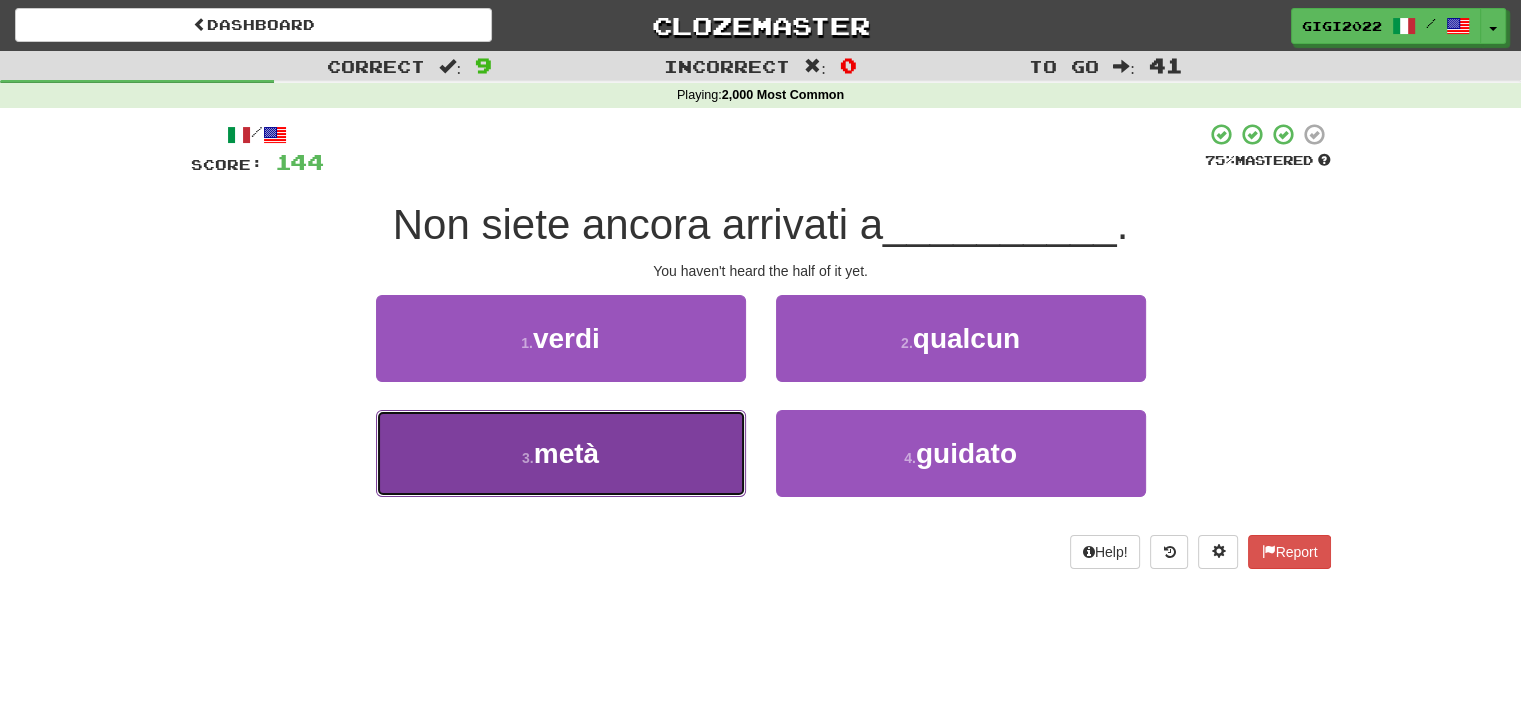 click on "3 .  metà" at bounding box center [561, 453] 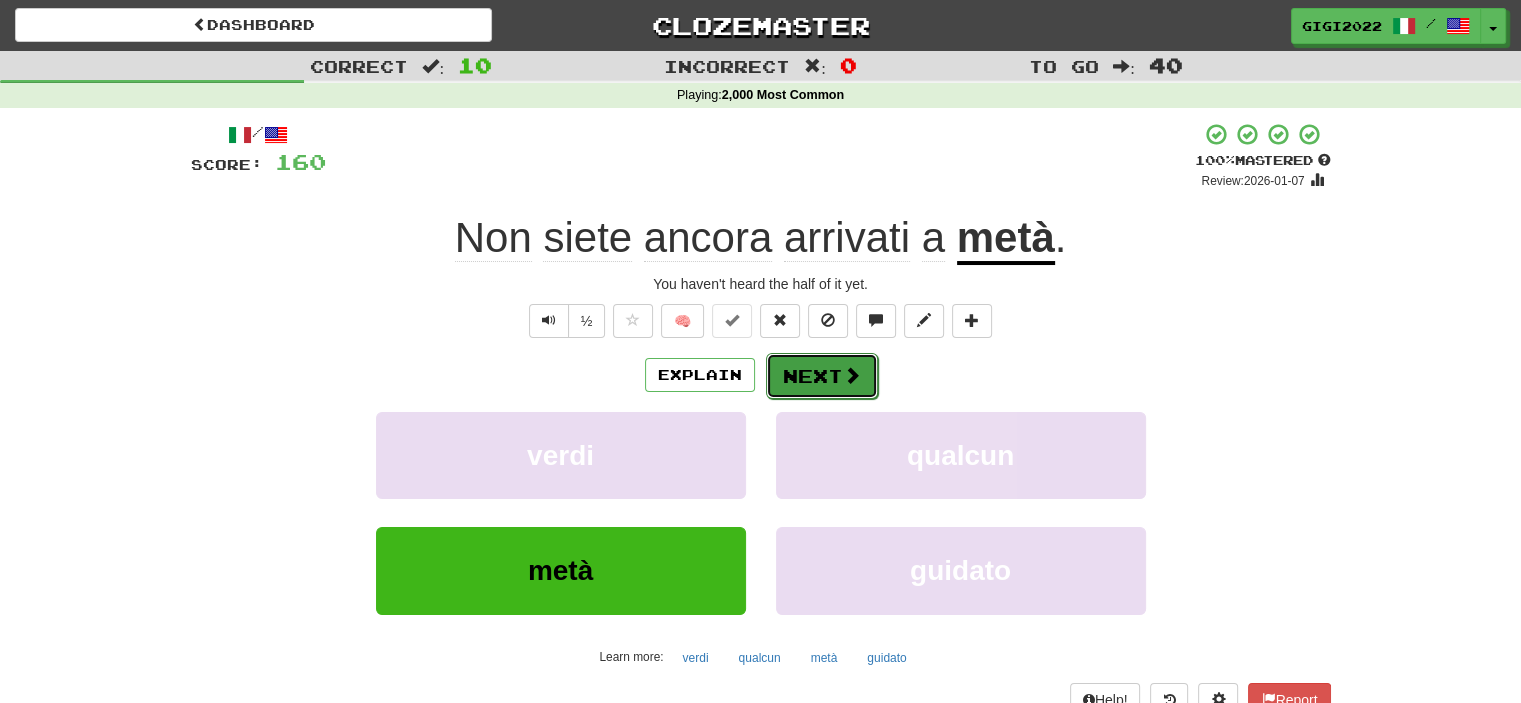 click on "Next" at bounding box center [822, 376] 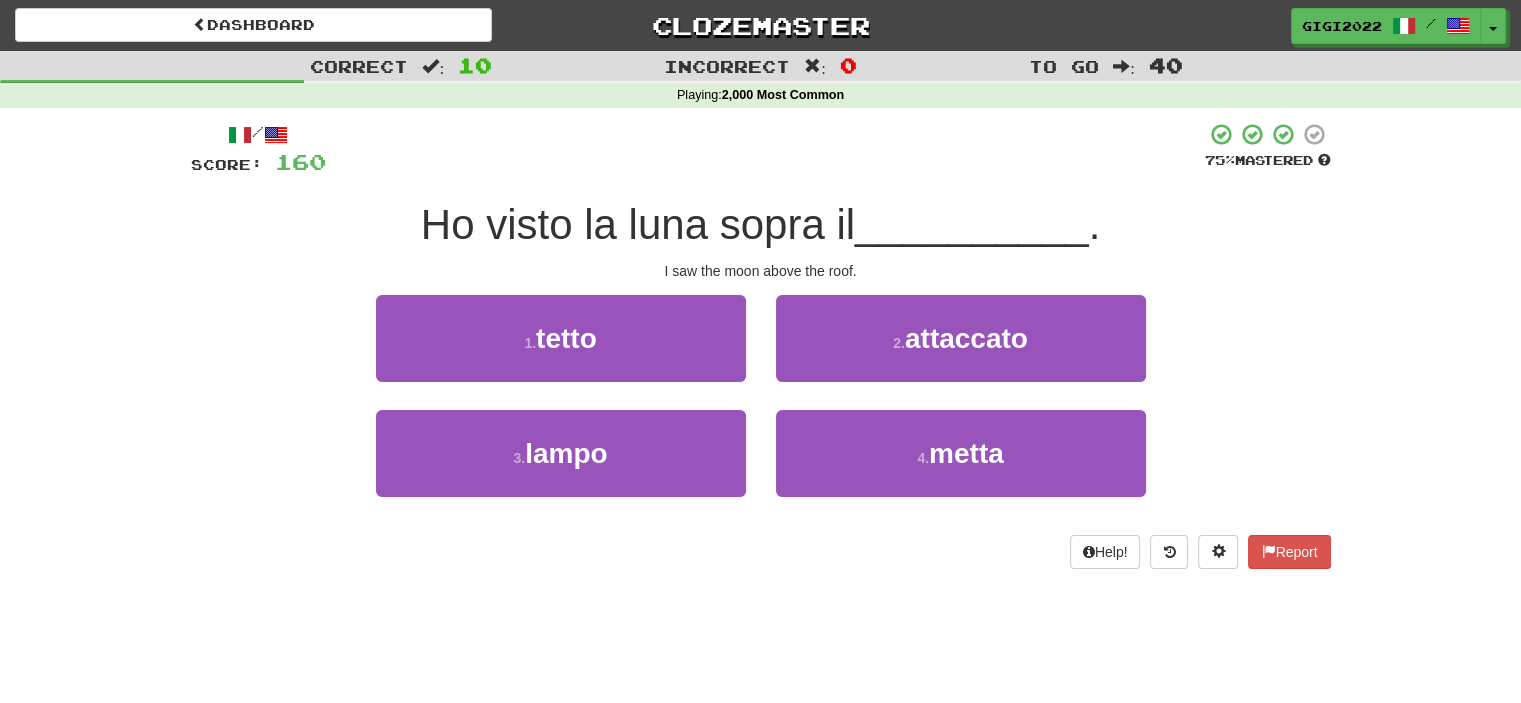 click on "1 .  tetto" at bounding box center (561, 352) 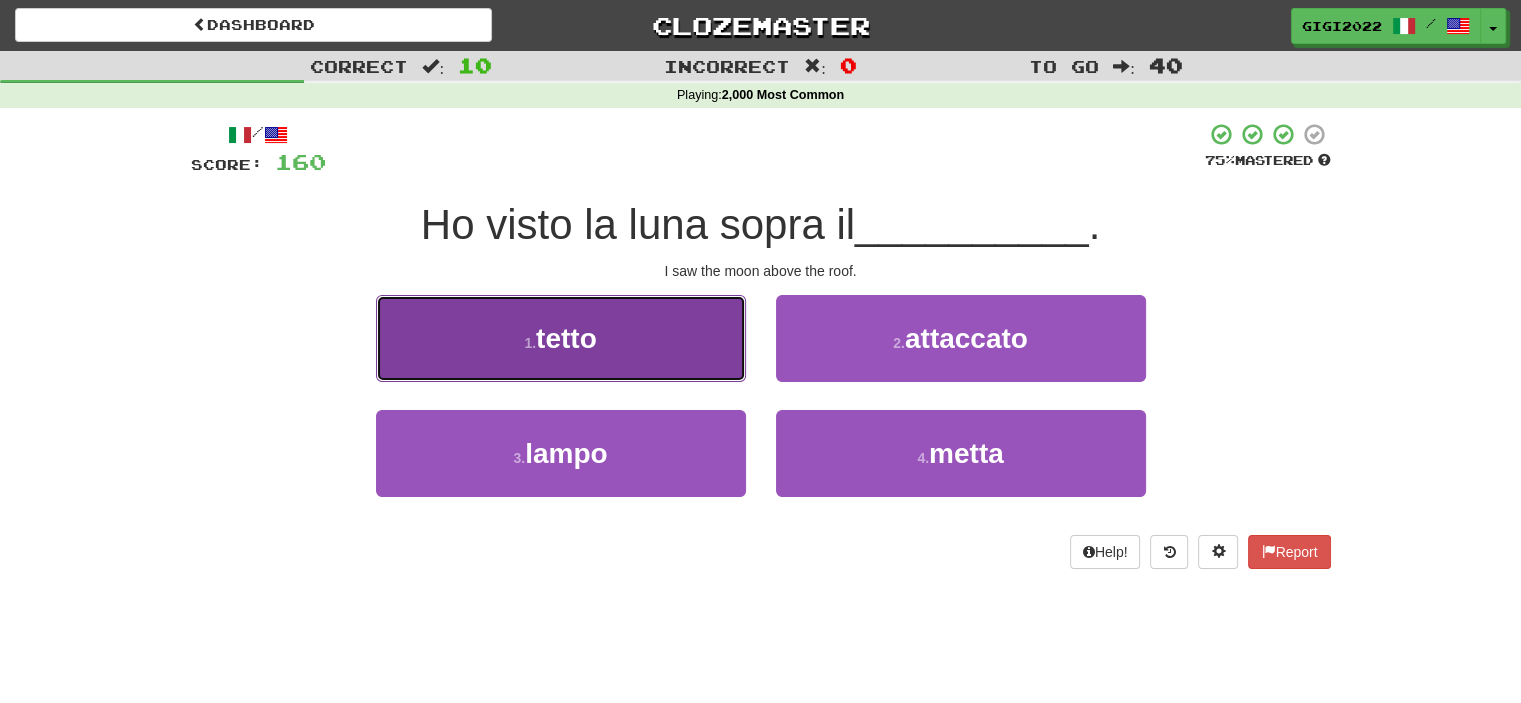 click on "1 .  tetto" at bounding box center (561, 338) 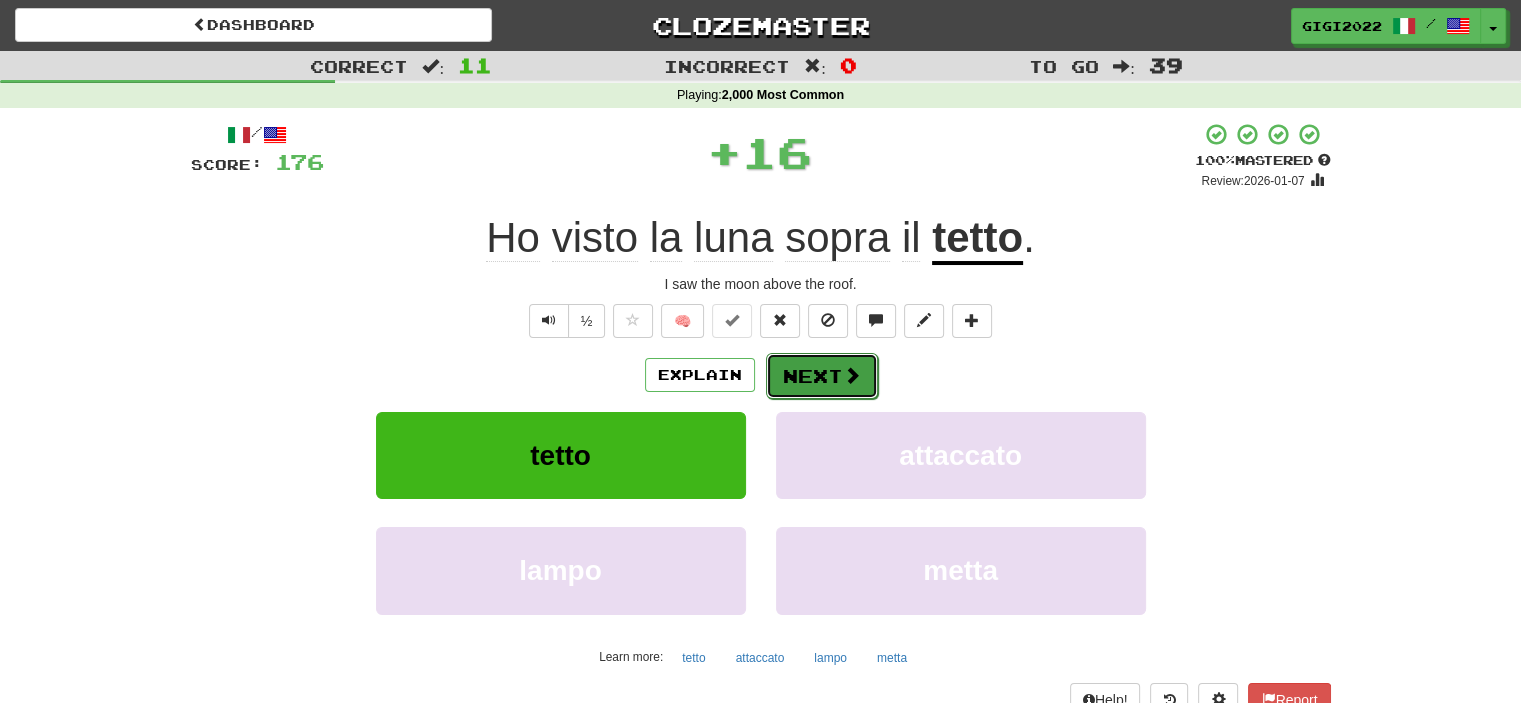 click on "Next" at bounding box center (822, 376) 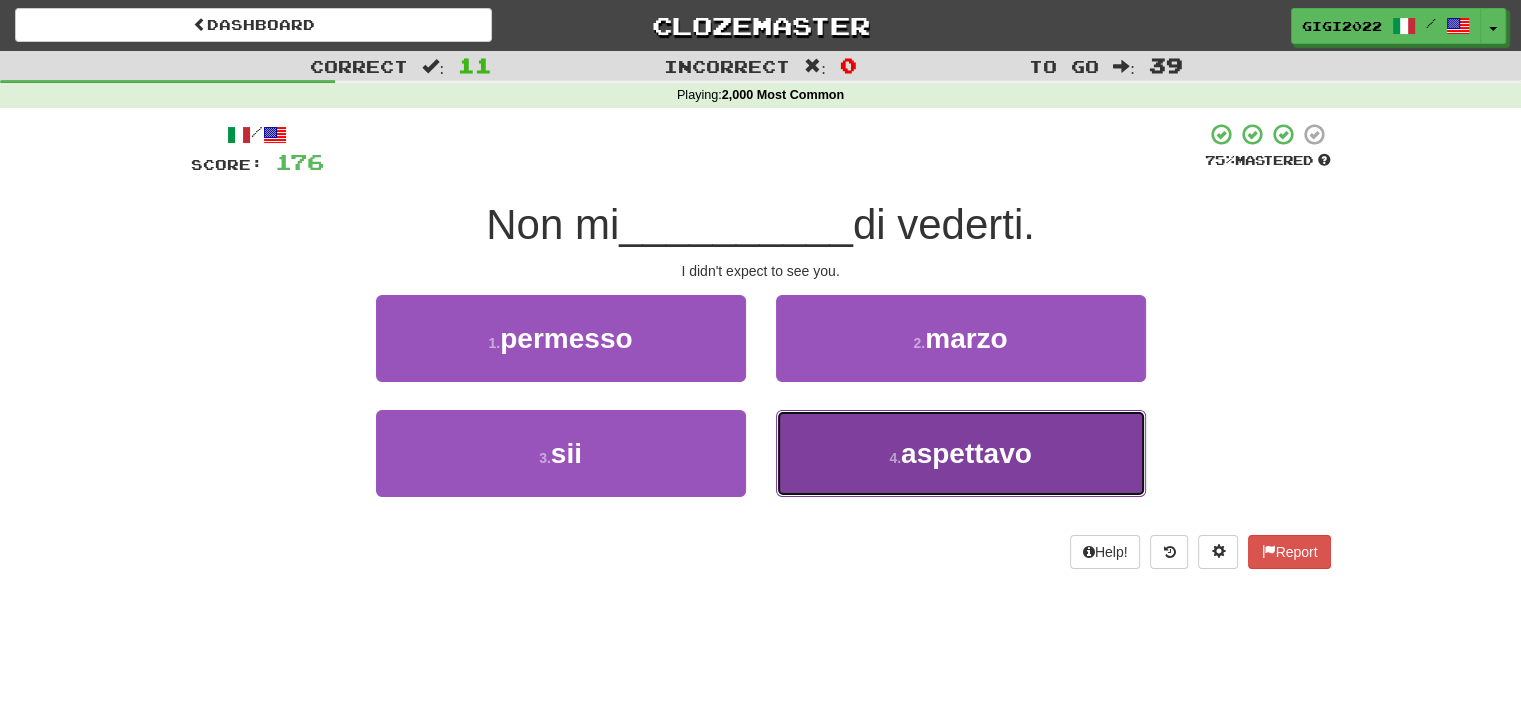 click on "4 .  aspettavo" at bounding box center (961, 453) 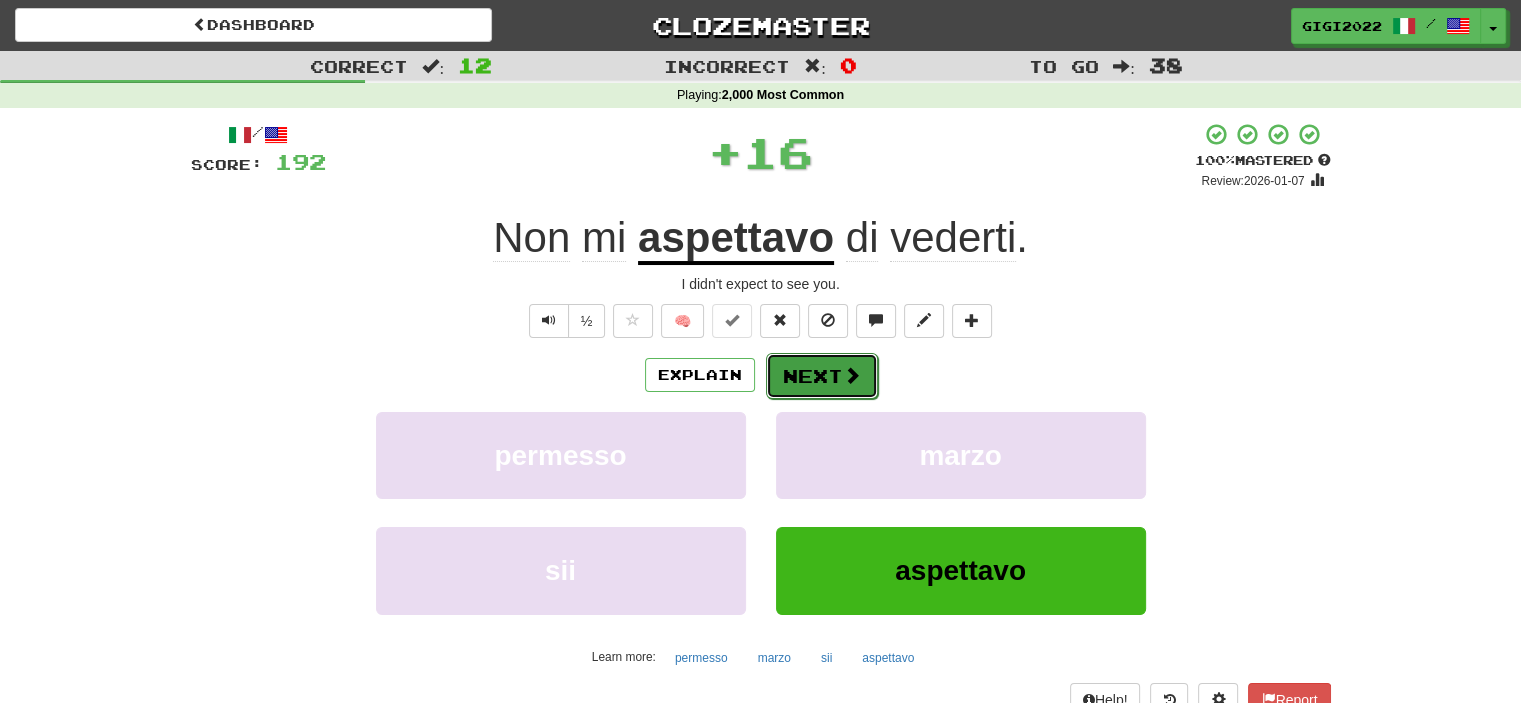 click on "Next" at bounding box center (822, 376) 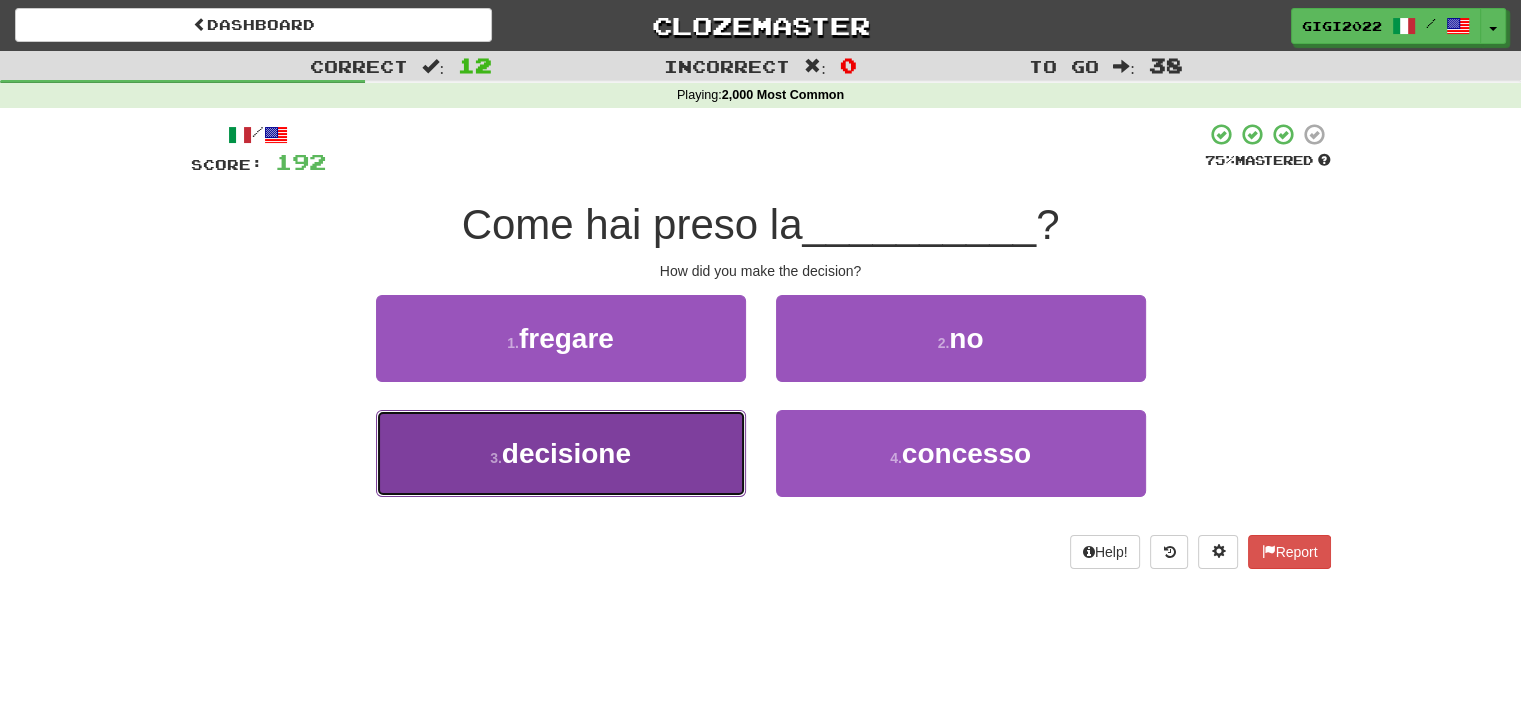click on "3 .  decisione" at bounding box center [561, 453] 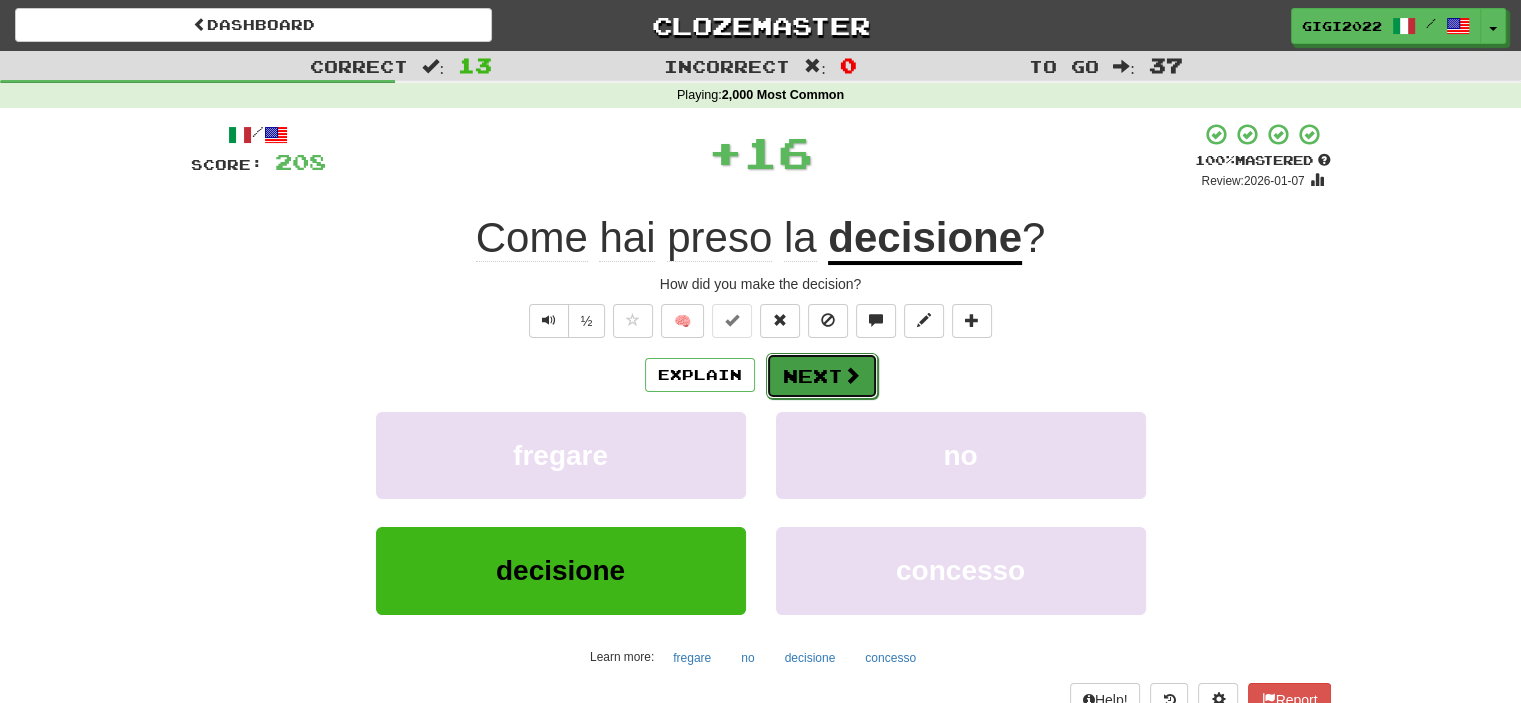 click on "Next" at bounding box center [822, 376] 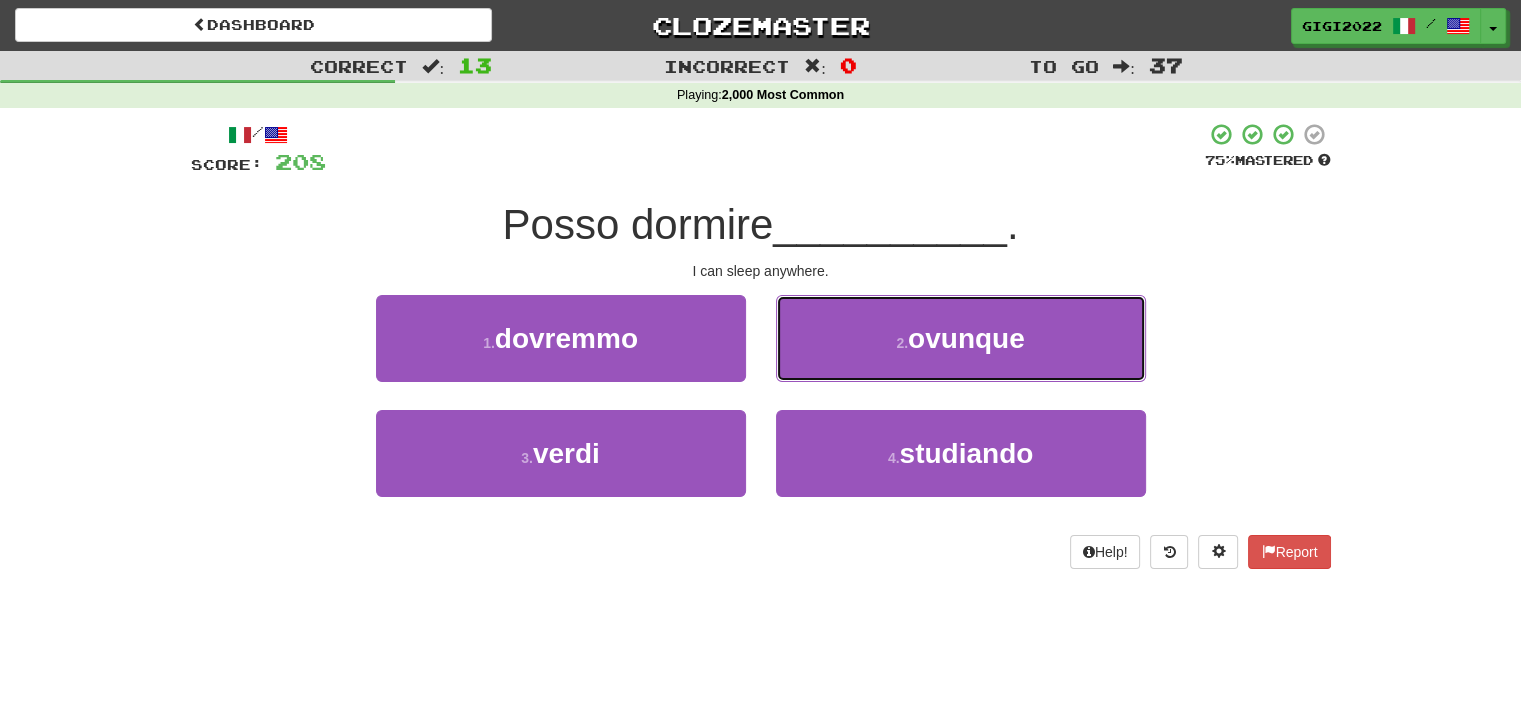 click on "2 .  ovunque" at bounding box center (961, 338) 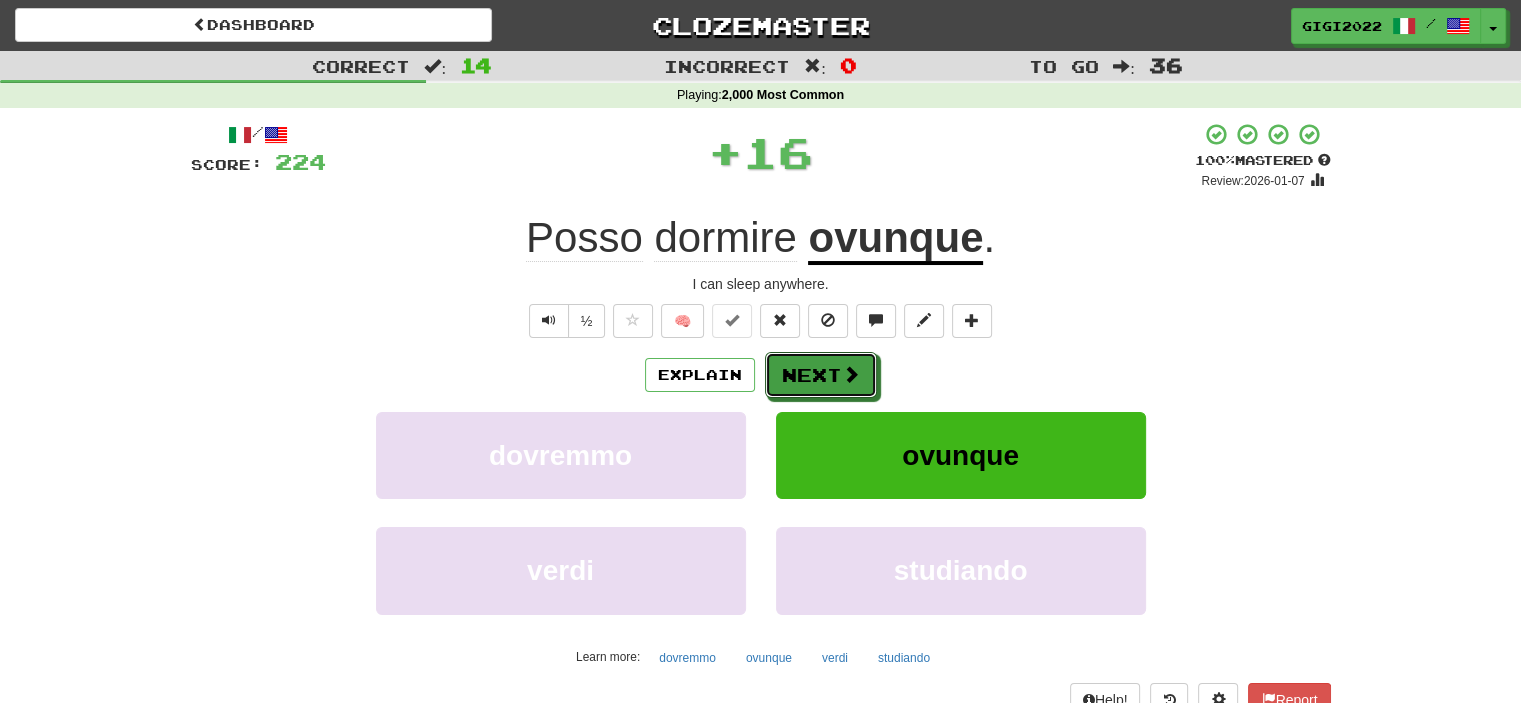 click on "Next" at bounding box center (821, 375) 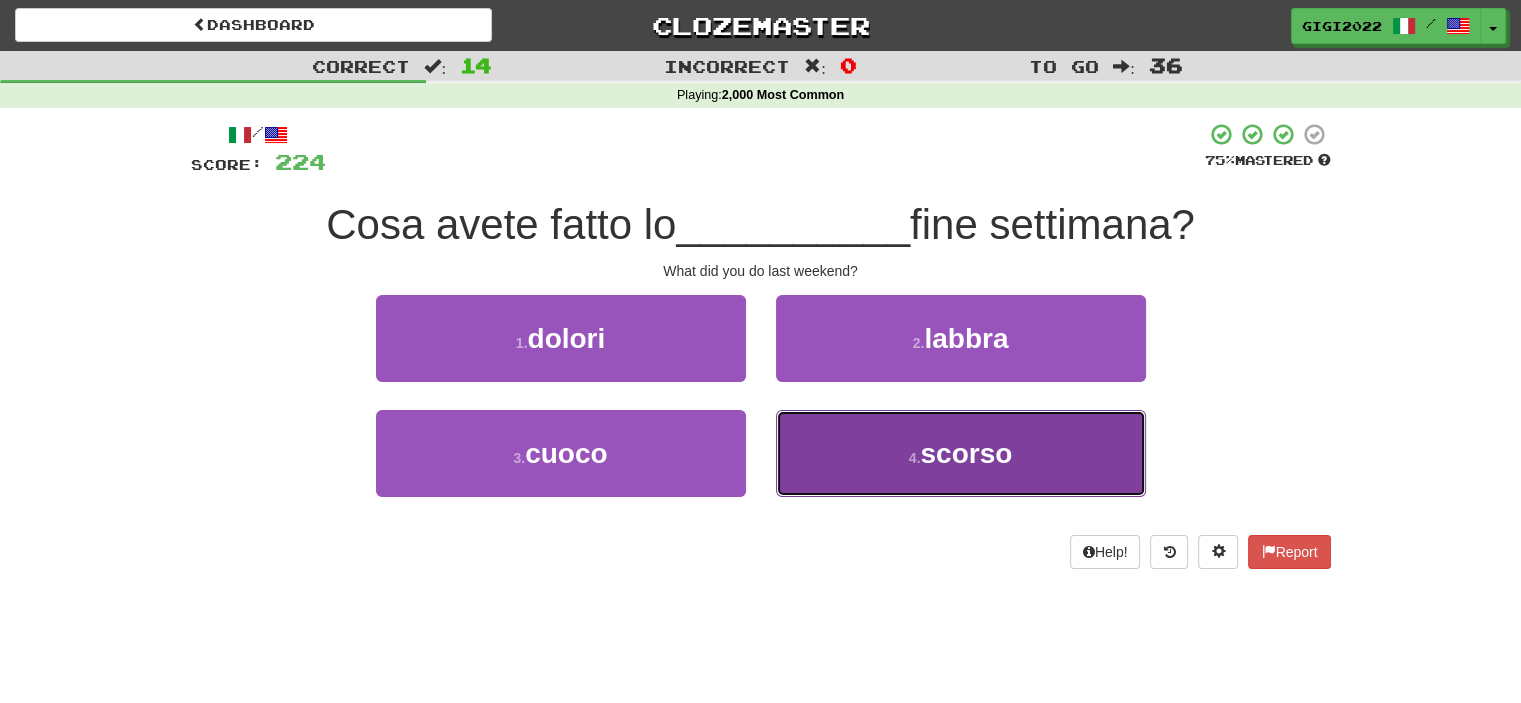 click on "4 .  scorso" at bounding box center (961, 453) 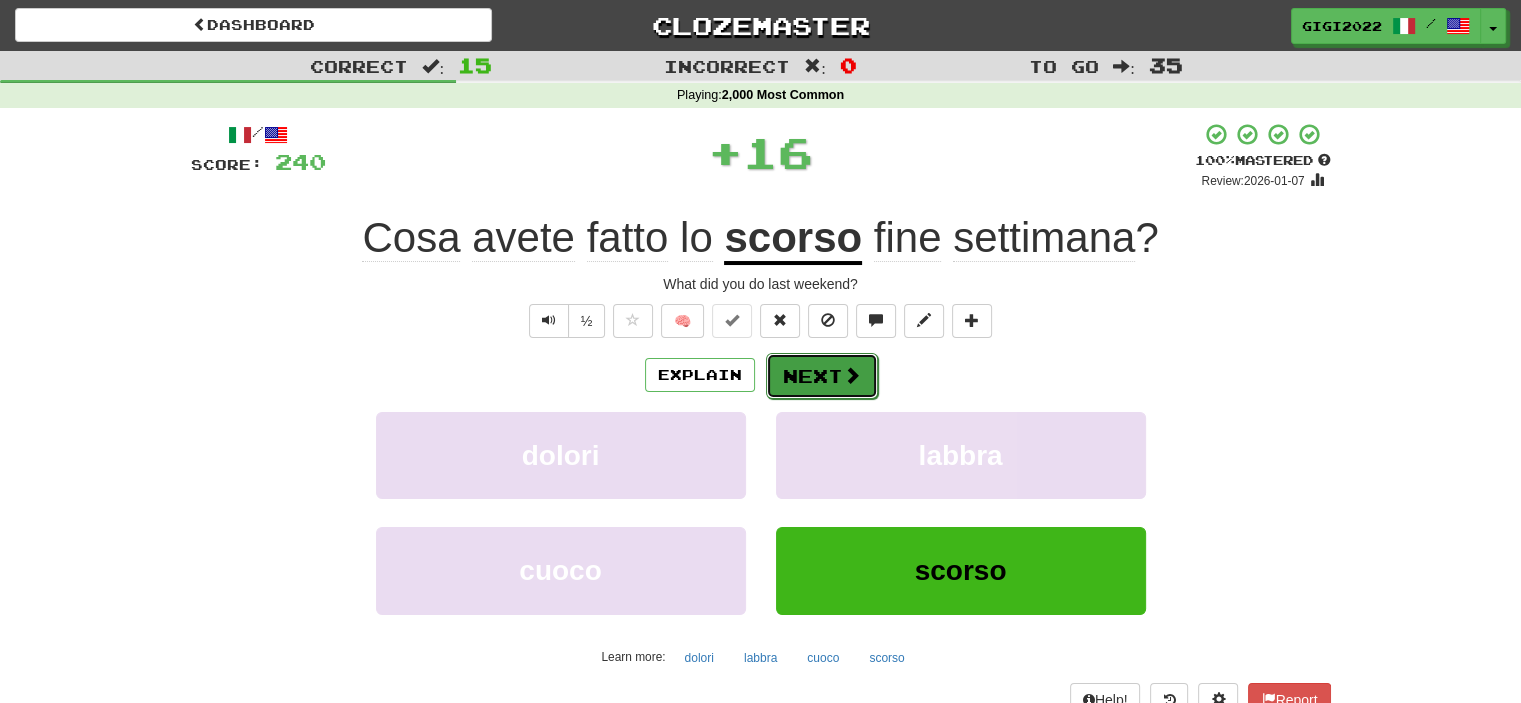 click on "Next" at bounding box center (822, 376) 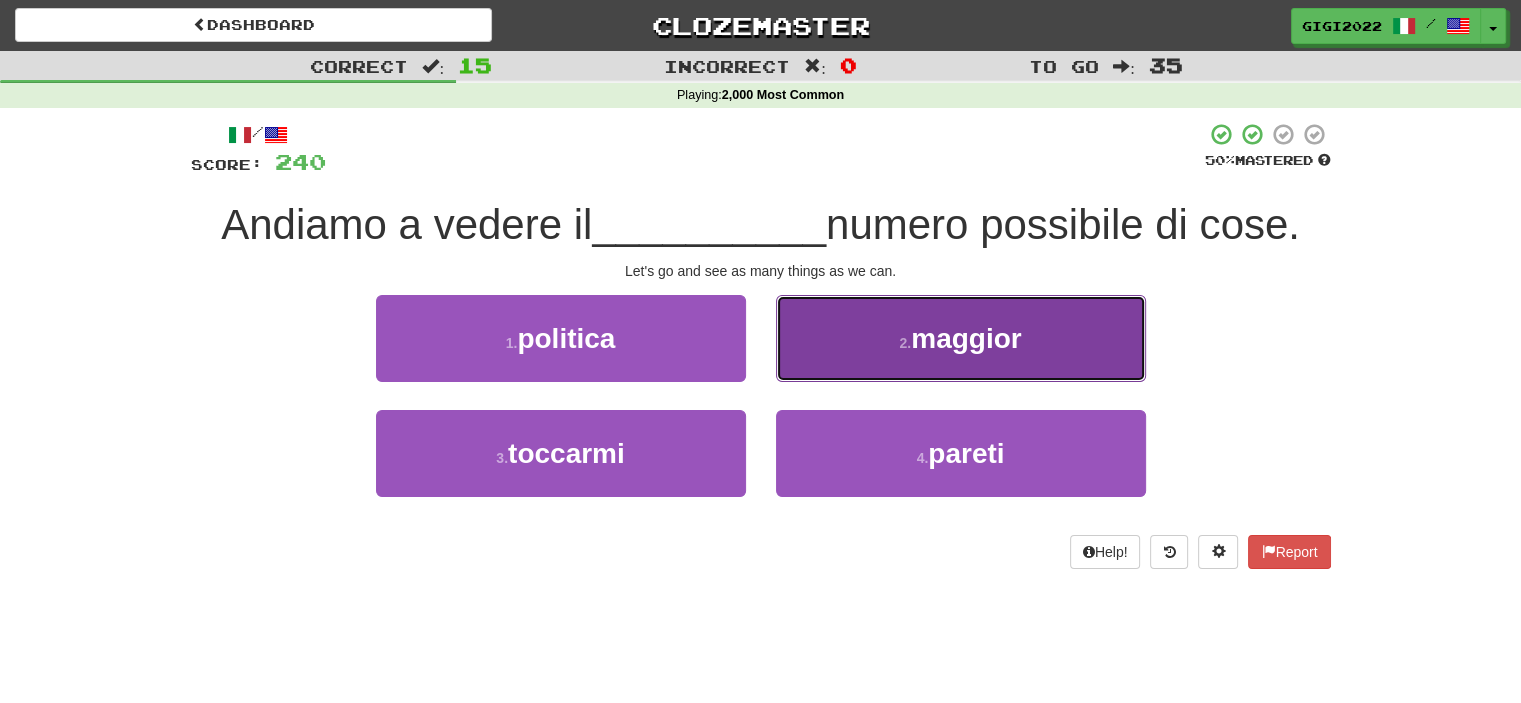 click on "2 .  maggior" at bounding box center (961, 338) 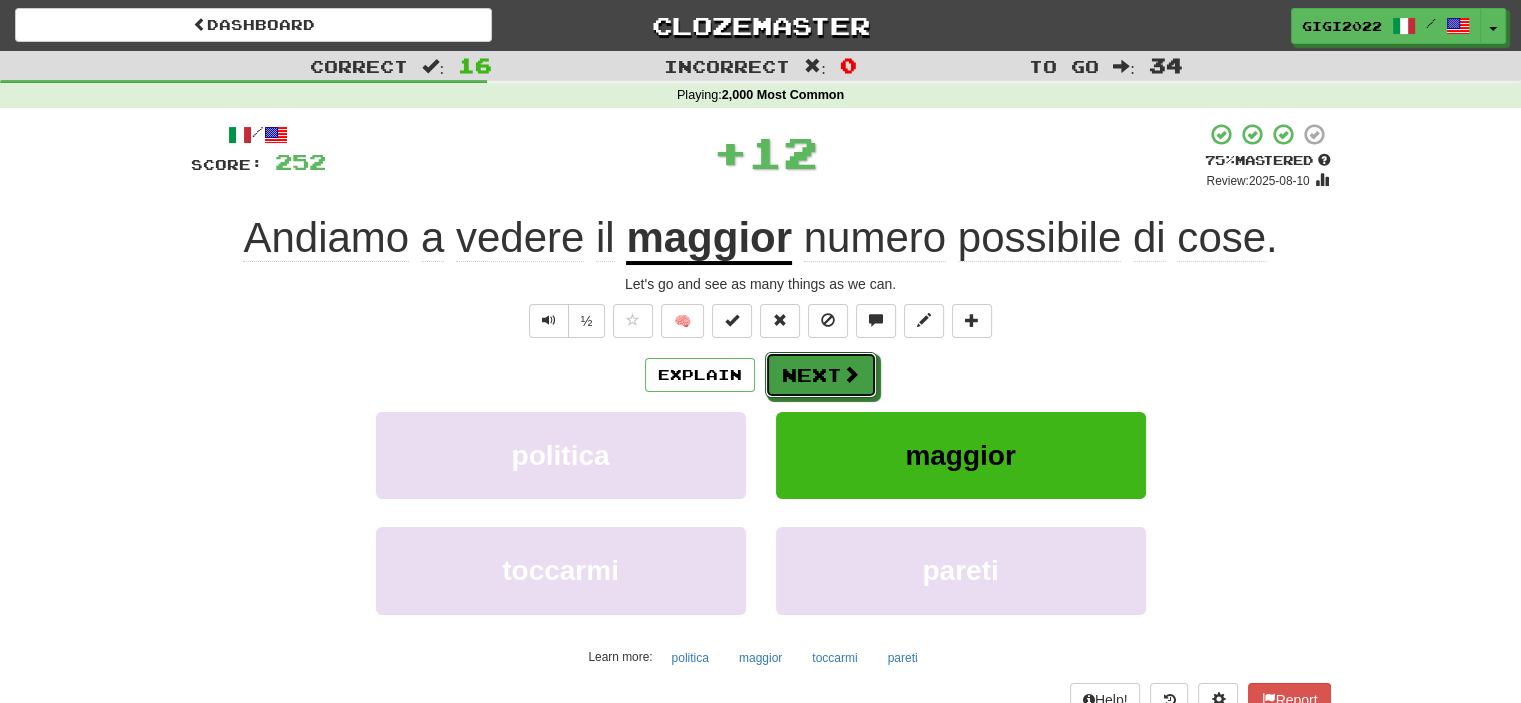 click on "Next" at bounding box center (821, 375) 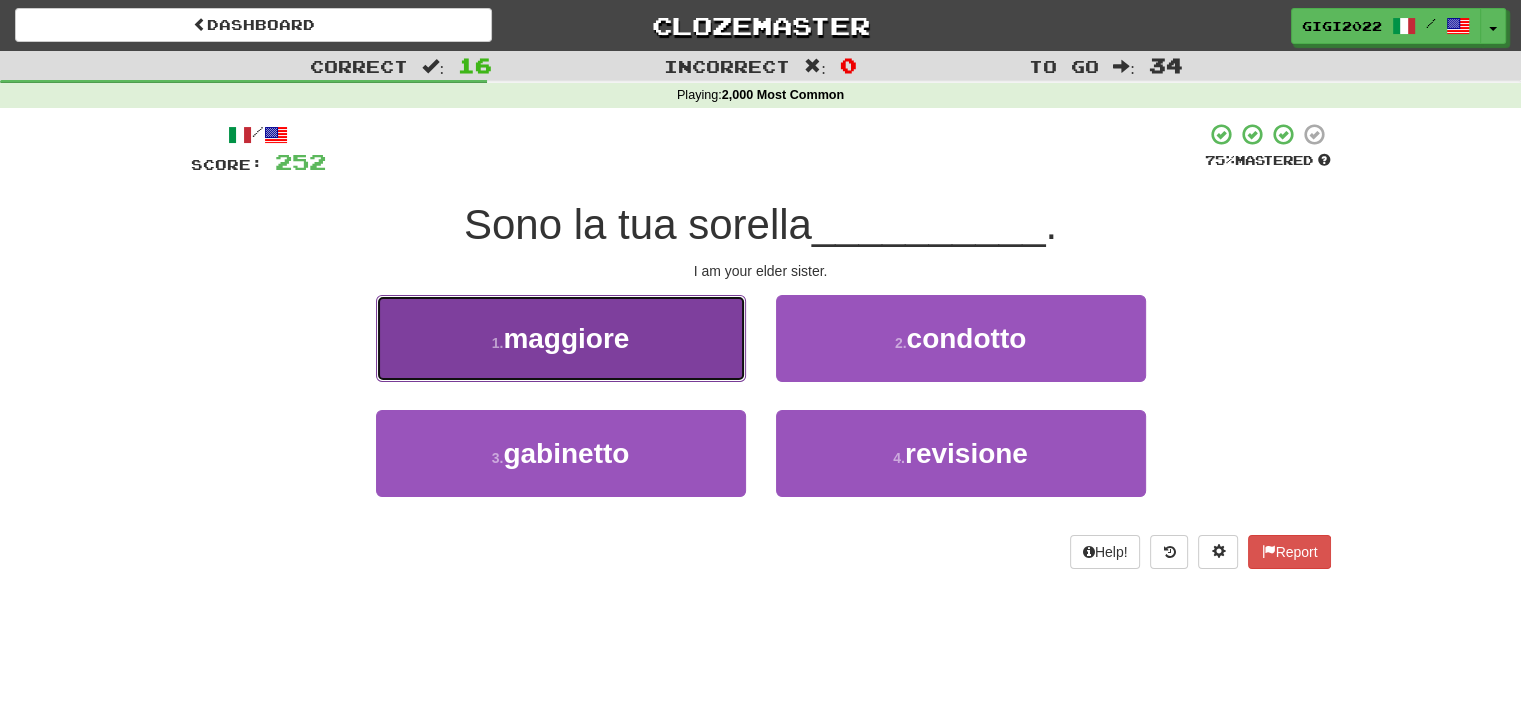 click on "1 .  maggiore" at bounding box center [561, 338] 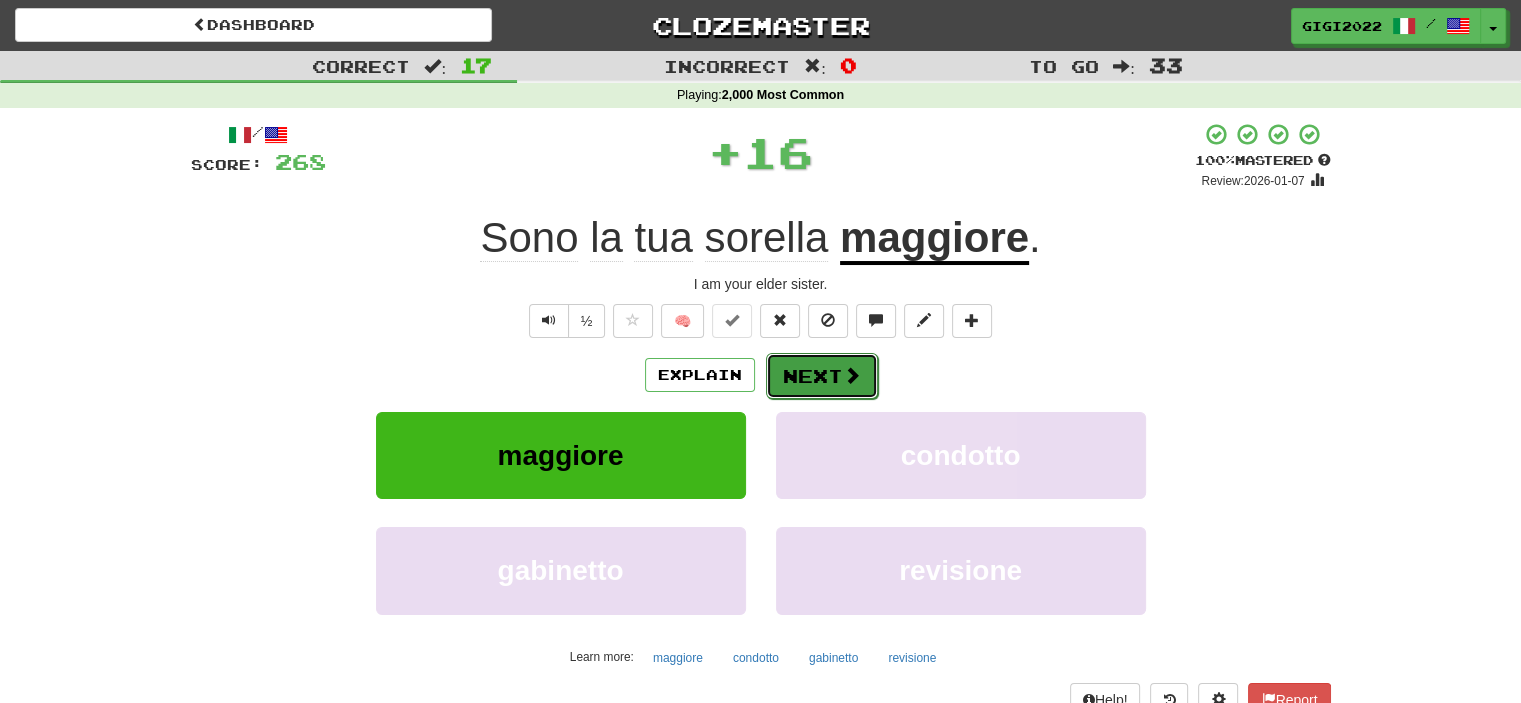 click on "Next" at bounding box center [822, 376] 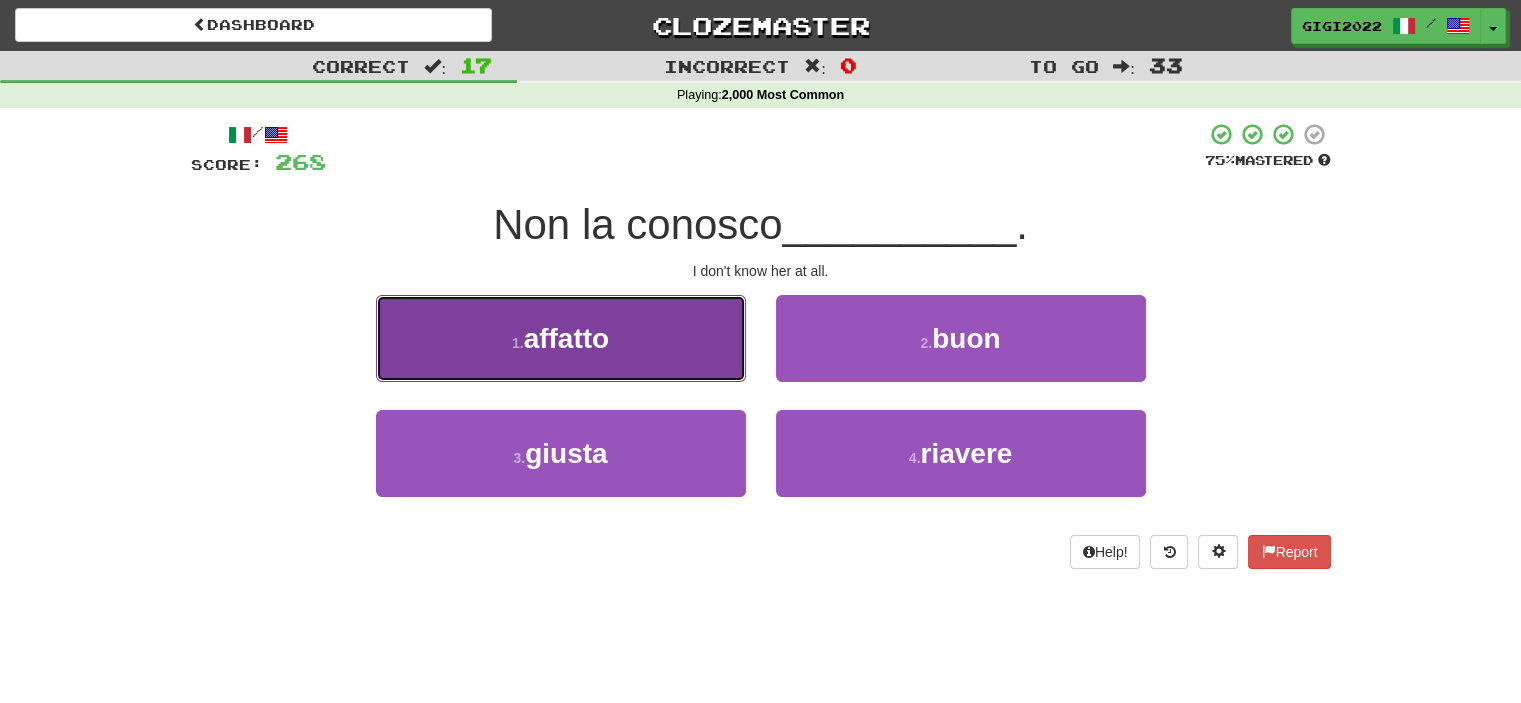 click on "1 .  affatto" at bounding box center (561, 338) 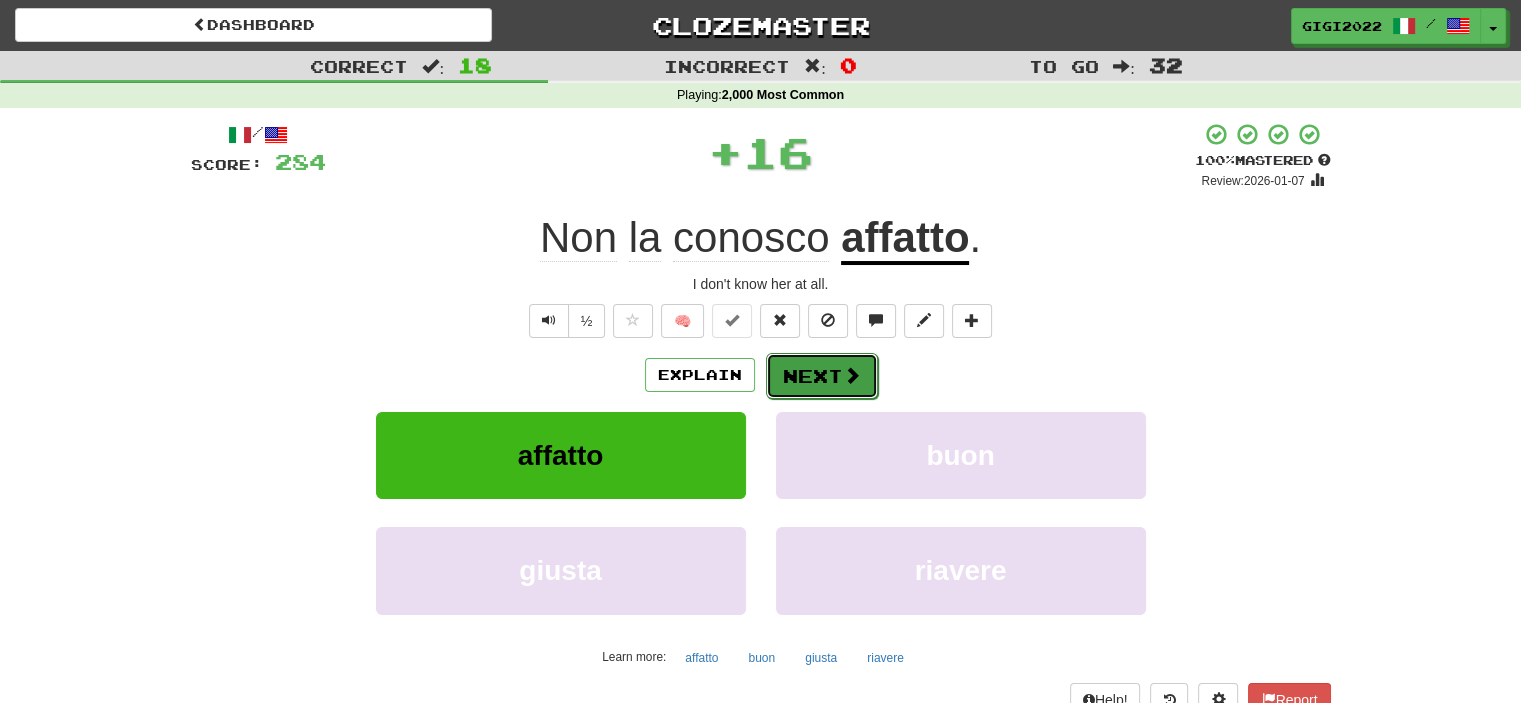 click on "Next" at bounding box center [822, 376] 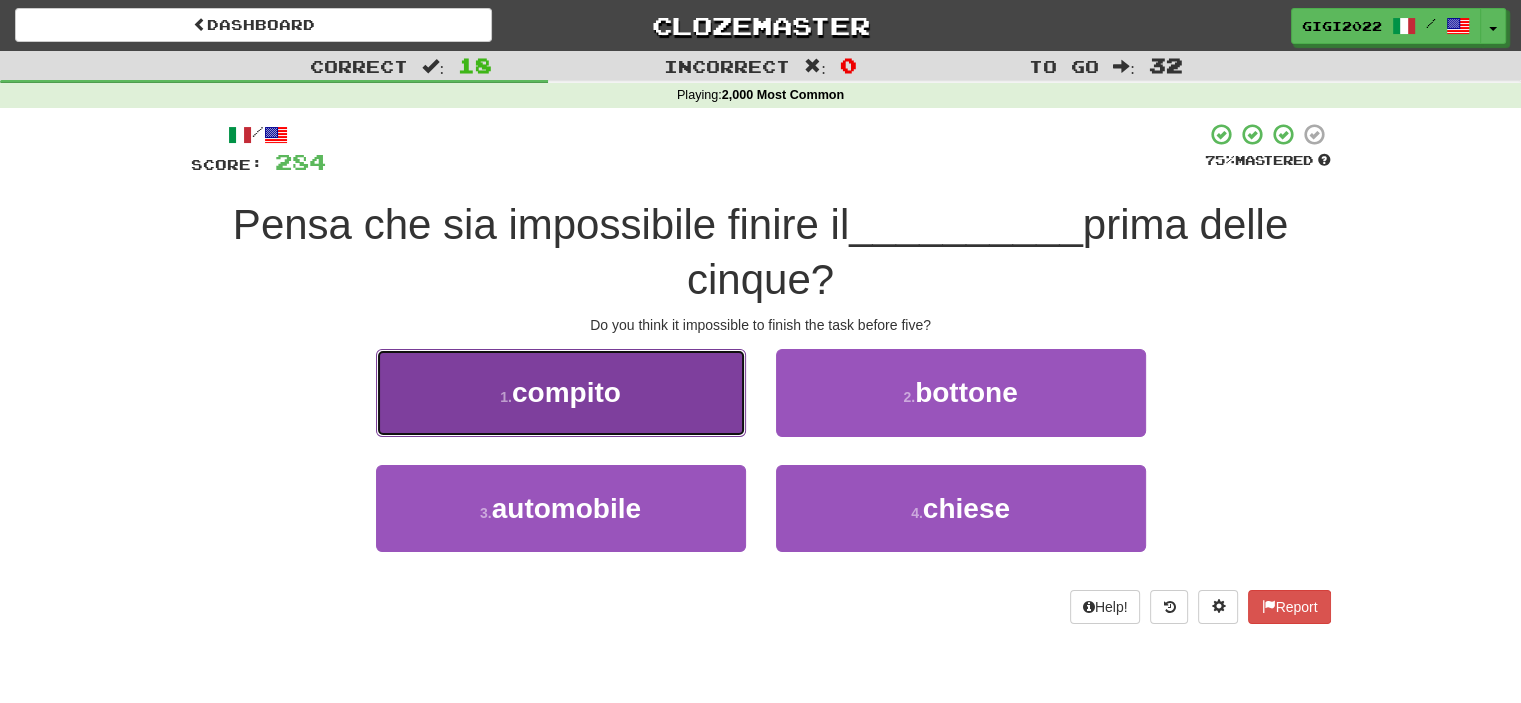 click on "1 .  compito" at bounding box center [561, 392] 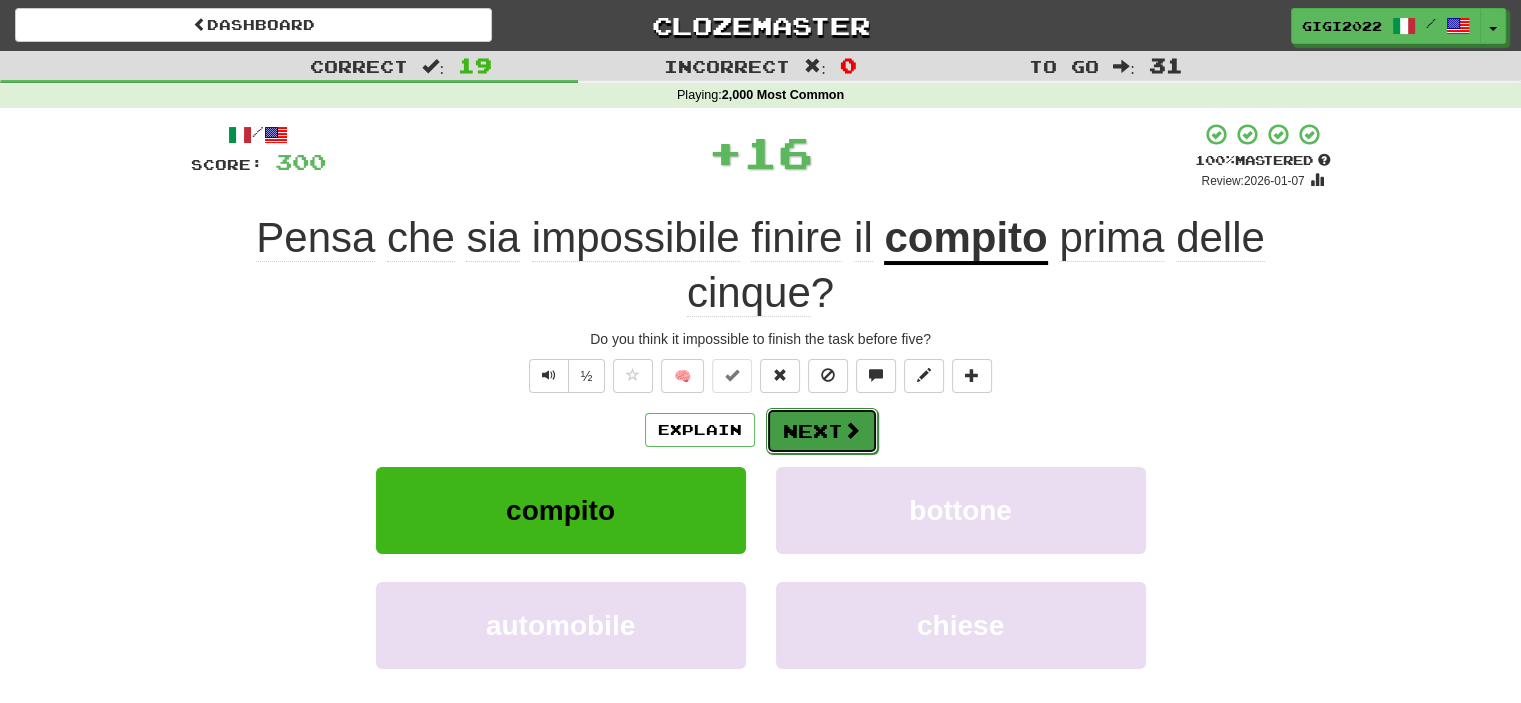 click on "Next" at bounding box center (822, 431) 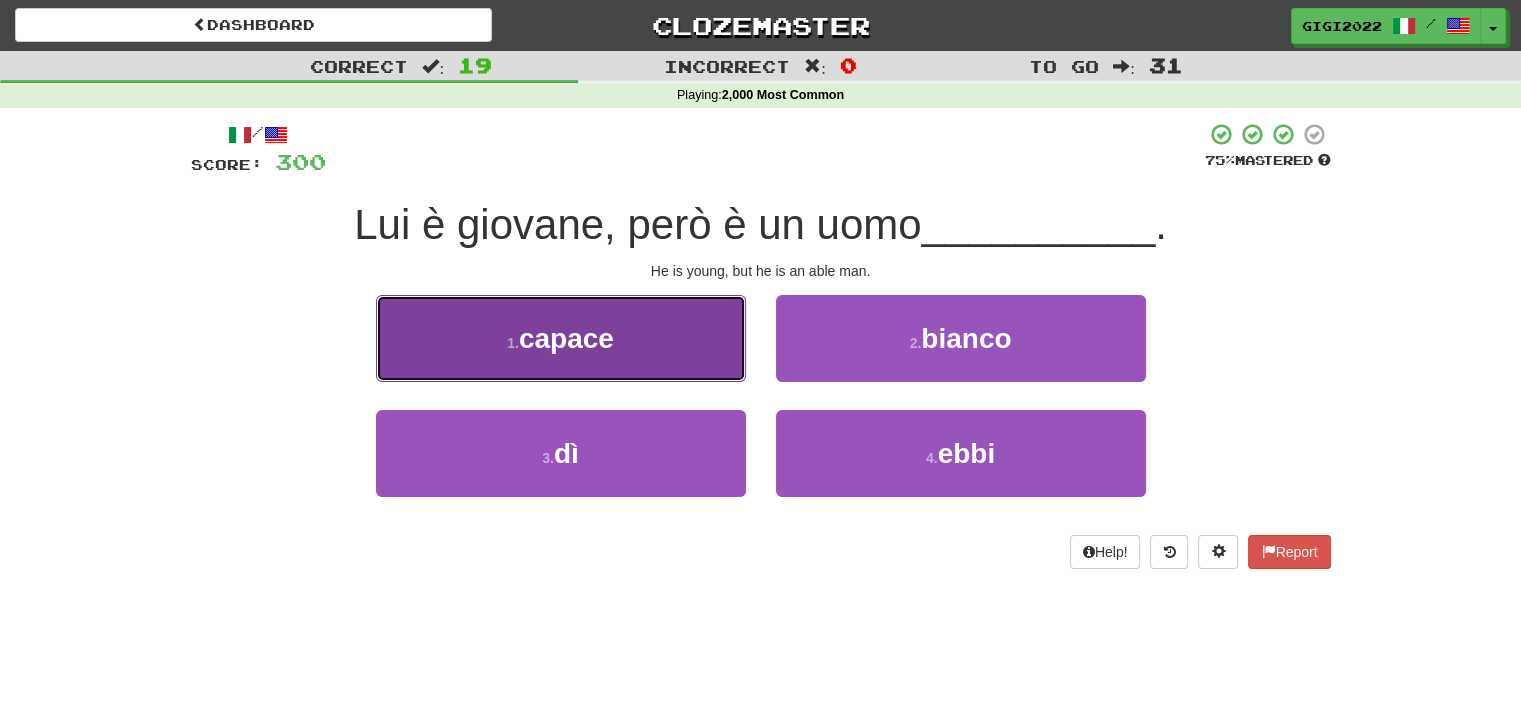 click on "1 .  capace" at bounding box center (561, 338) 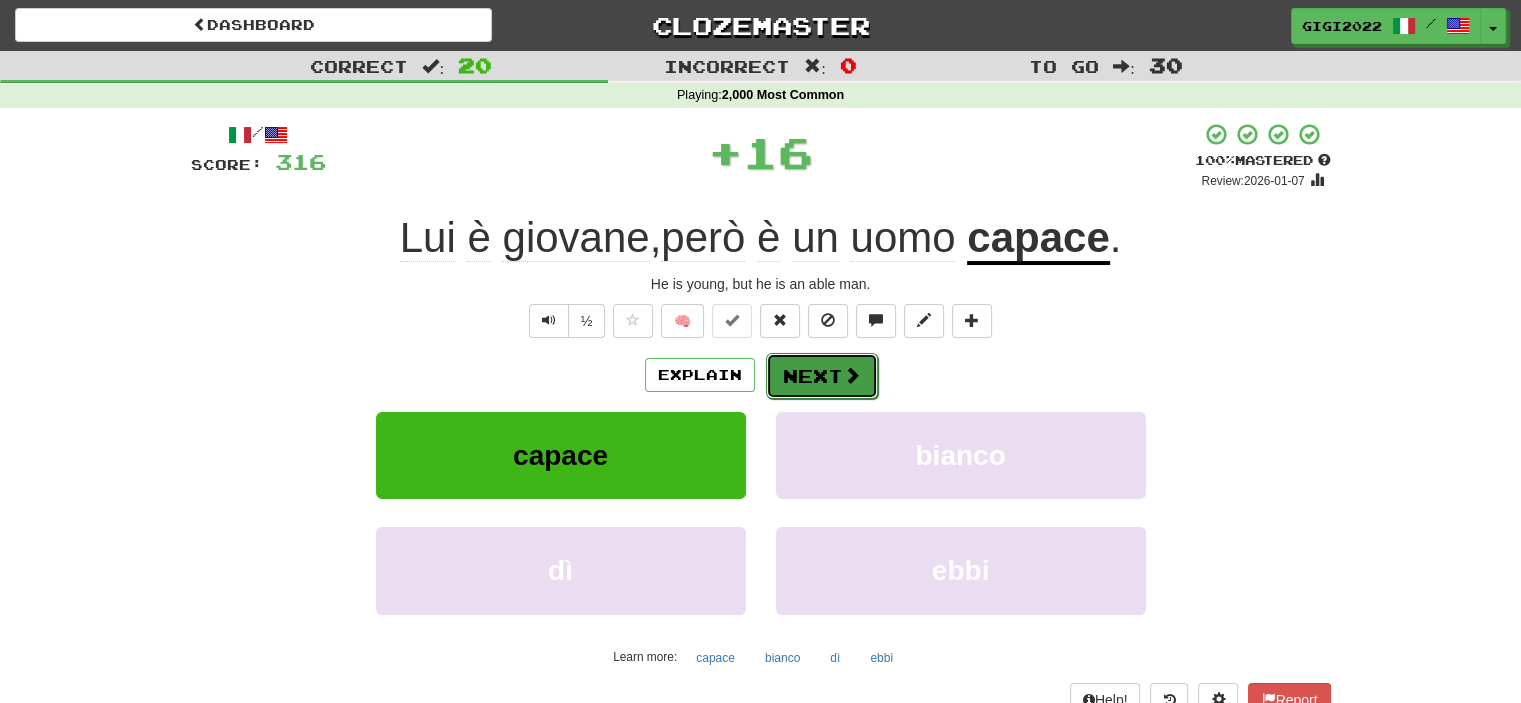 click on "Next" at bounding box center (822, 376) 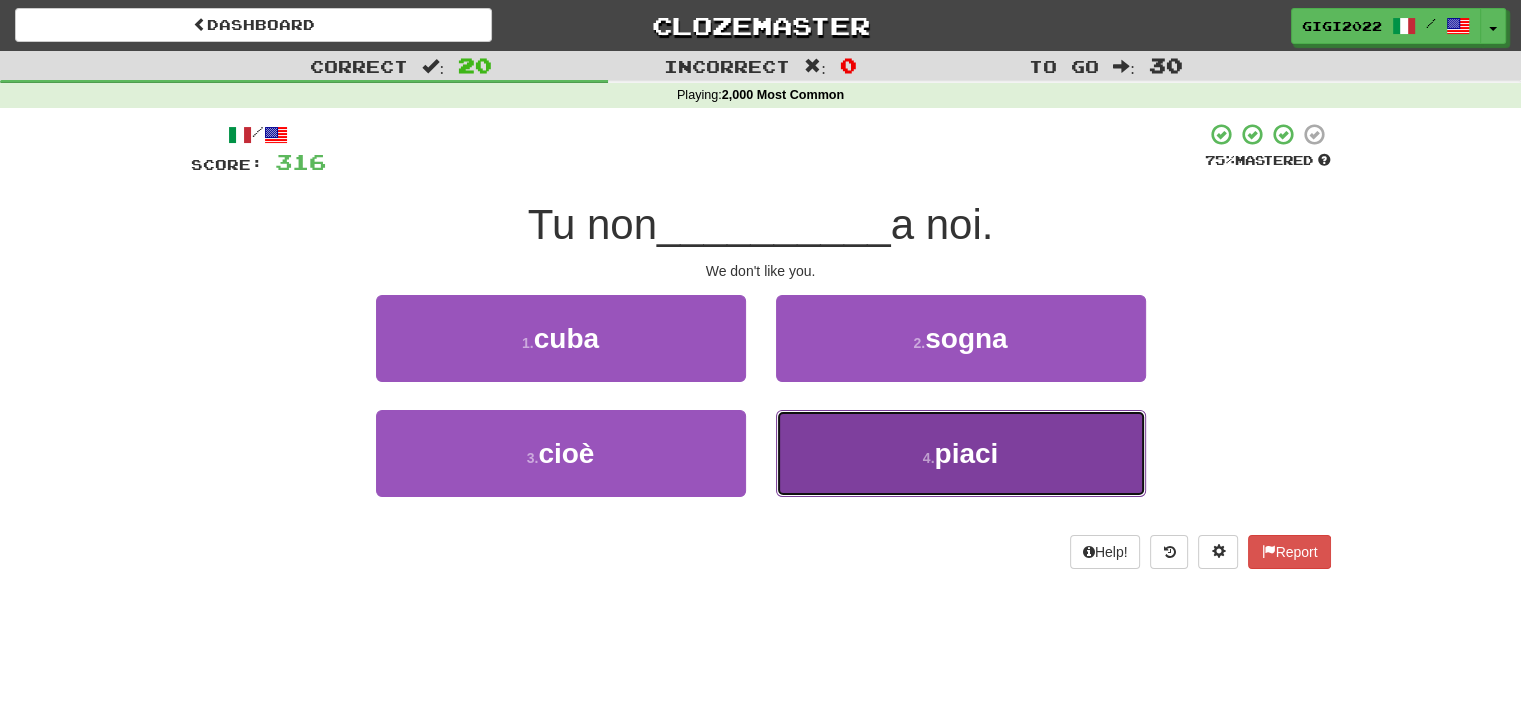 click on "4 .  piaci" at bounding box center [961, 453] 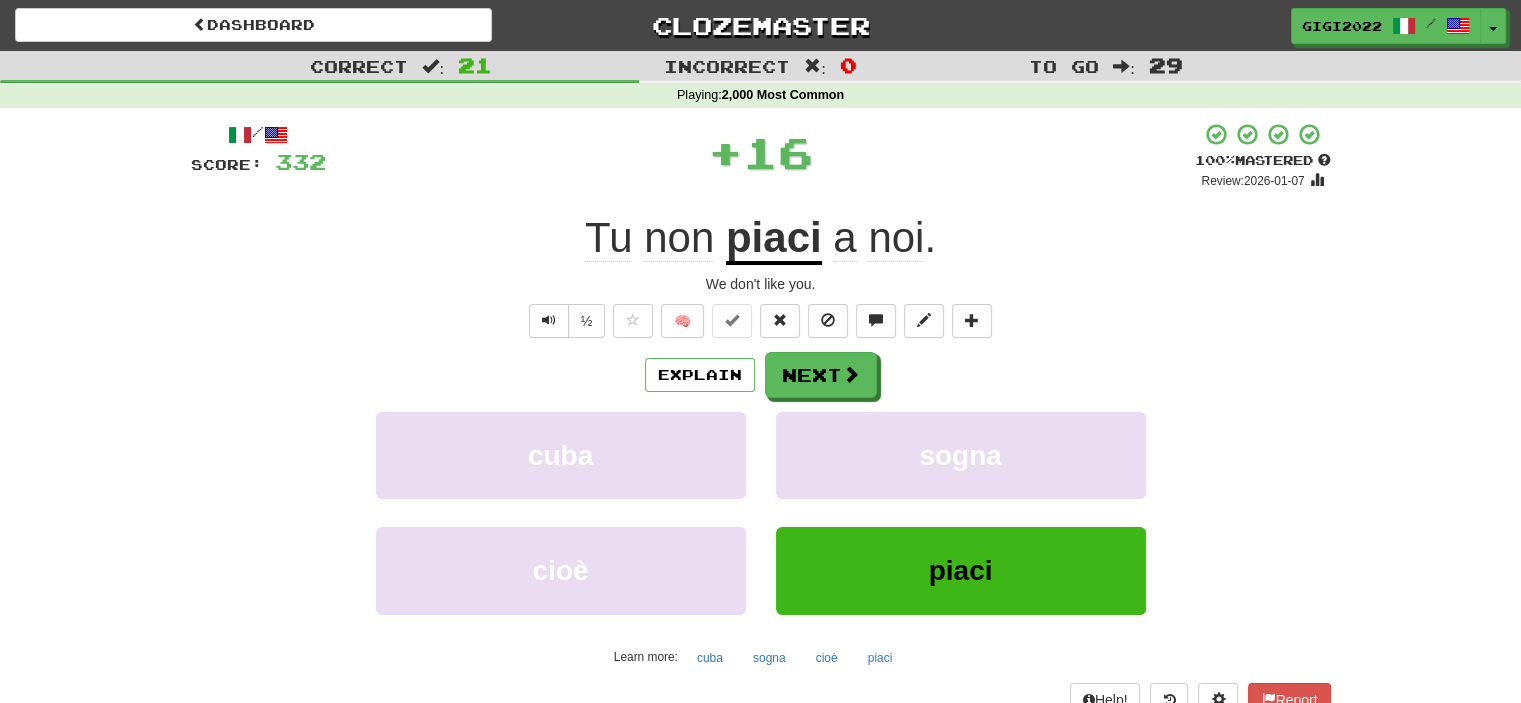 click on "Explain Next cuba sogna cioè piaci Learn more: cuba sogna cioè piaci" at bounding box center (761, 512) 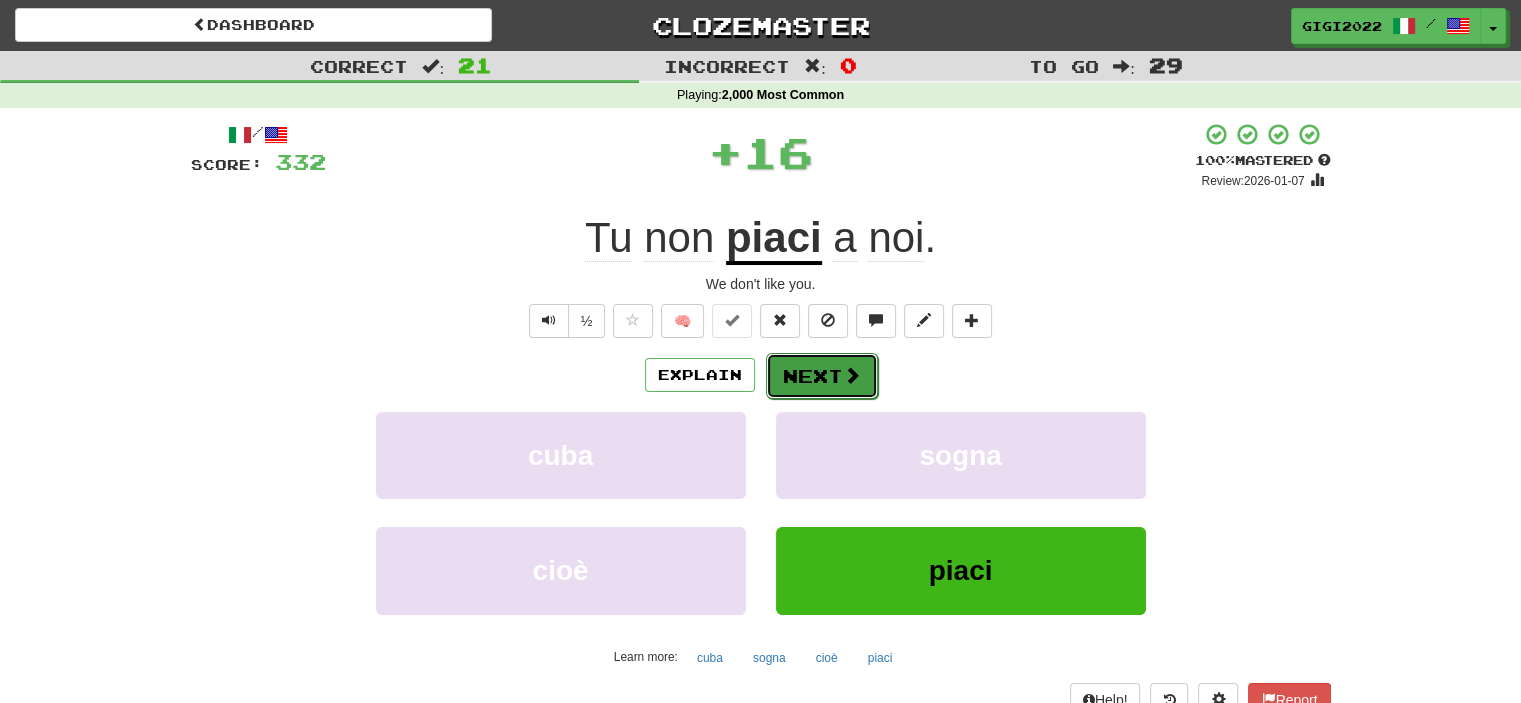 click on "Next" at bounding box center [822, 376] 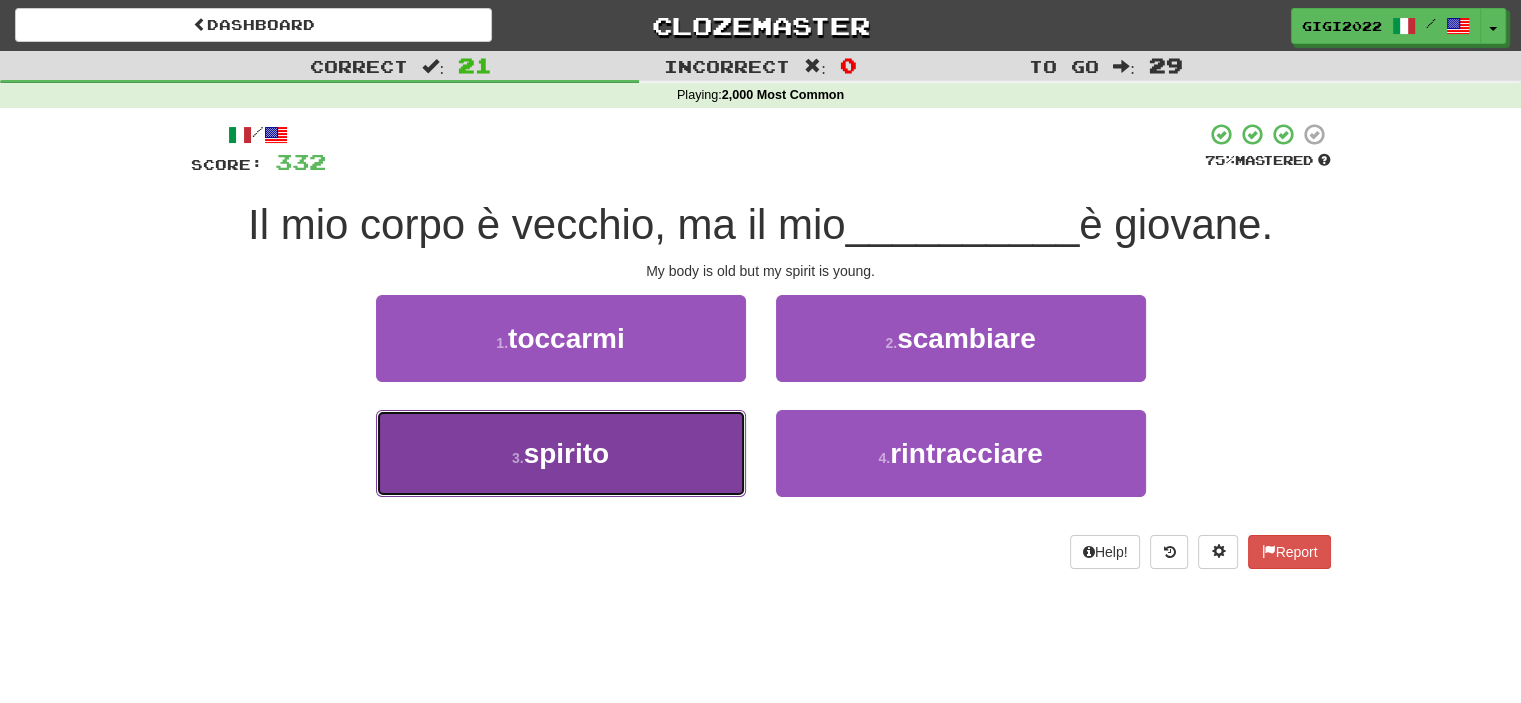 click on "3 .  spirito" at bounding box center [561, 453] 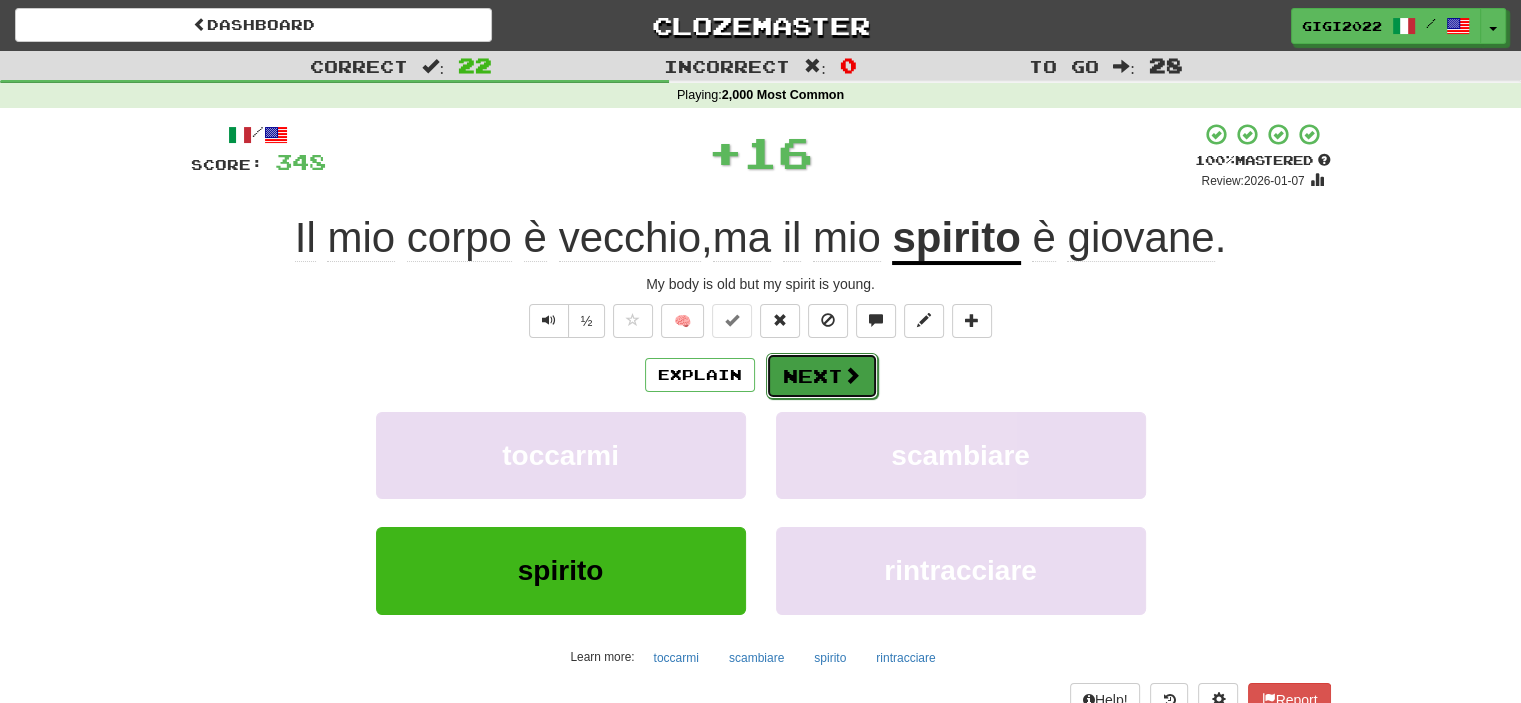 click on "Next" at bounding box center (822, 376) 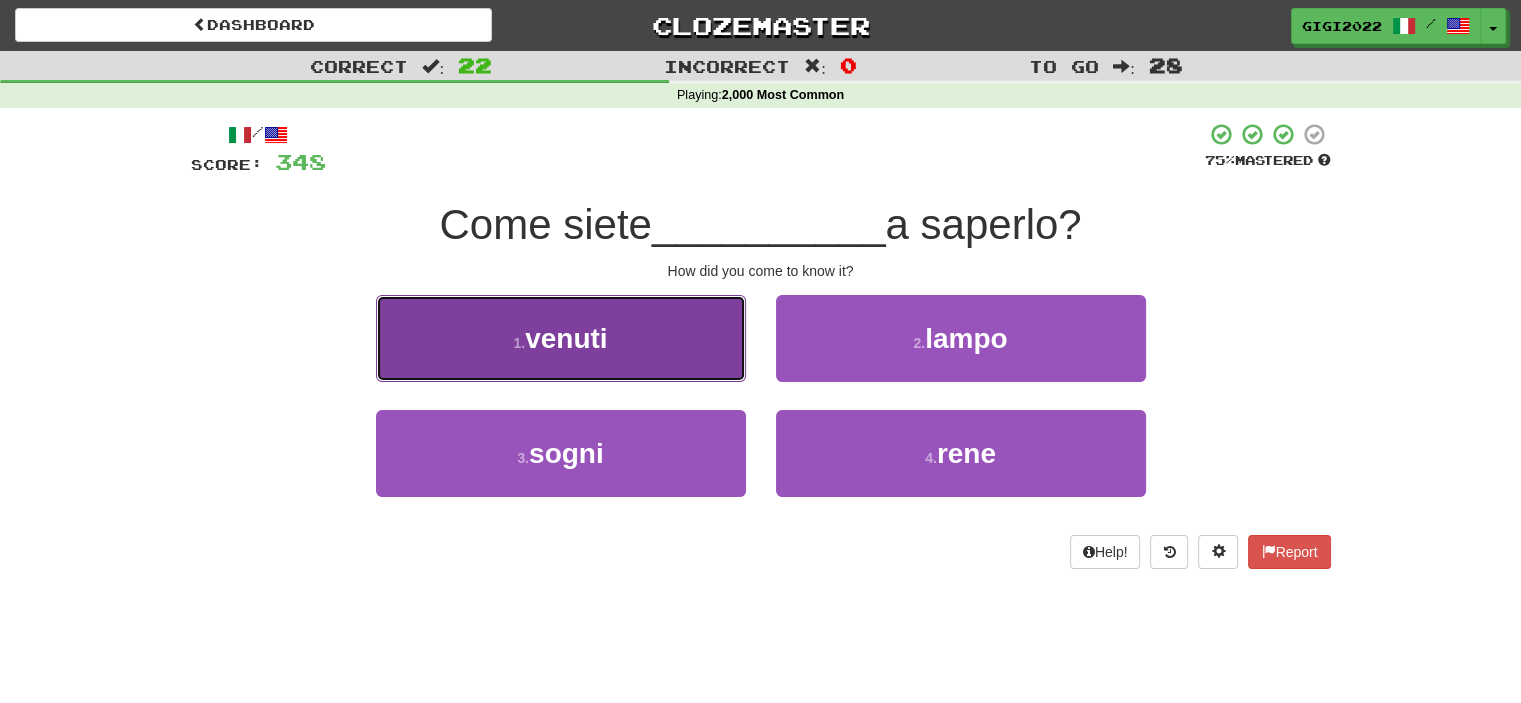 click on "1 .  venuti" at bounding box center [561, 338] 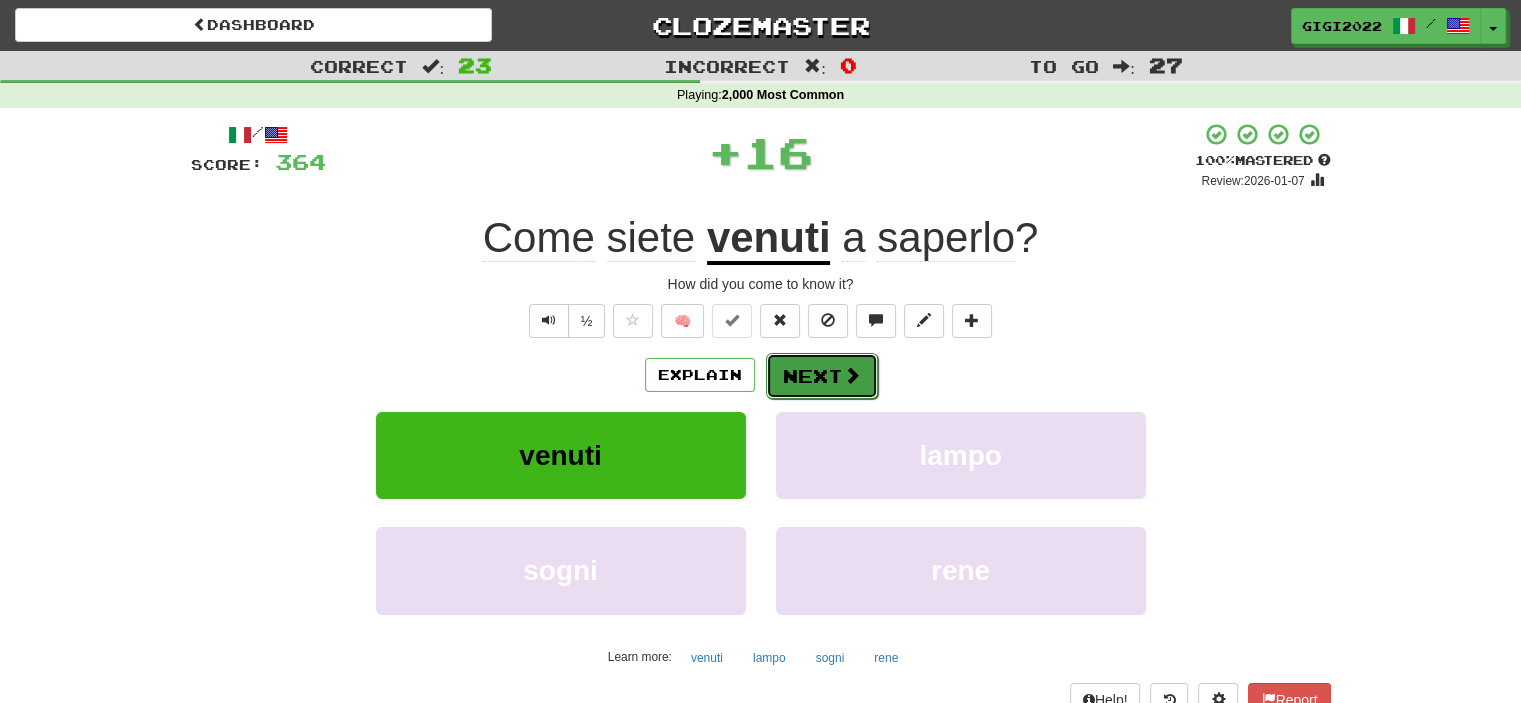 click on "Next" at bounding box center (822, 376) 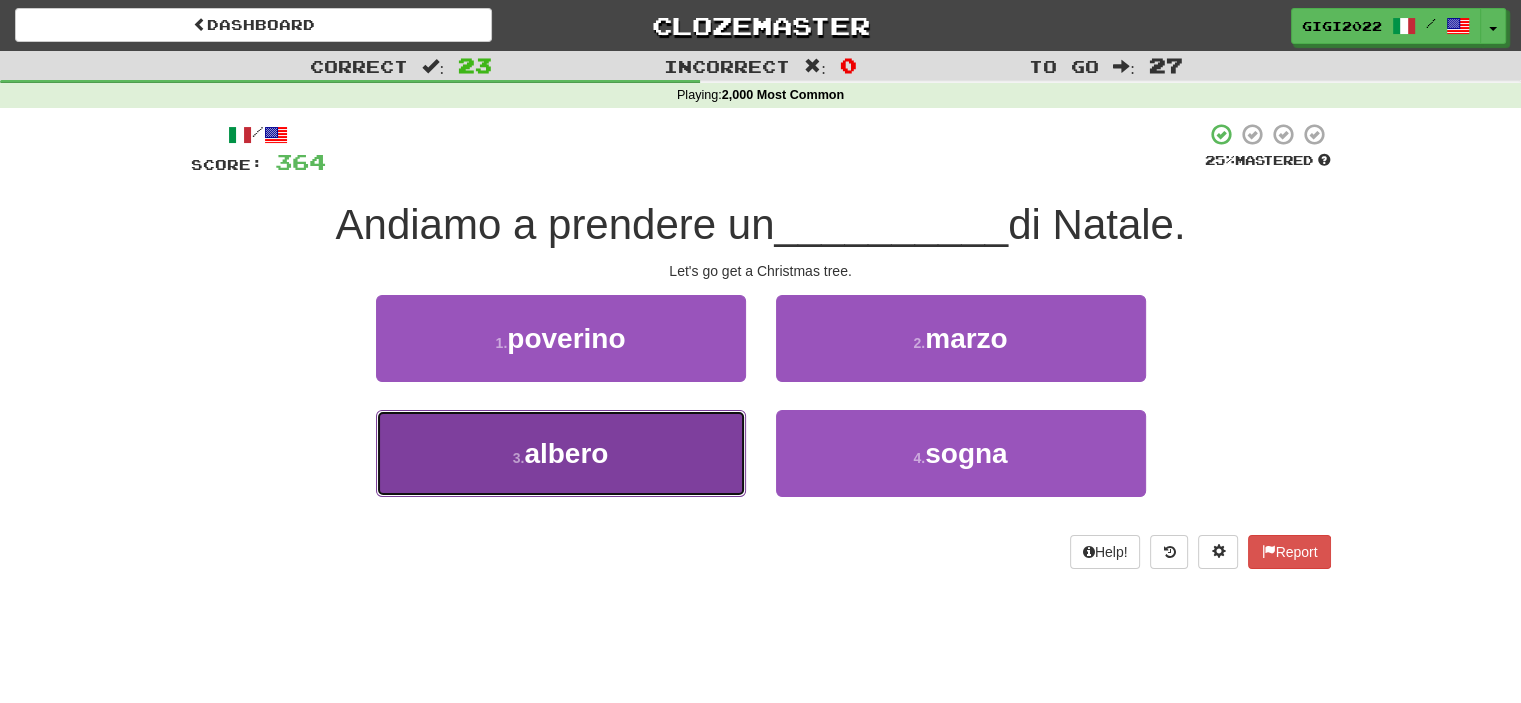 click on "3 .  albero" at bounding box center (561, 453) 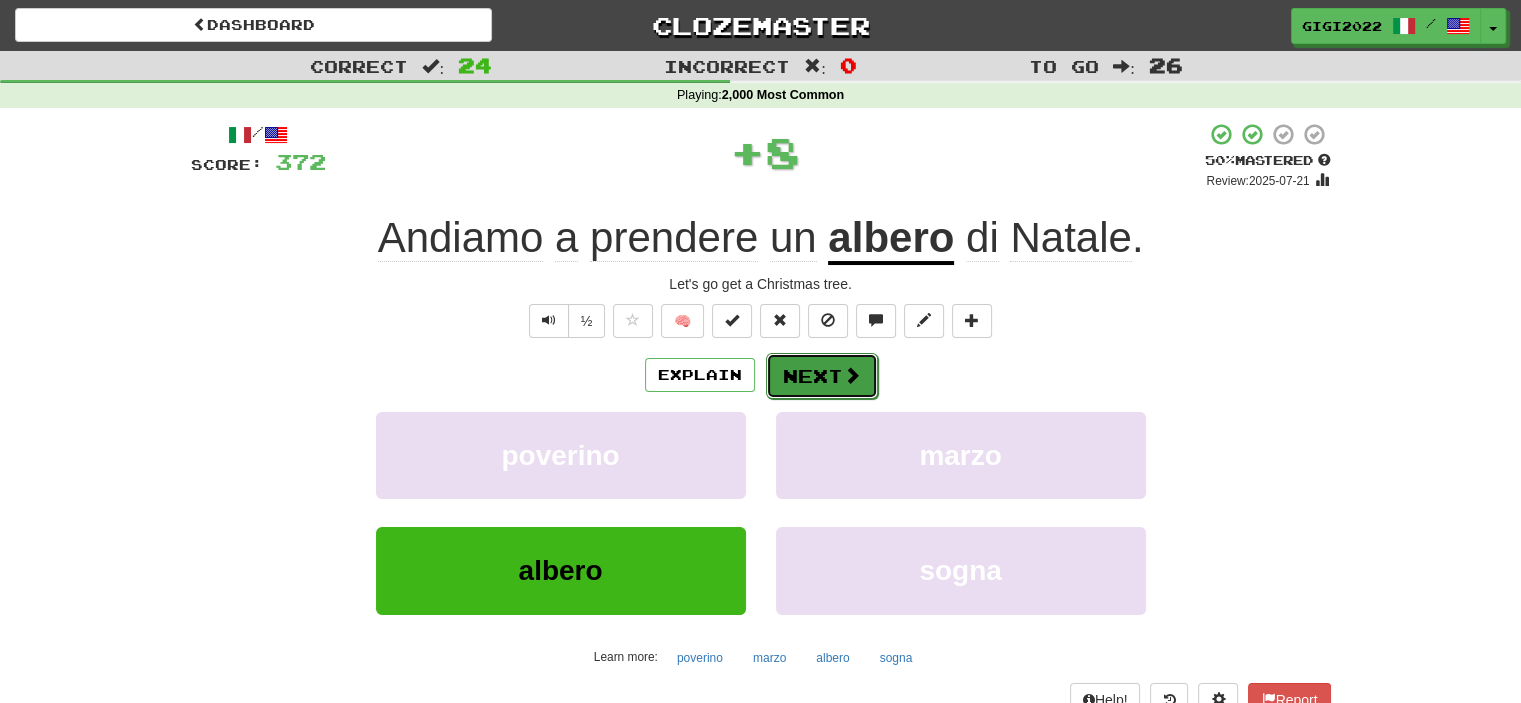 click on "Next" at bounding box center [822, 376] 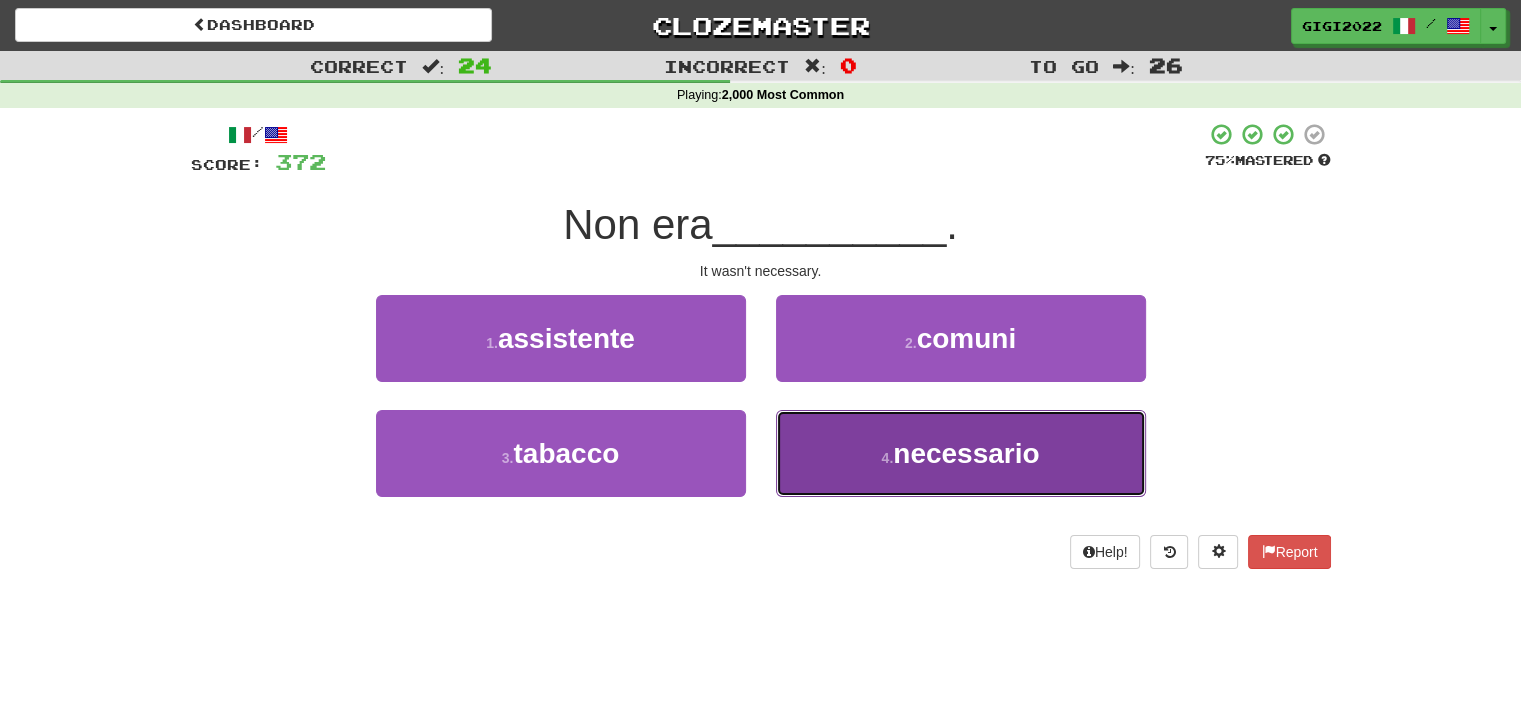 click on "4 .  necessario" at bounding box center [961, 453] 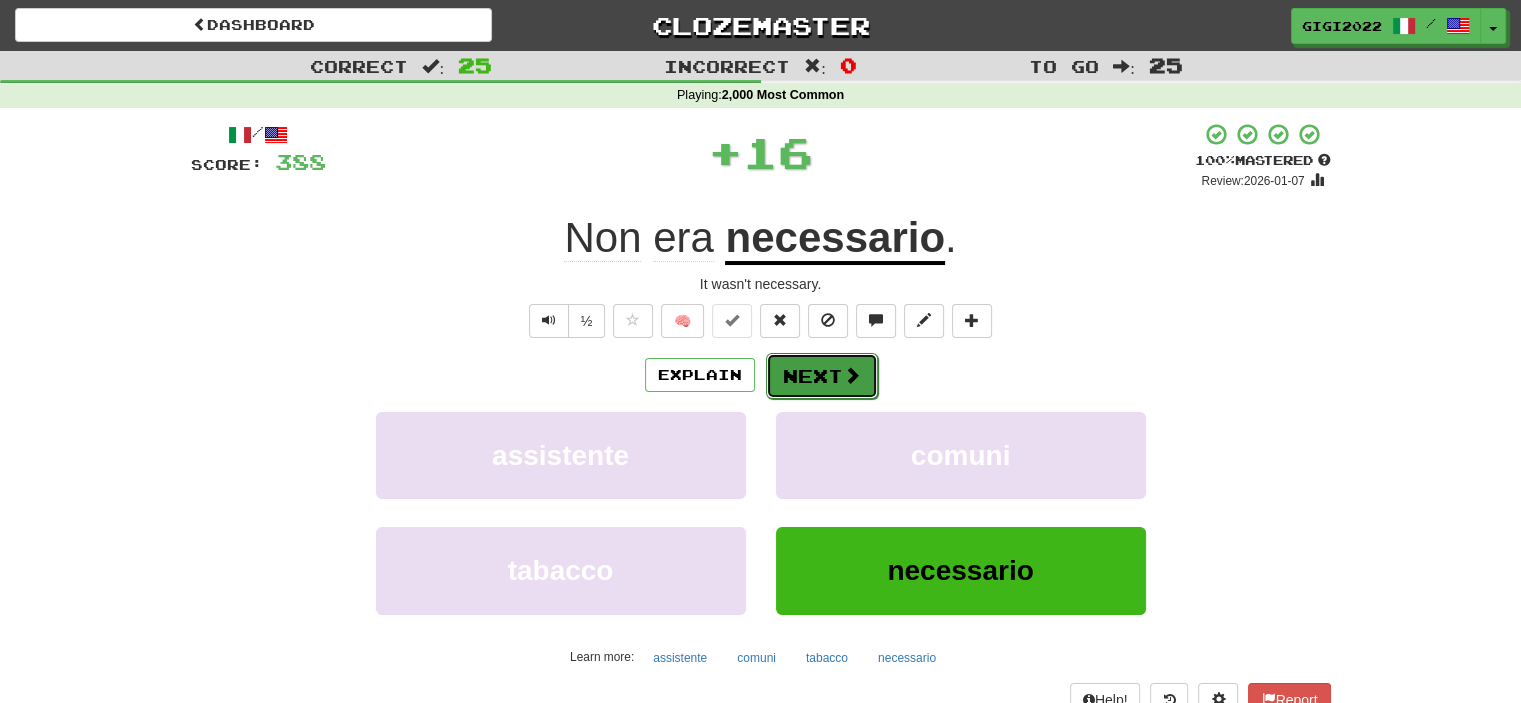 click on "Next" at bounding box center (822, 376) 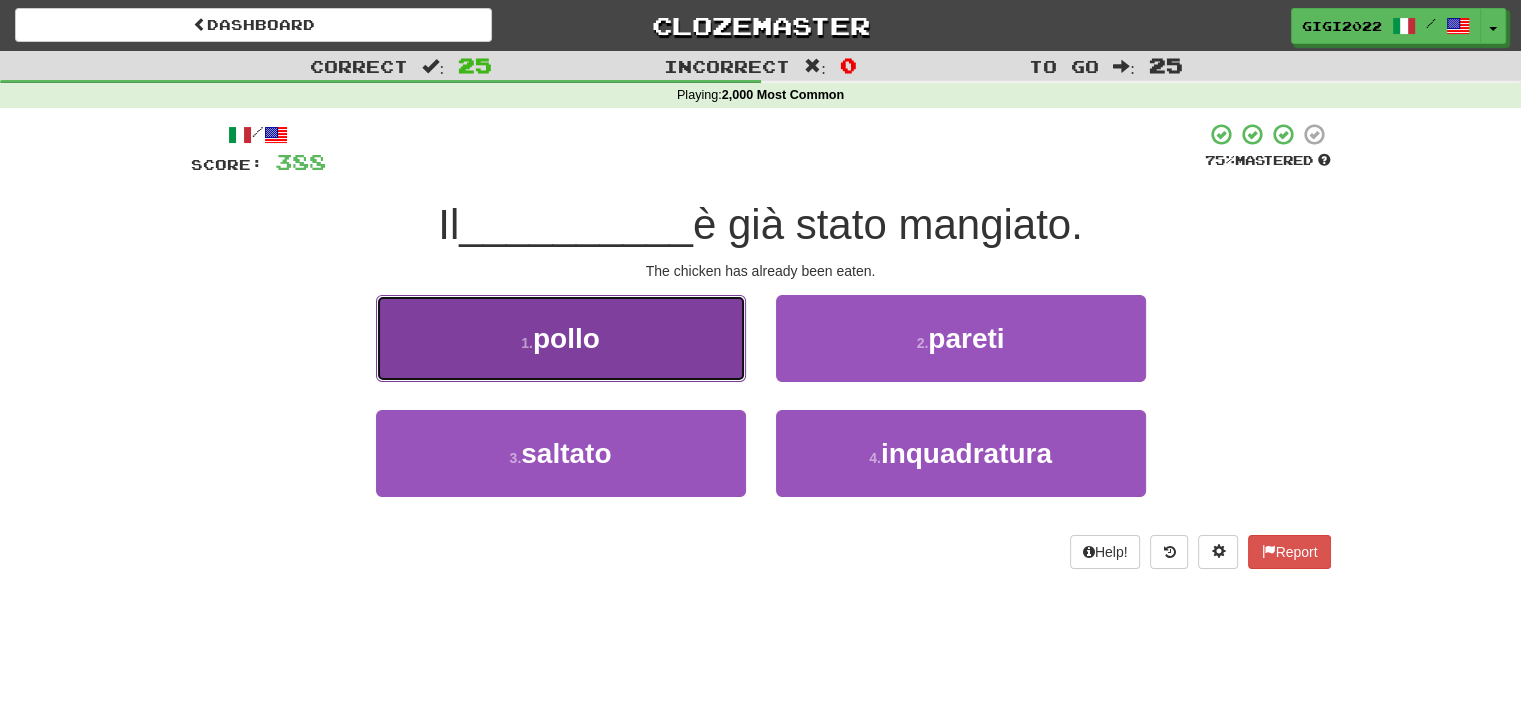 click on "1 .  pollo" at bounding box center [561, 338] 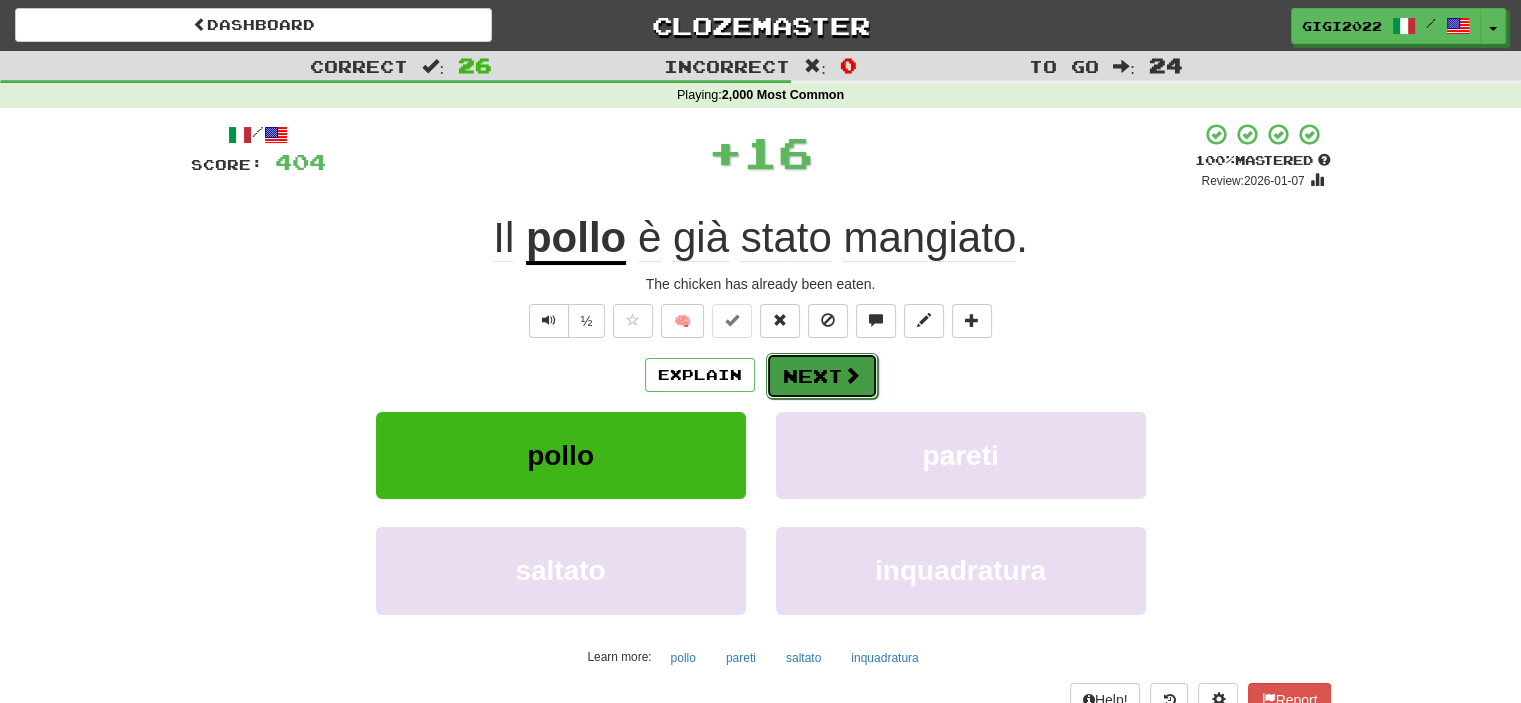 click on "Next" at bounding box center [822, 376] 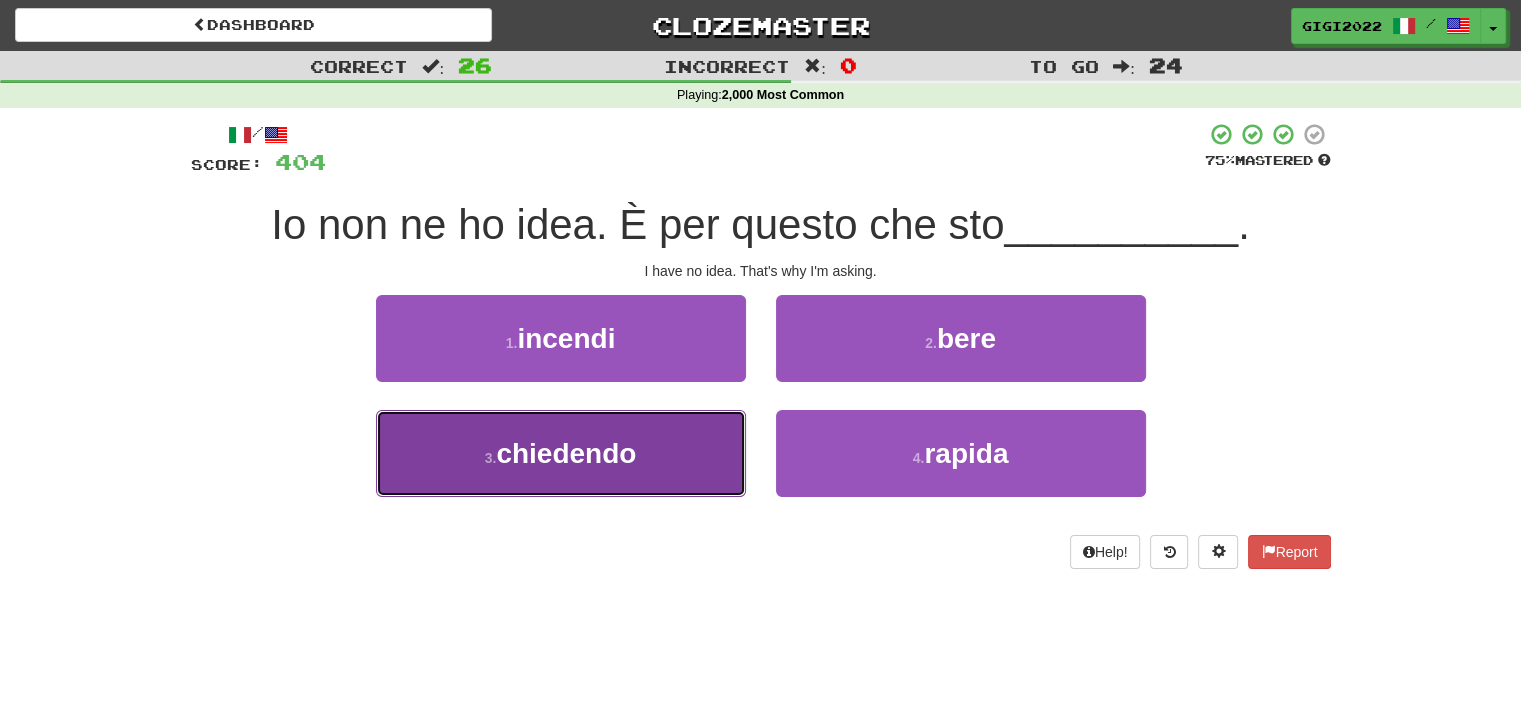 click on "3 .  chiedendo" at bounding box center [561, 453] 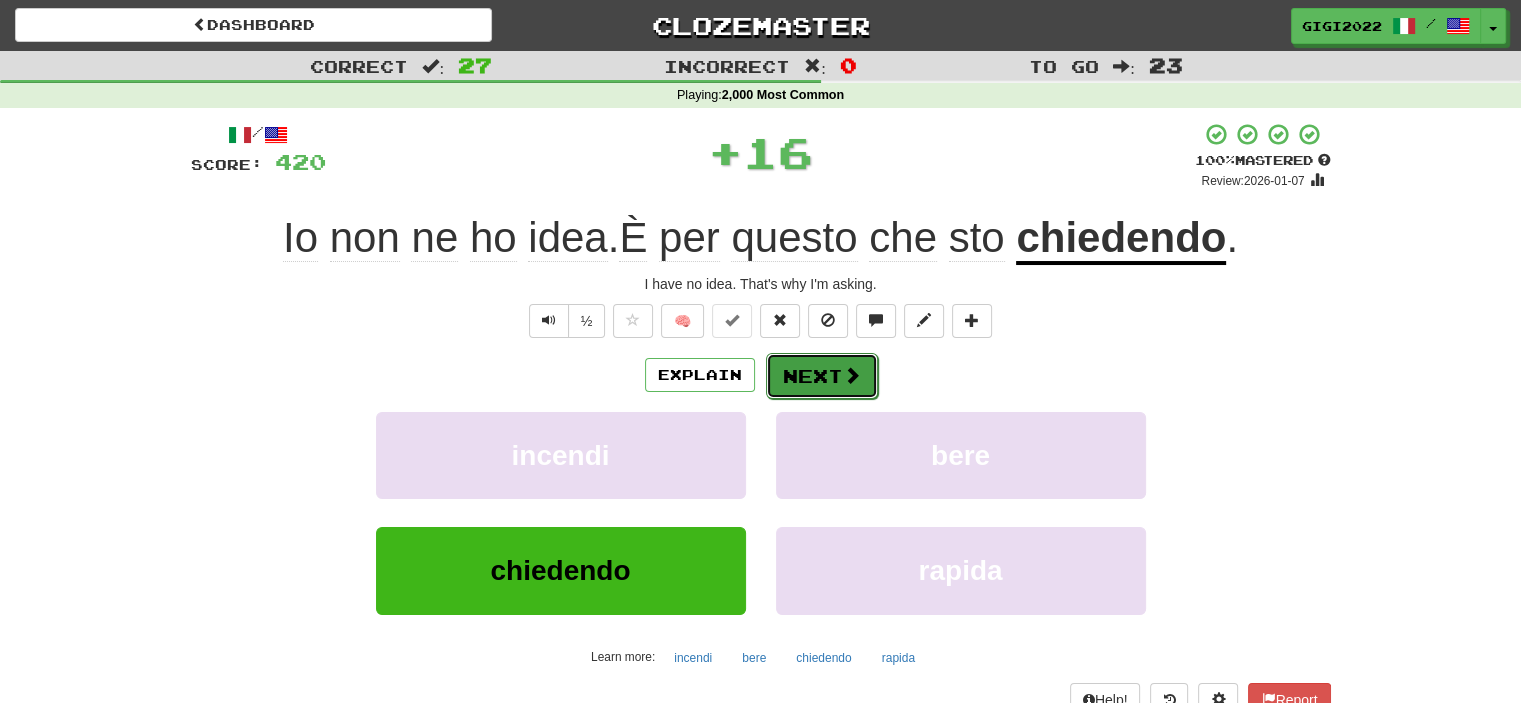click on "Next" at bounding box center [822, 376] 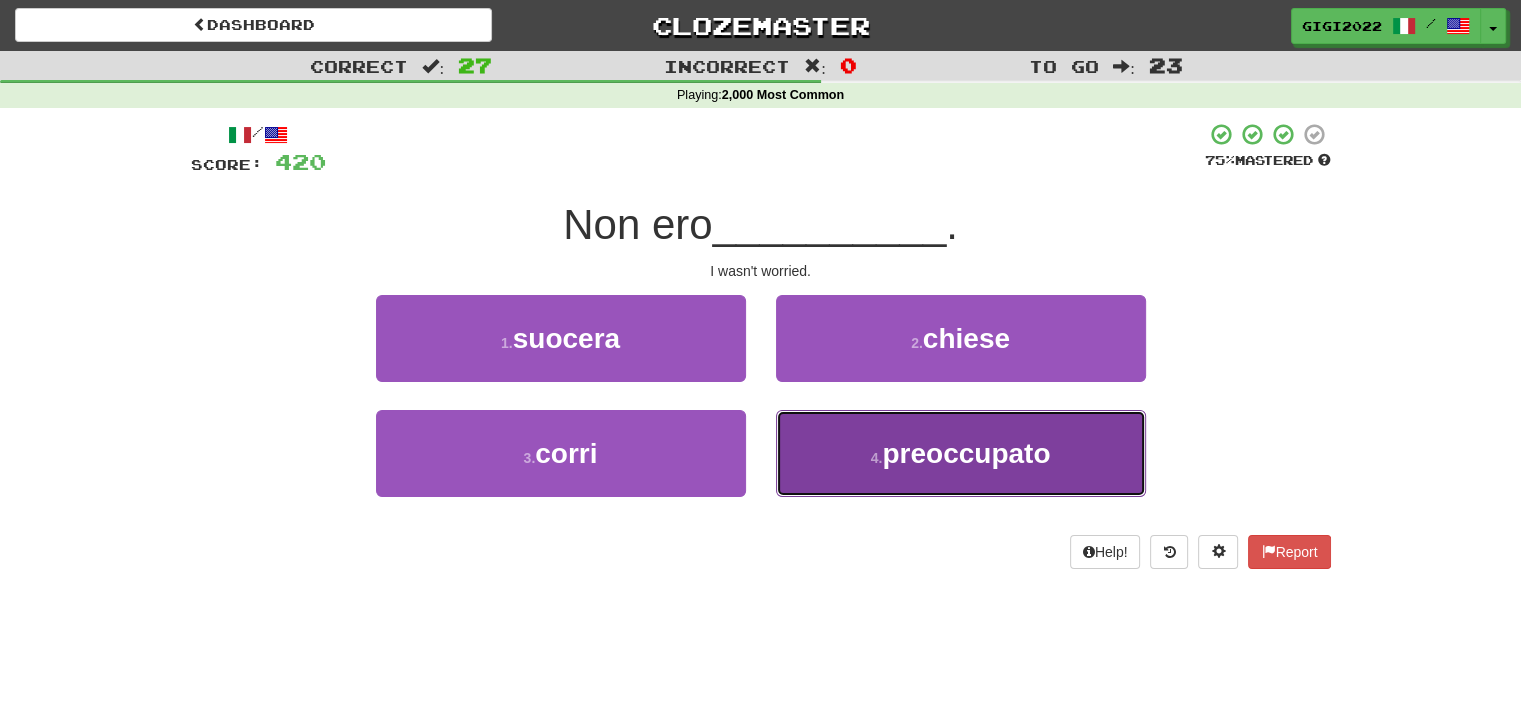 click on "4 .  preoccupato" at bounding box center [961, 453] 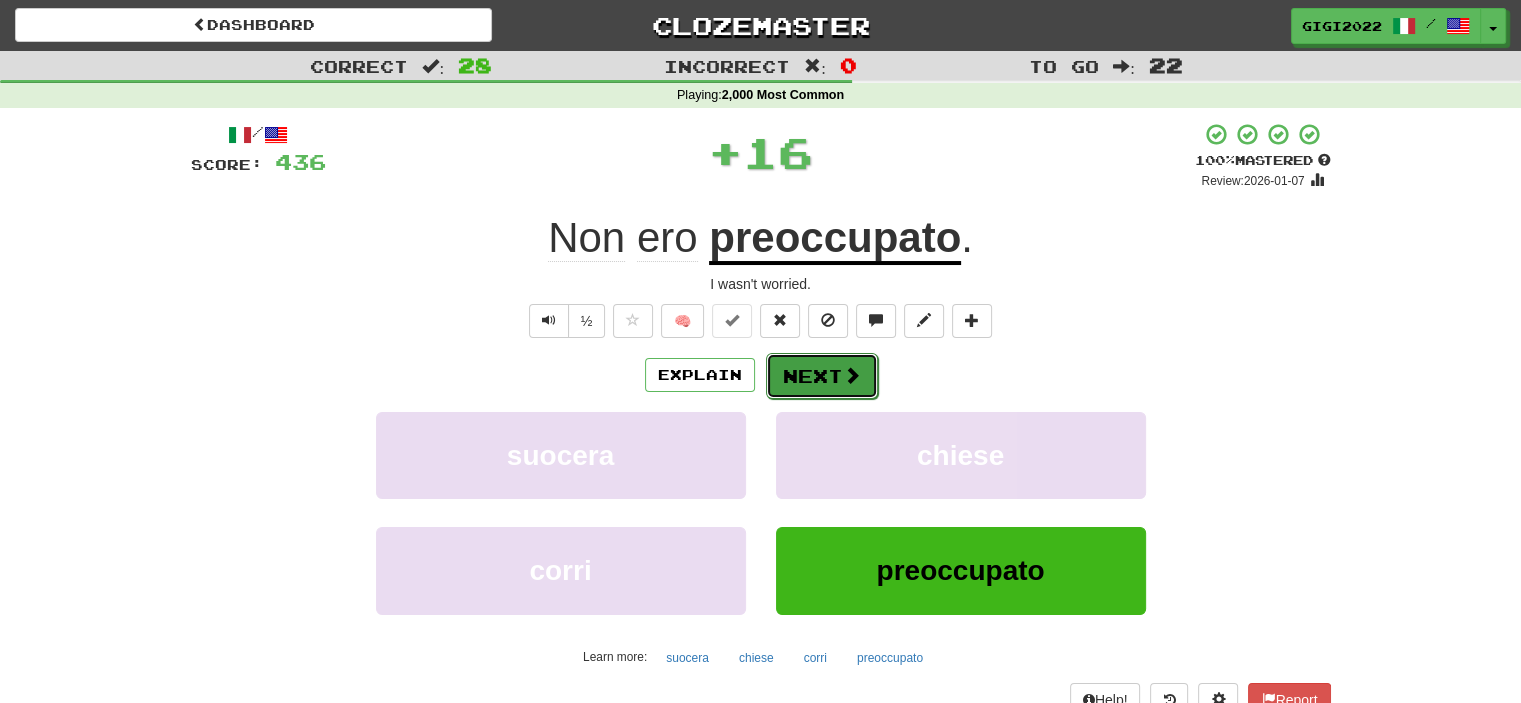 click on "Next" at bounding box center (822, 376) 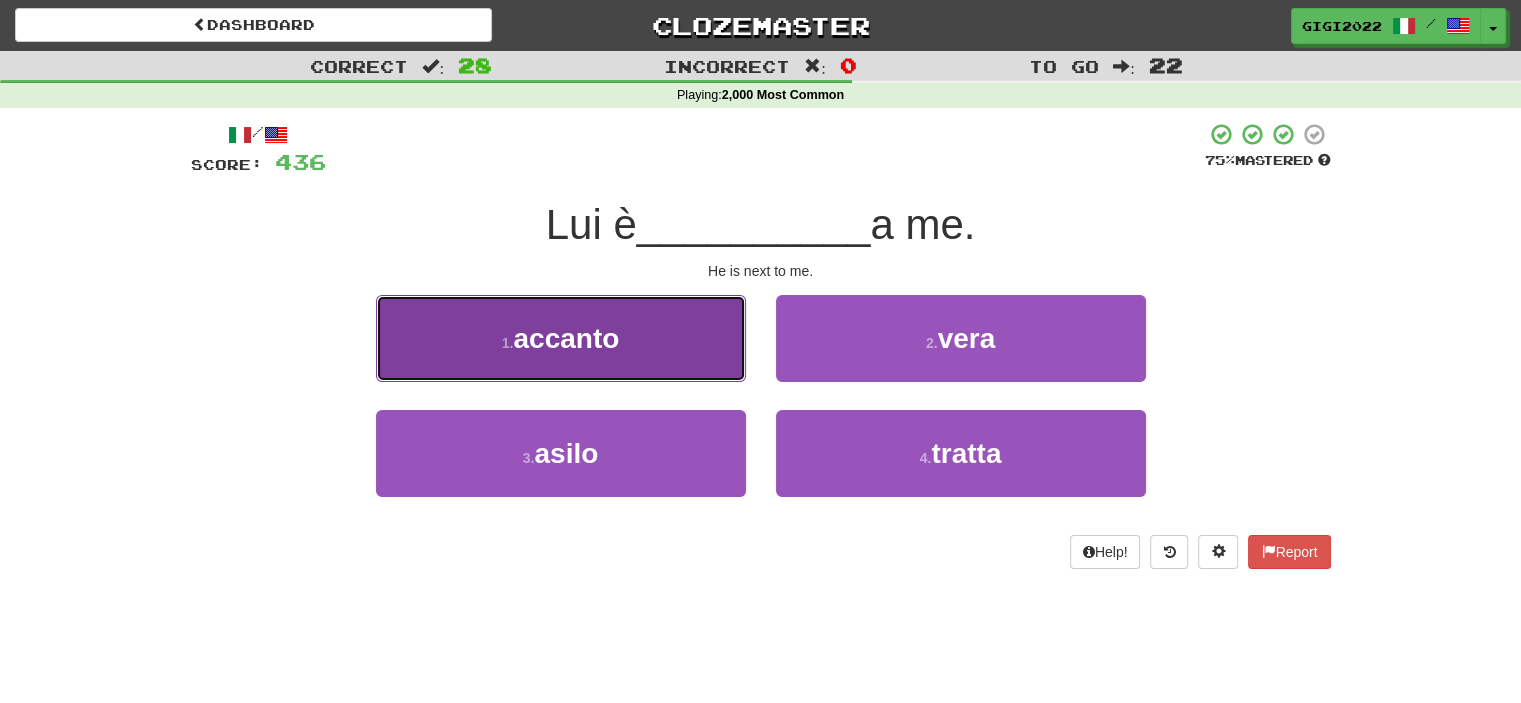 click on "1 .  accanto" at bounding box center (561, 338) 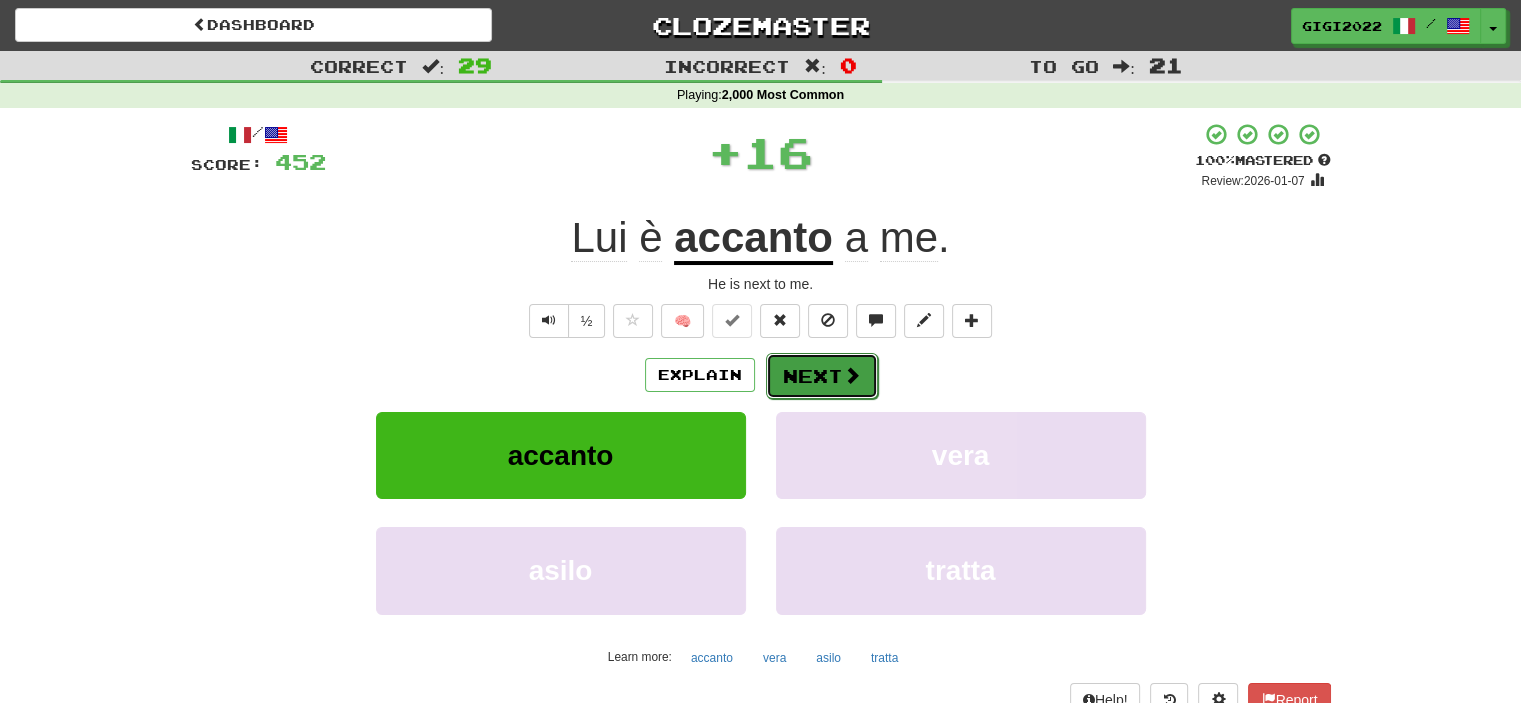 click on "Next" at bounding box center (822, 376) 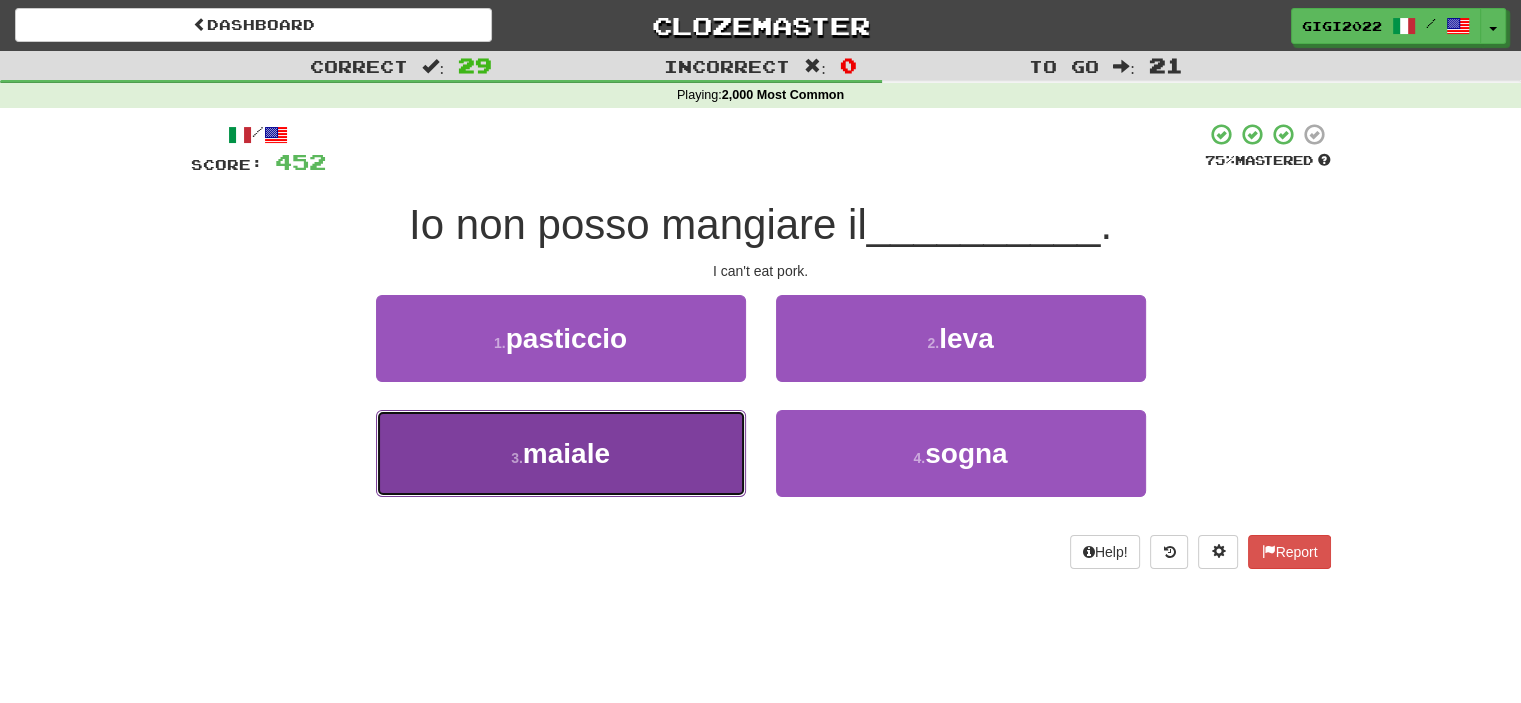click on "3 .  maiale" at bounding box center [561, 453] 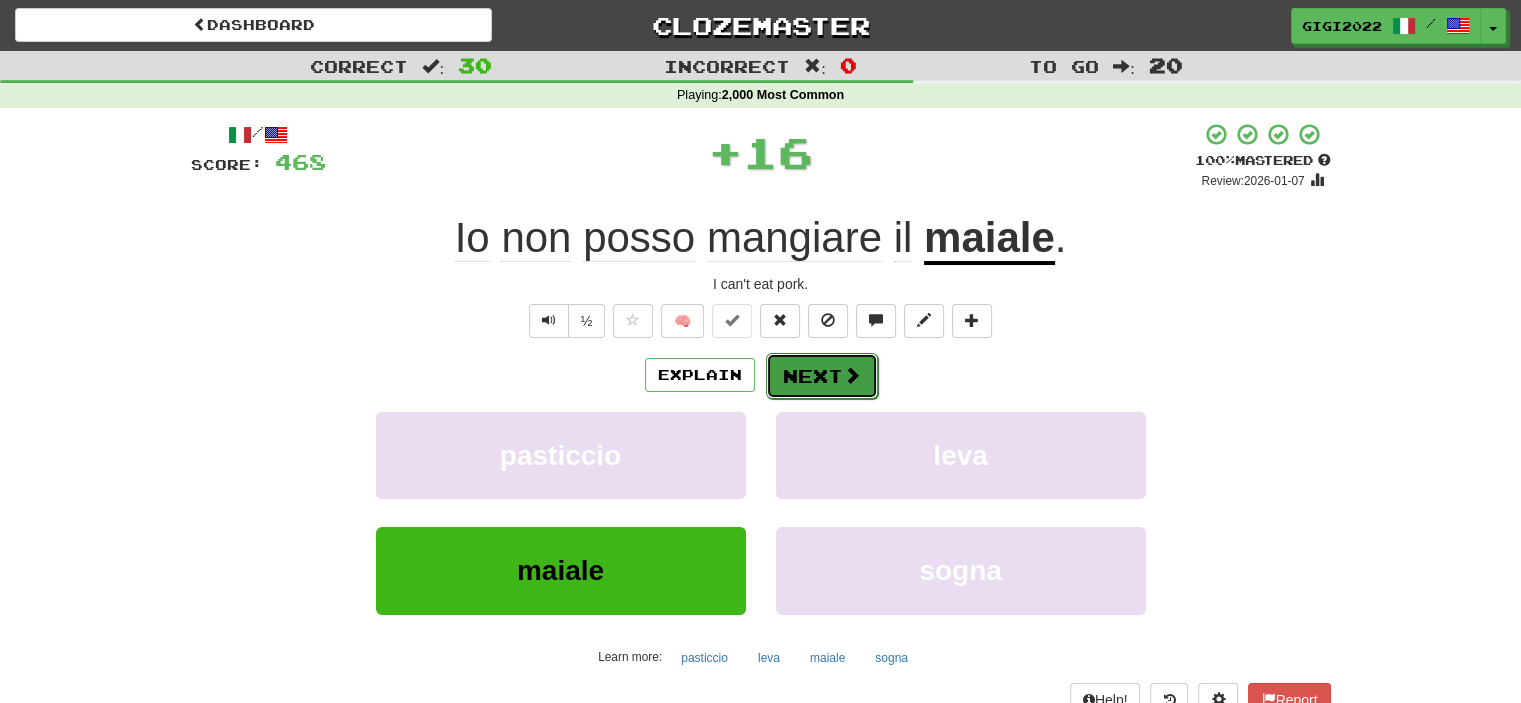 click on "Next" at bounding box center (822, 376) 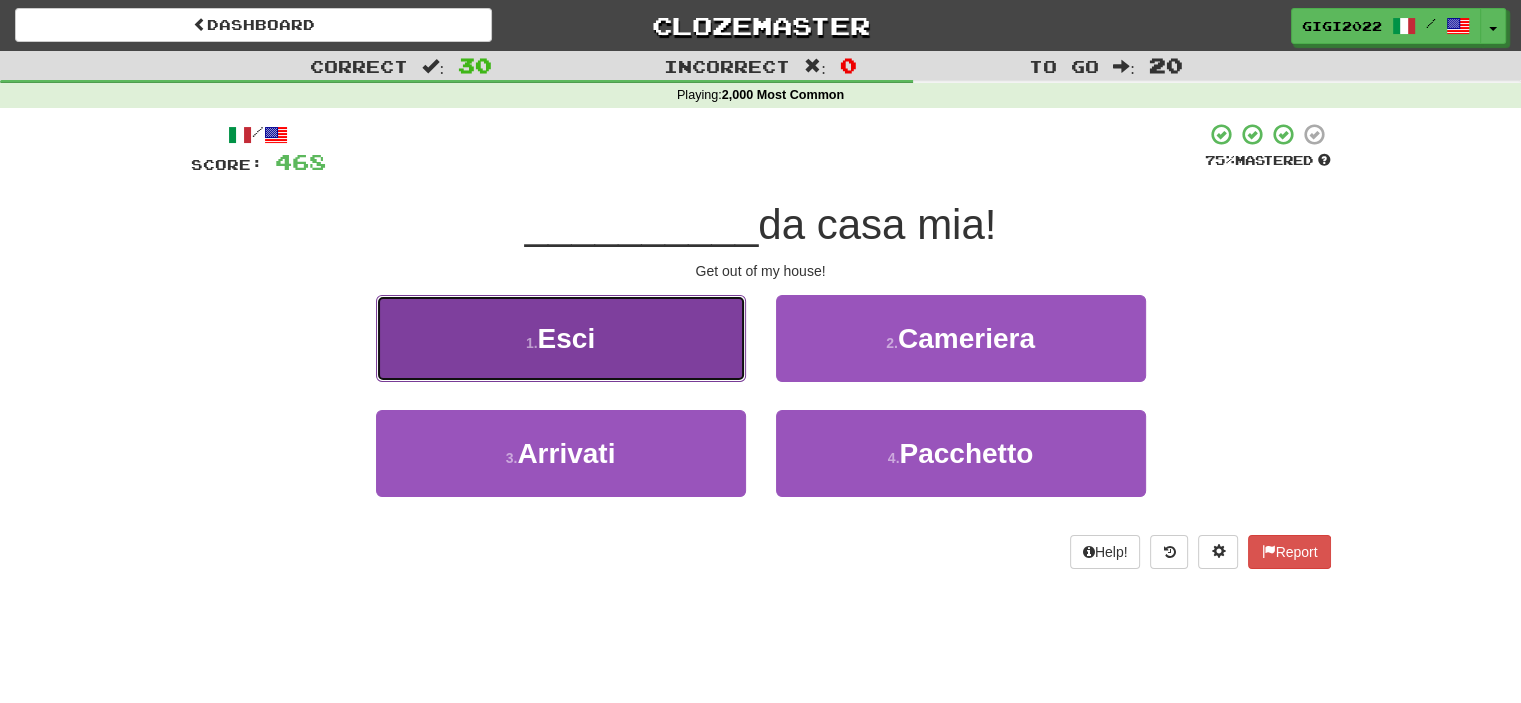 click on "1 .  Esci" at bounding box center [561, 338] 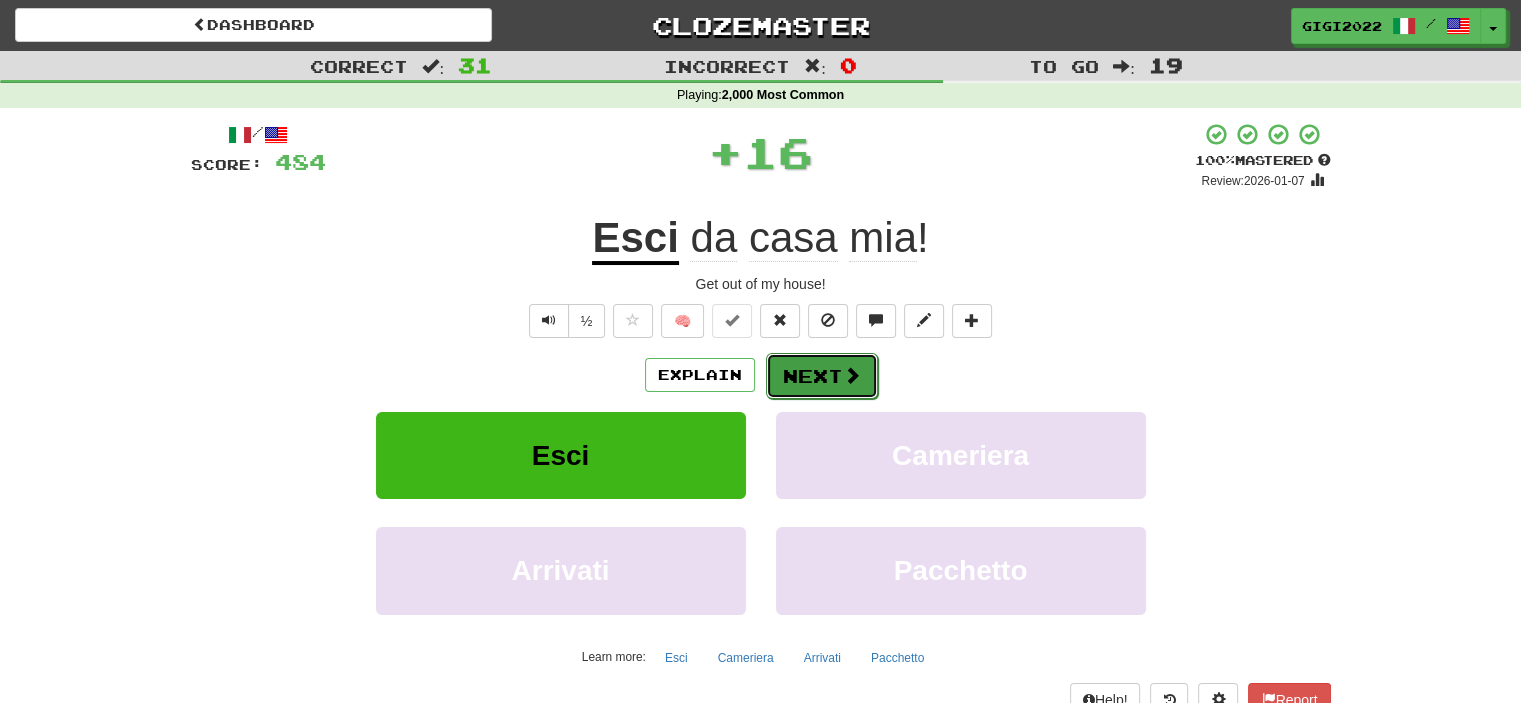 click on "Next" at bounding box center [822, 376] 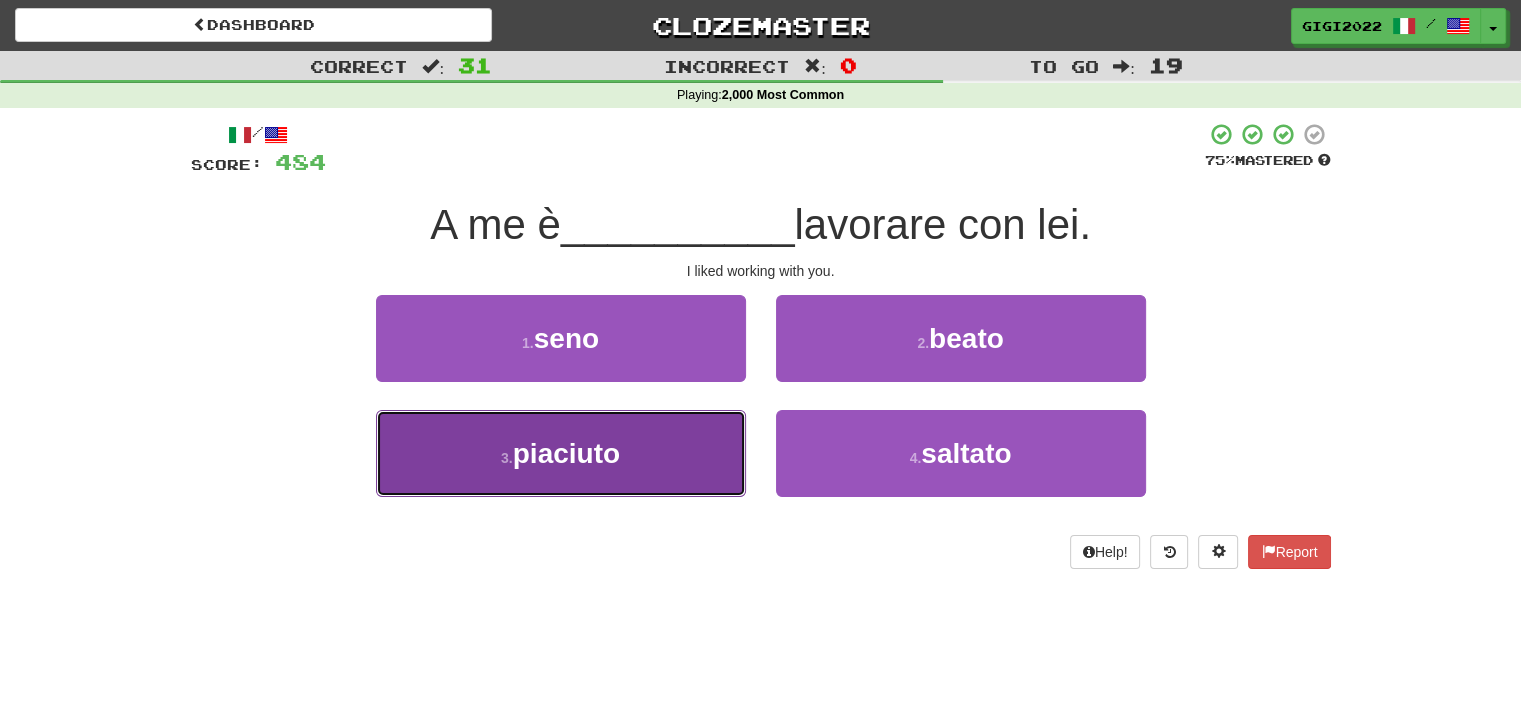 click on "3 .  piaciuto" at bounding box center (561, 453) 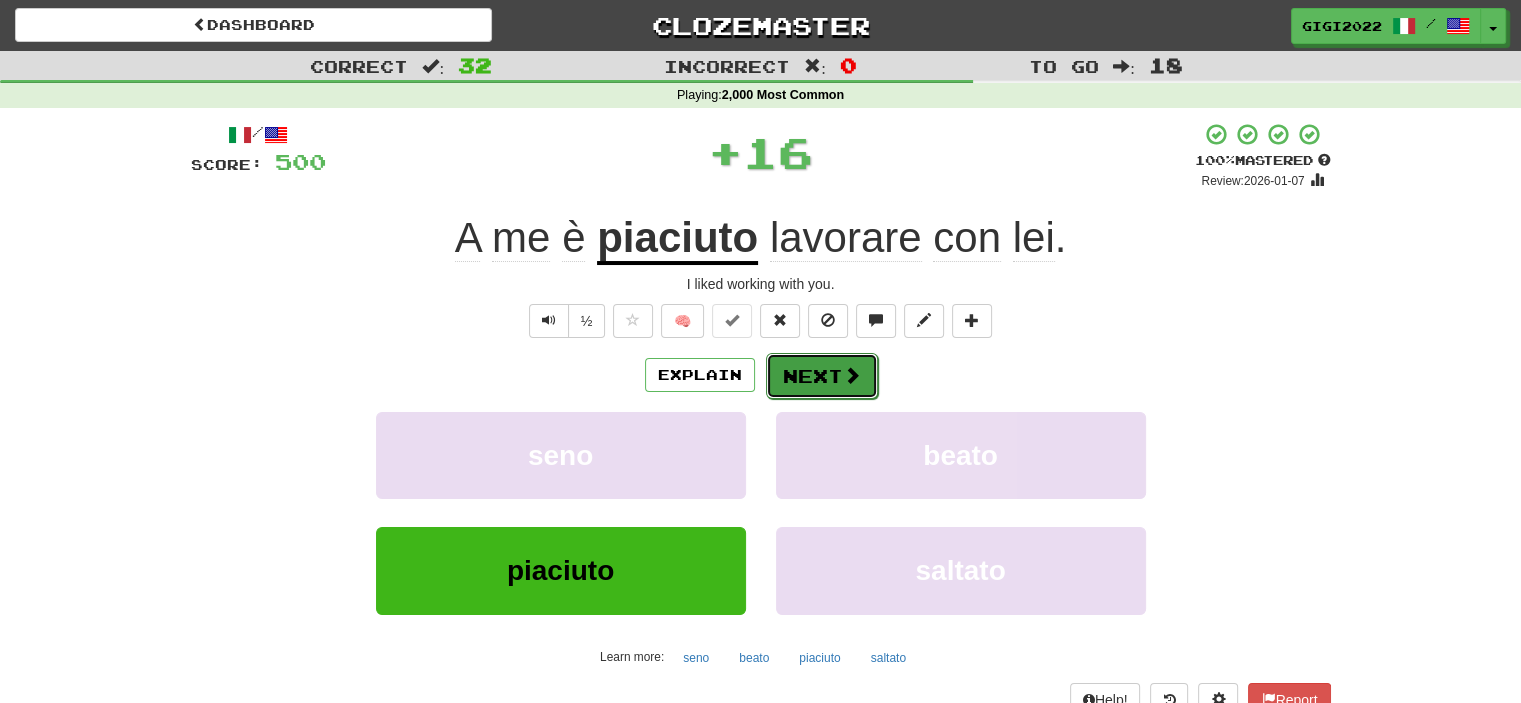 click on "Next" at bounding box center (822, 376) 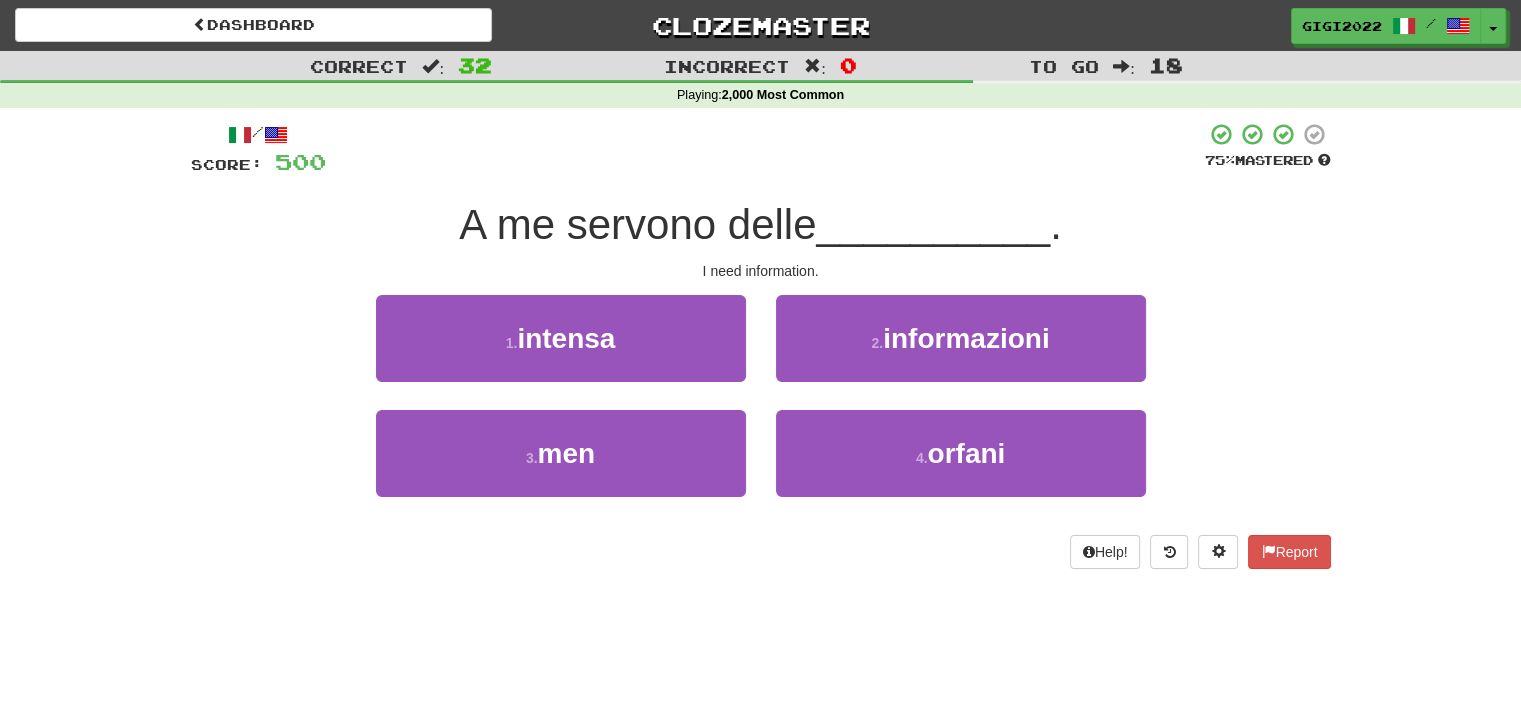 click on "2 .  informazioni" at bounding box center (961, 352) 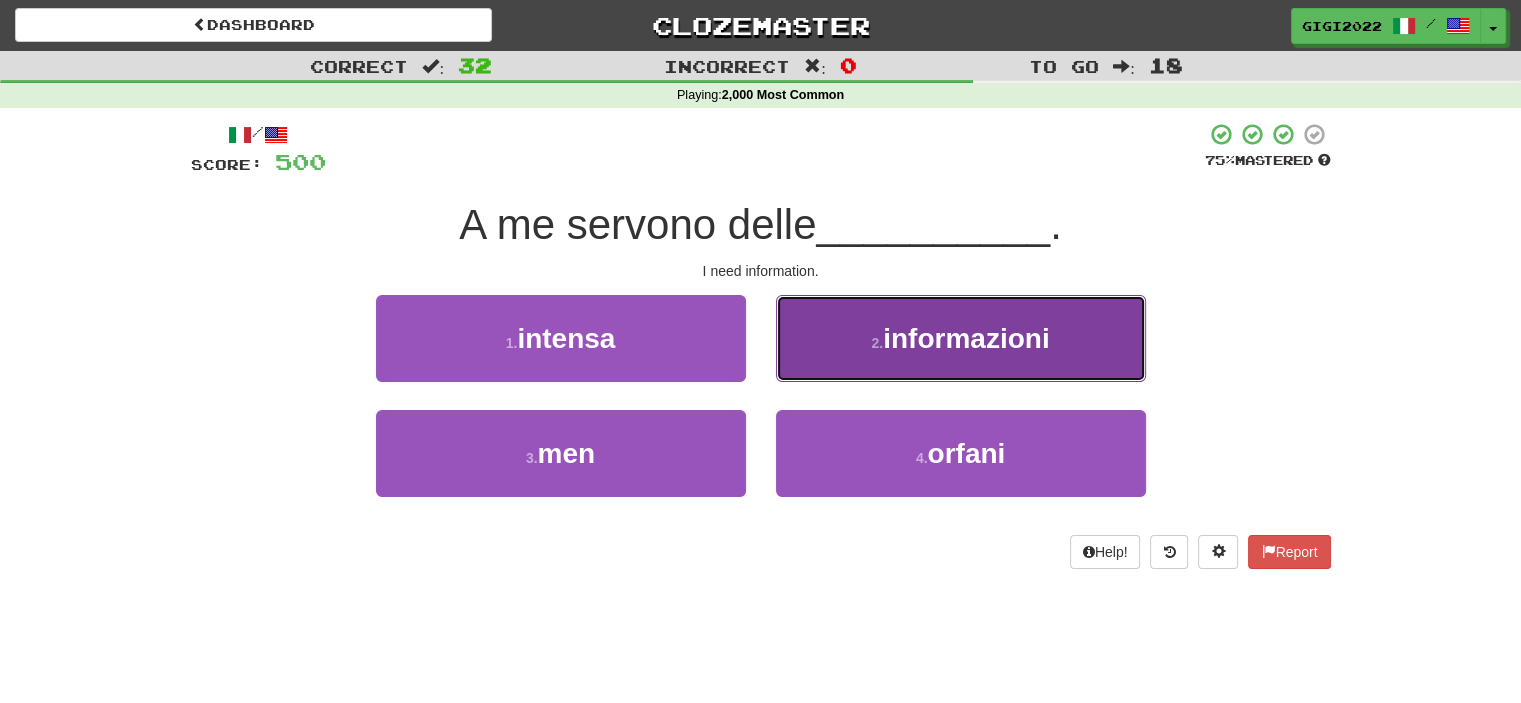 click on "2 .  informazioni" at bounding box center [961, 338] 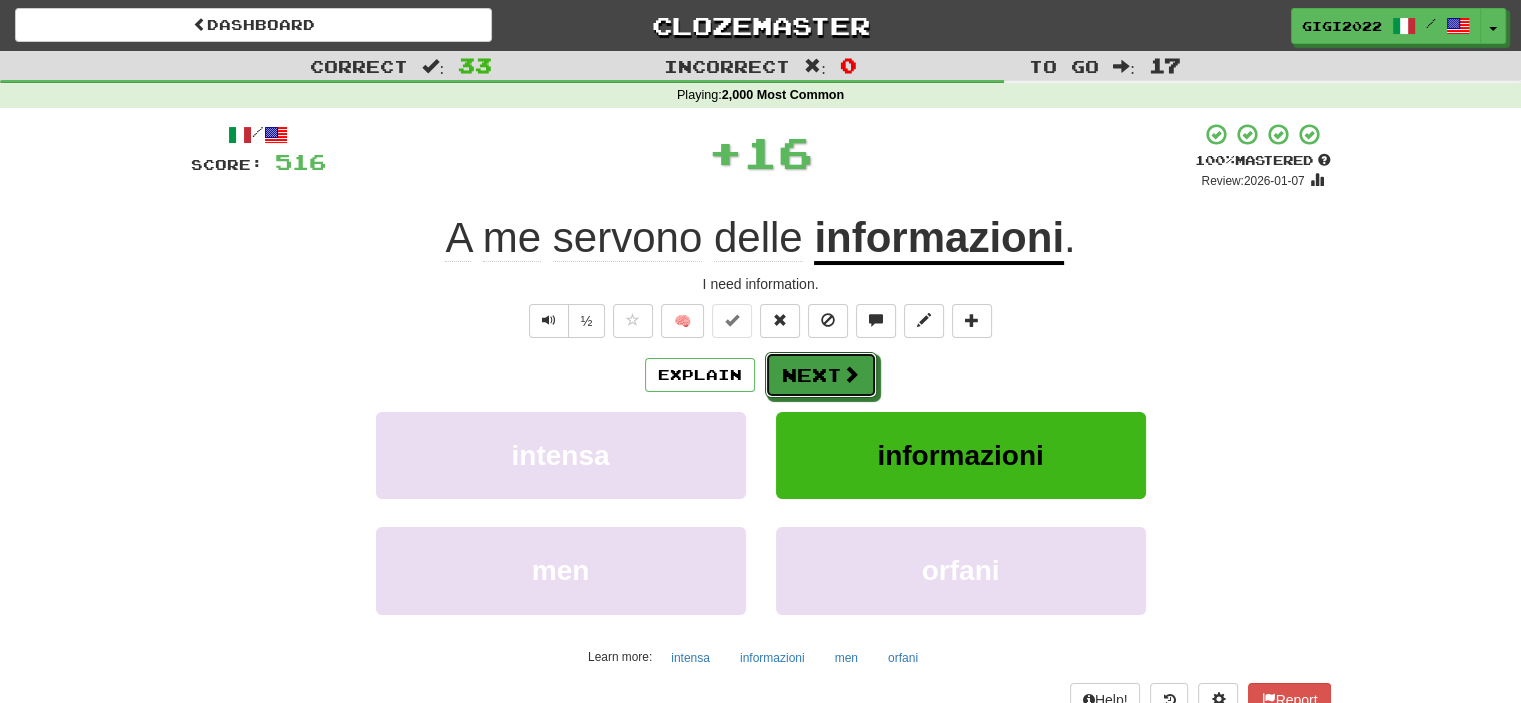 click on "Next" at bounding box center (821, 375) 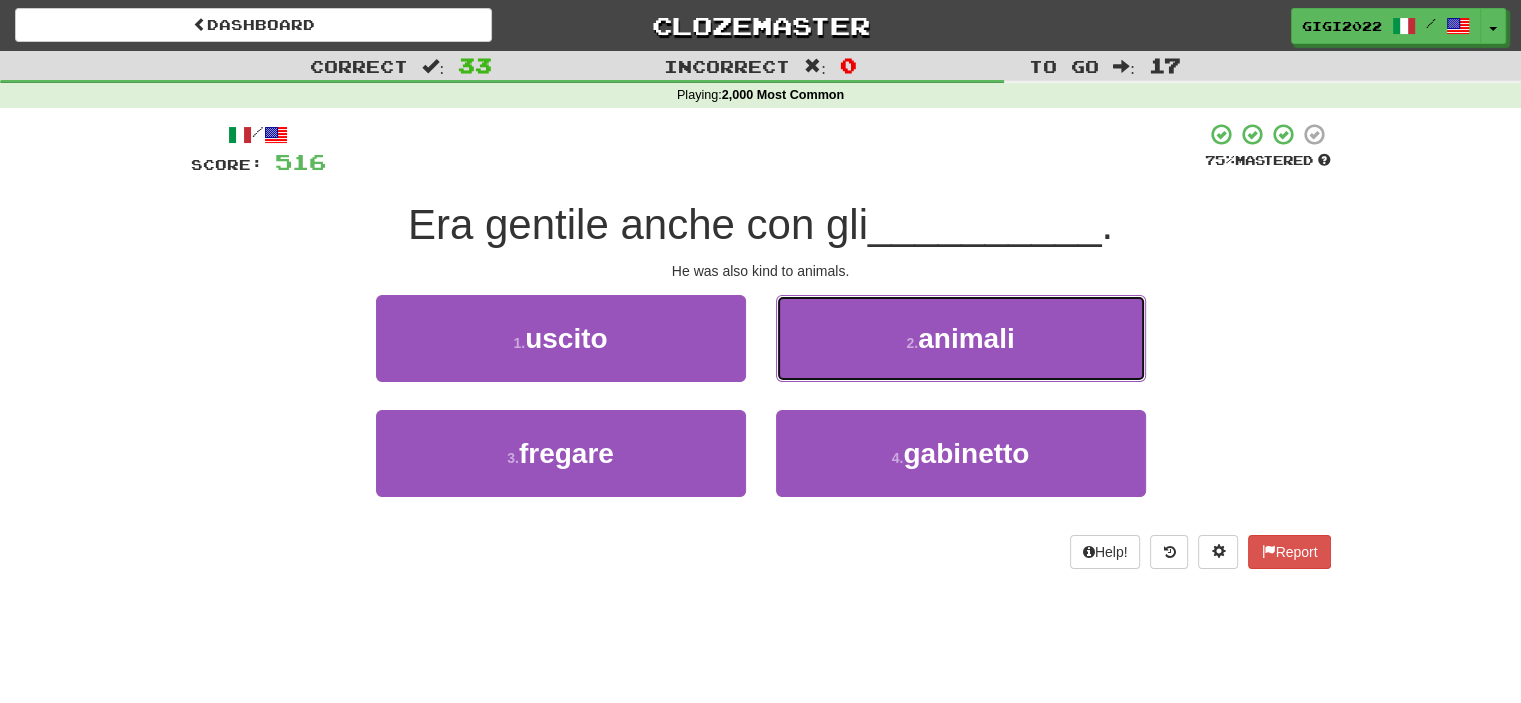 click on "2 .  animali" at bounding box center (961, 338) 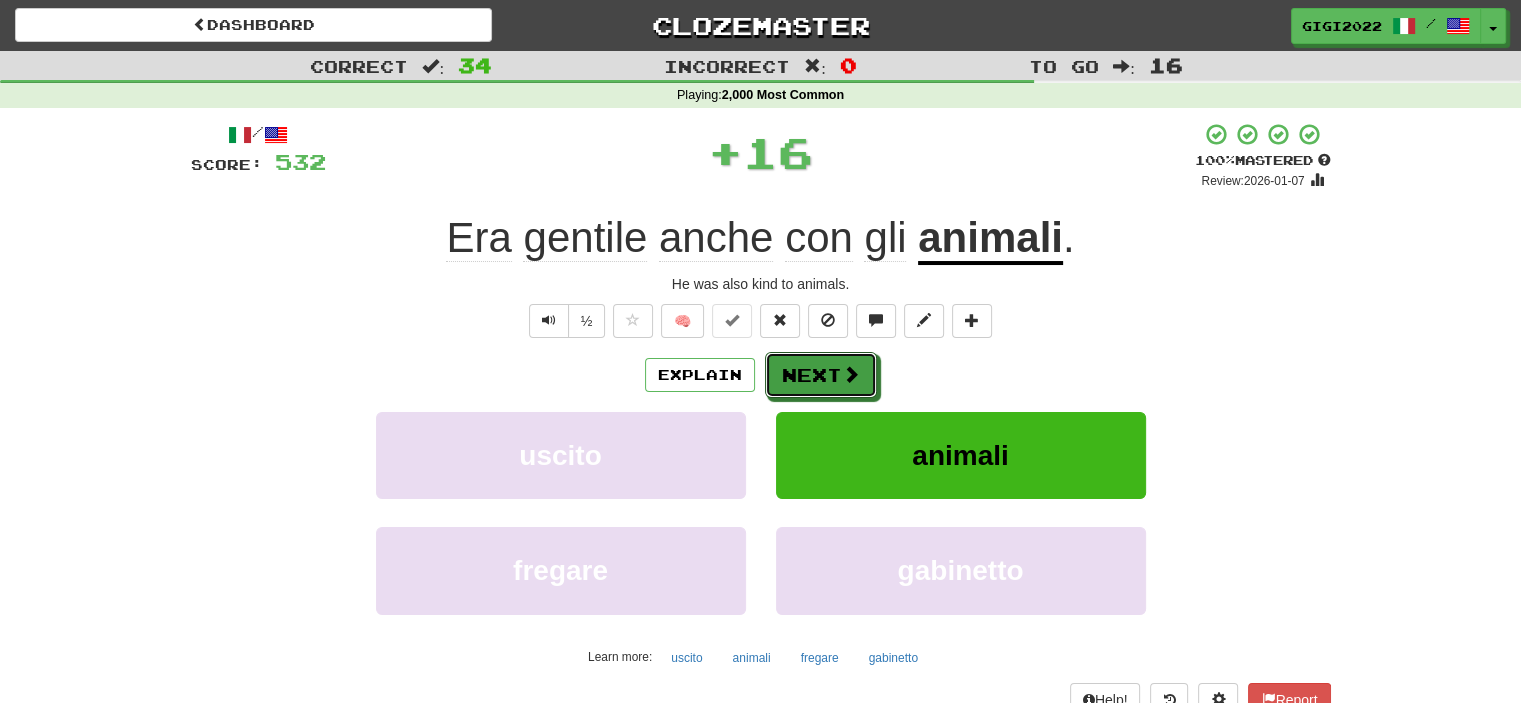 click on "Next" at bounding box center [821, 375] 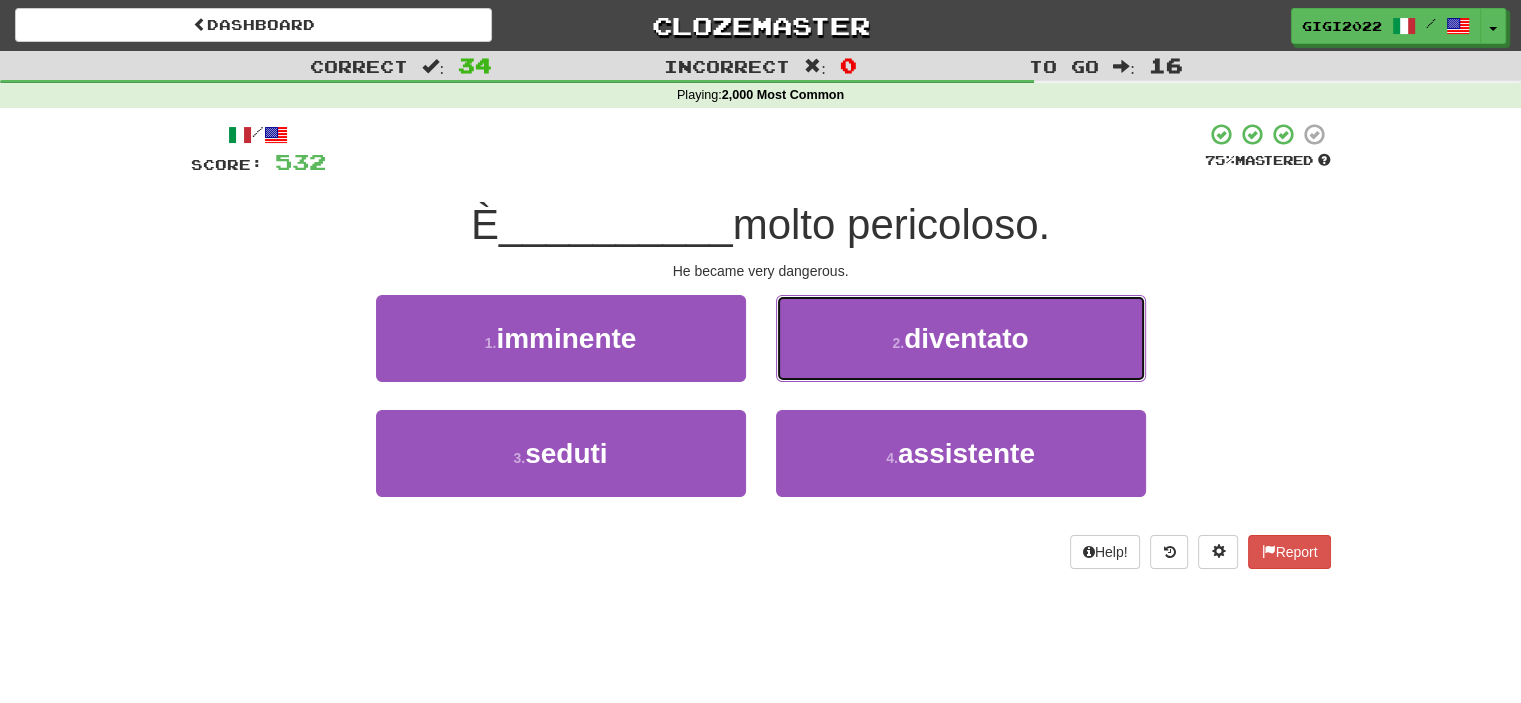 click on "2 .  diventato" at bounding box center [961, 338] 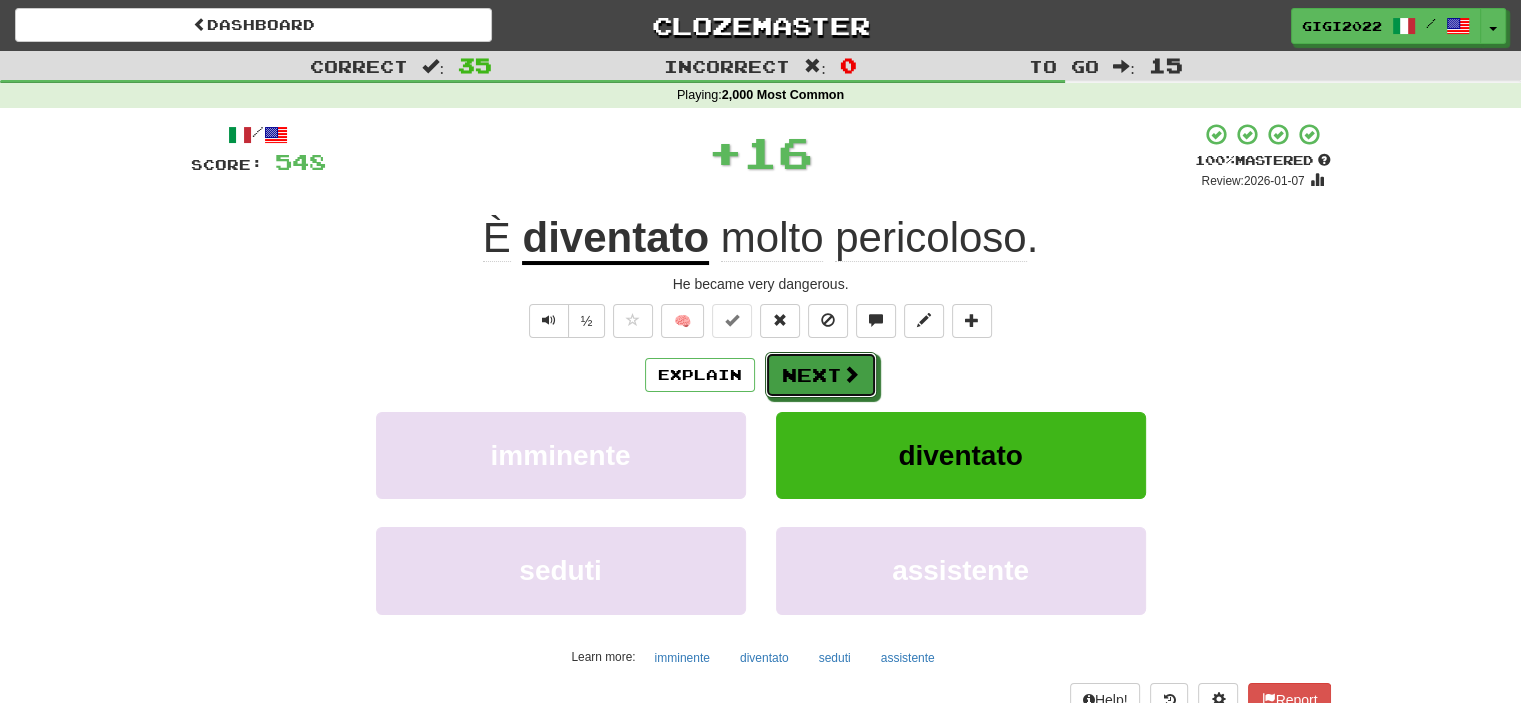 click on "Next" at bounding box center (821, 375) 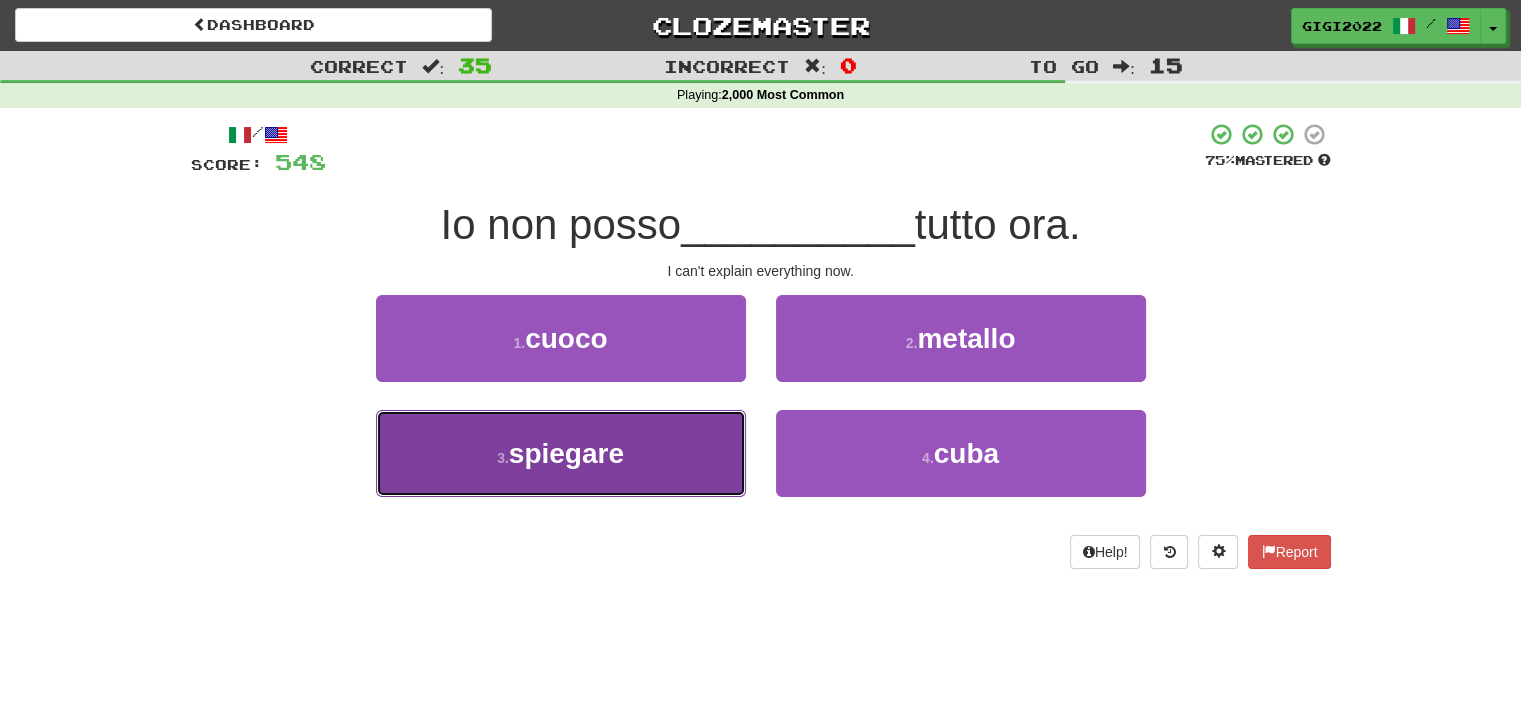 click on "3 .  spiegare" at bounding box center [561, 453] 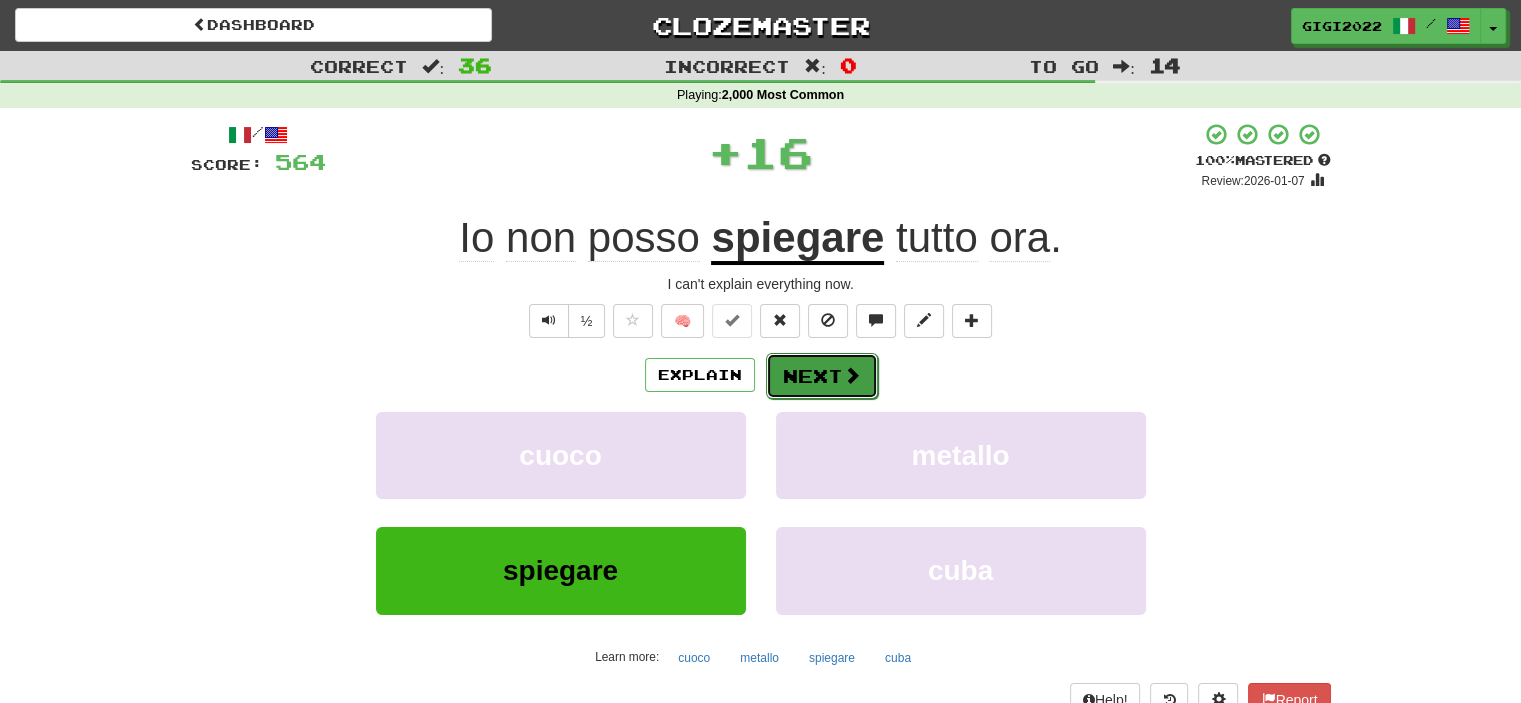 click on "Next" at bounding box center [822, 376] 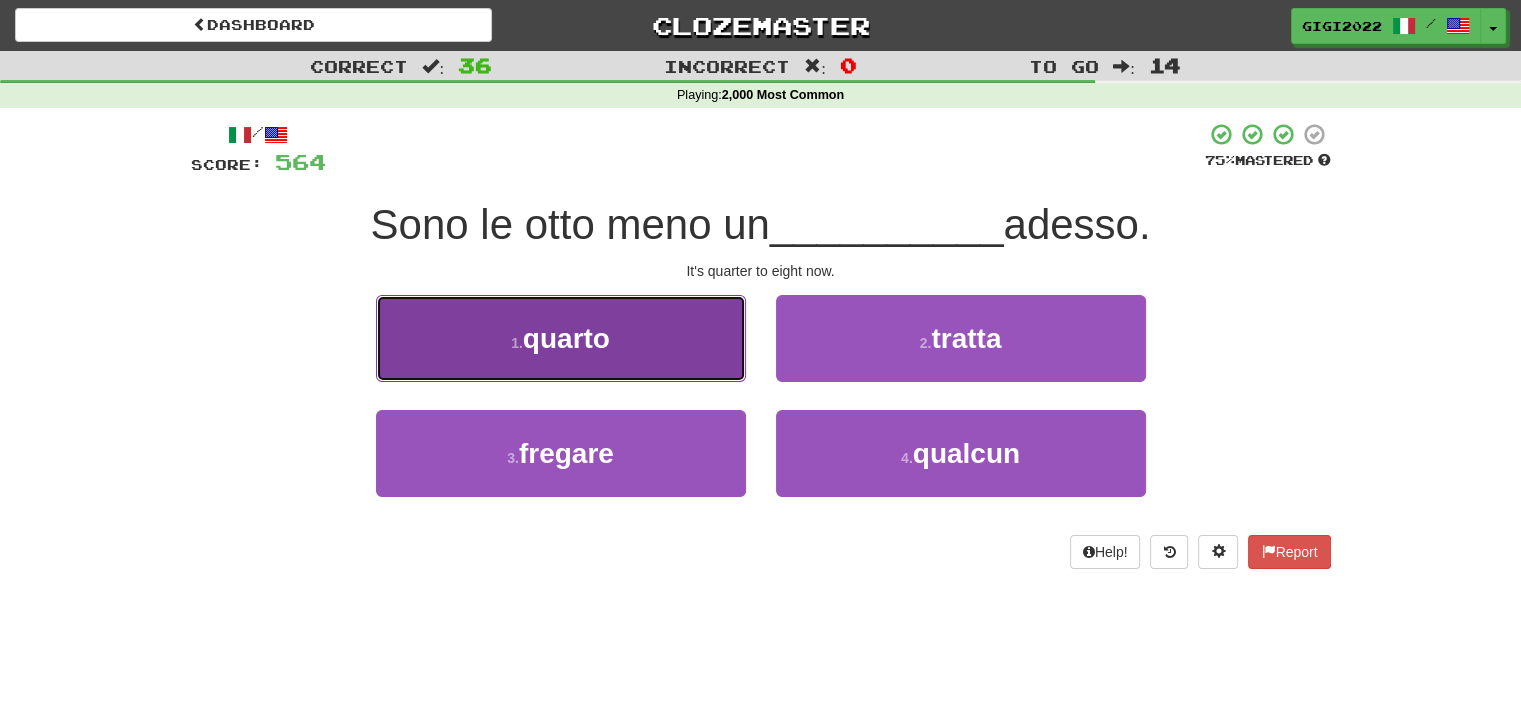 click on "1 .  quarto" at bounding box center (561, 338) 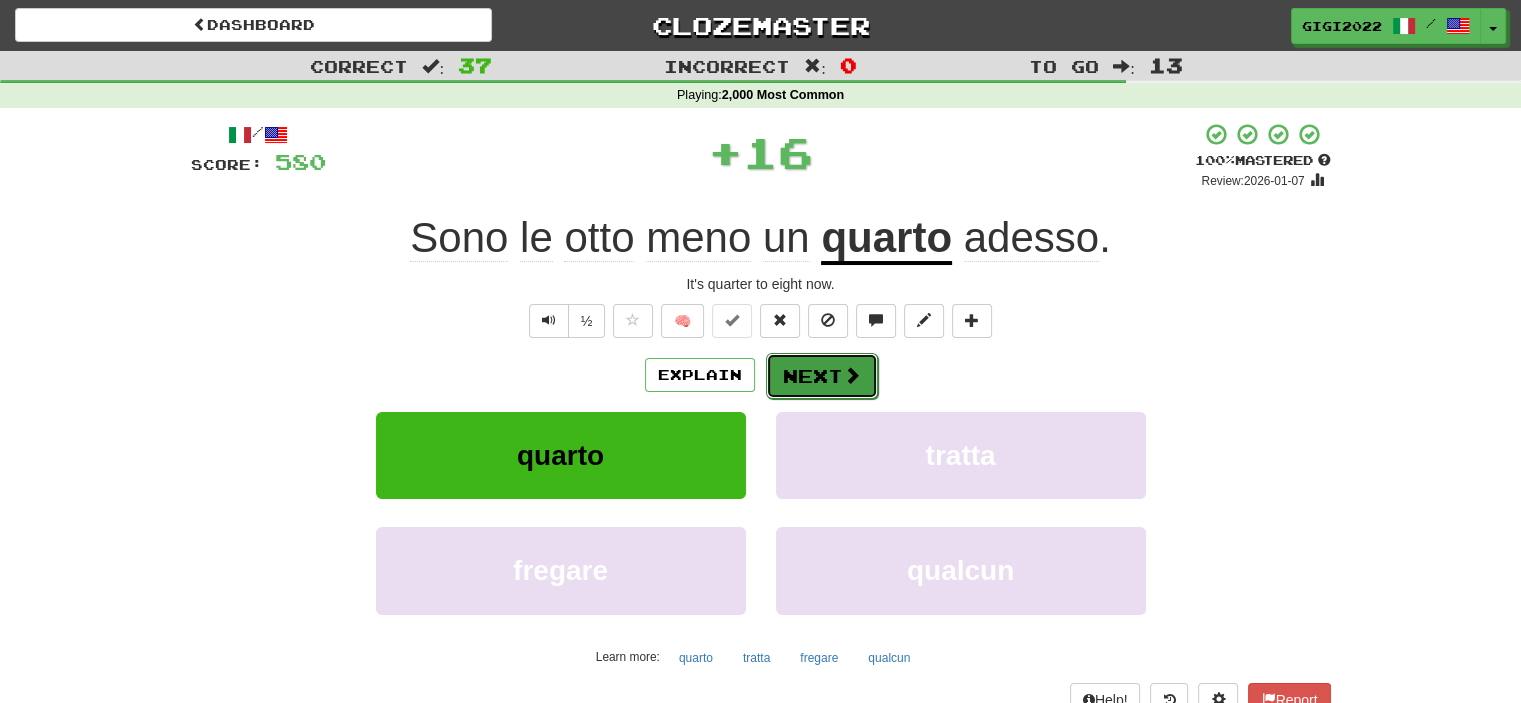 click on "Next" at bounding box center (822, 376) 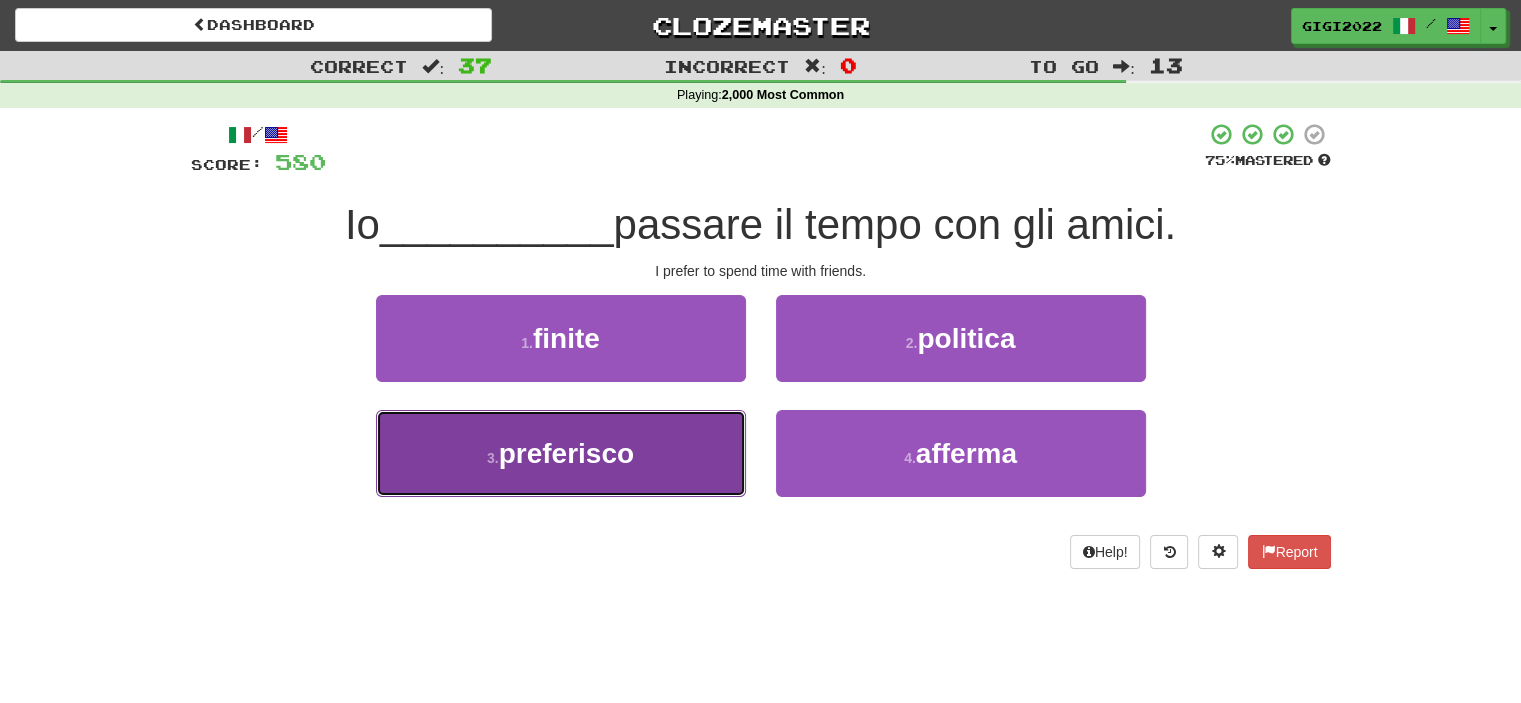 click on "3 .  preferisco" at bounding box center [561, 453] 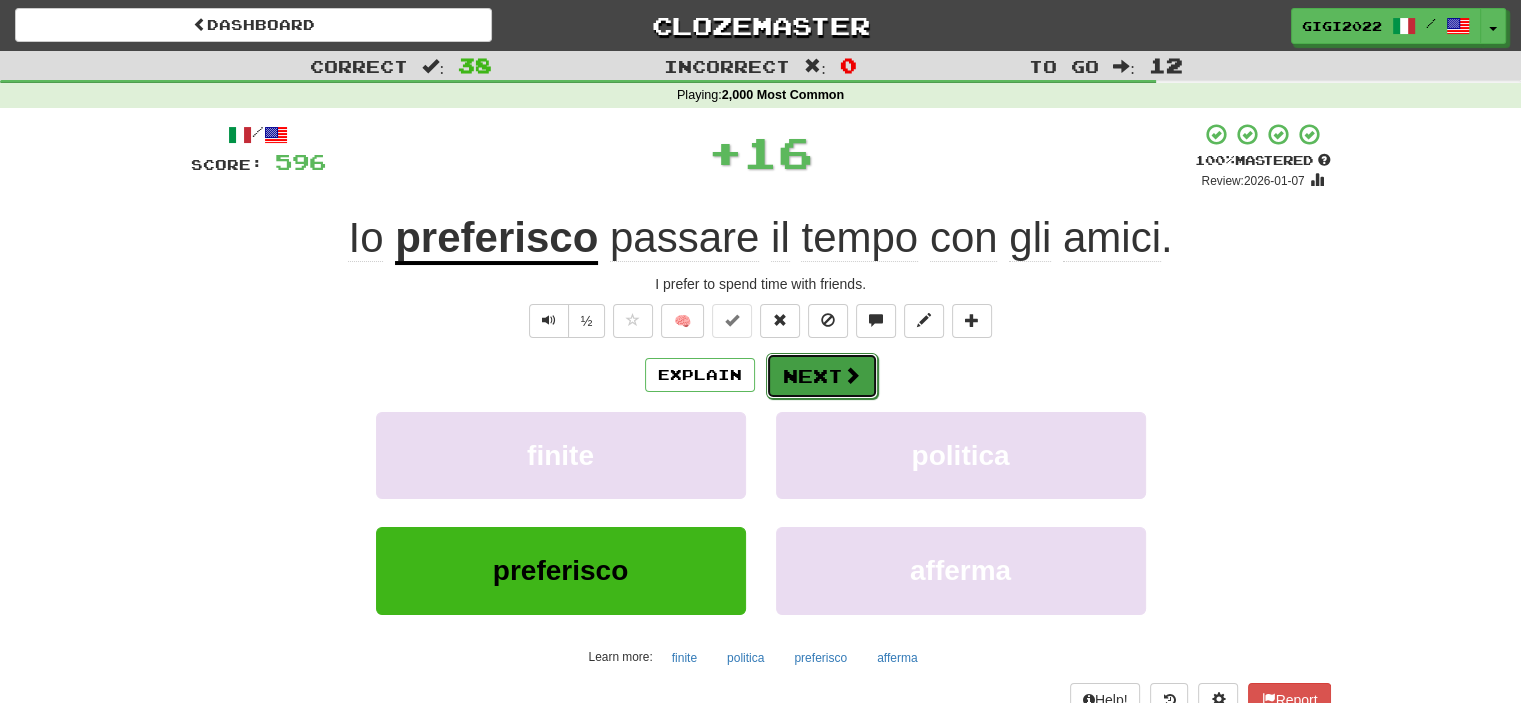 click on "Next" at bounding box center [822, 376] 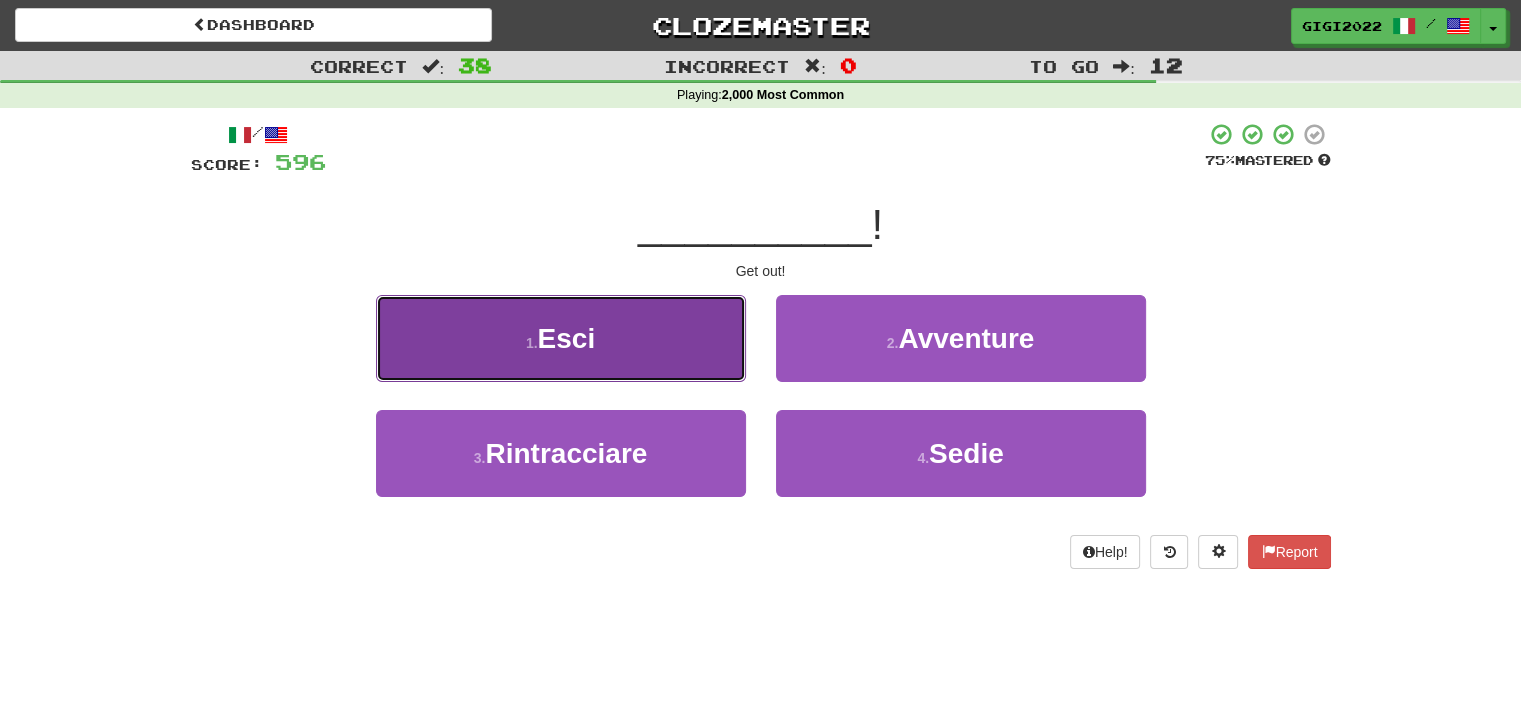 click on "1 .  Esci" at bounding box center (561, 338) 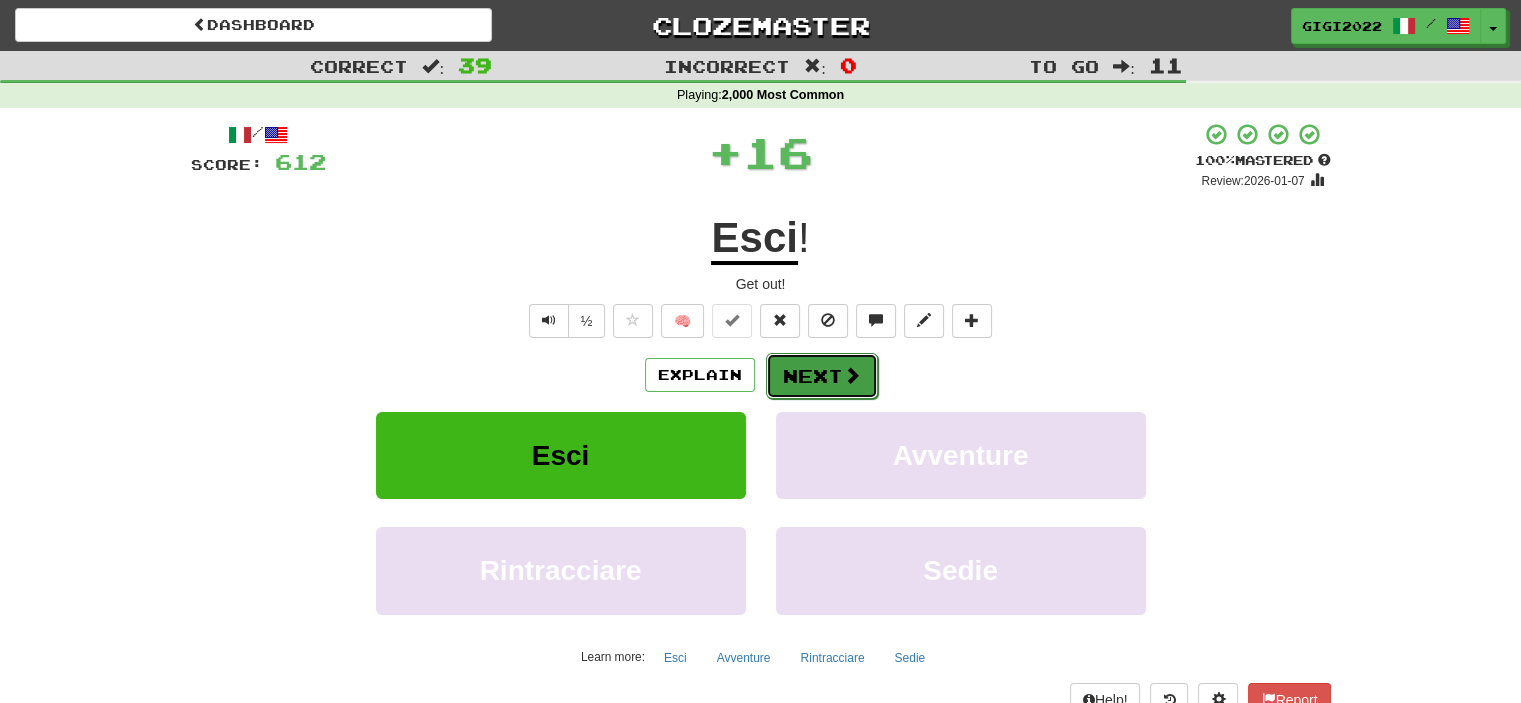 click on "Next" at bounding box center [822, 376] 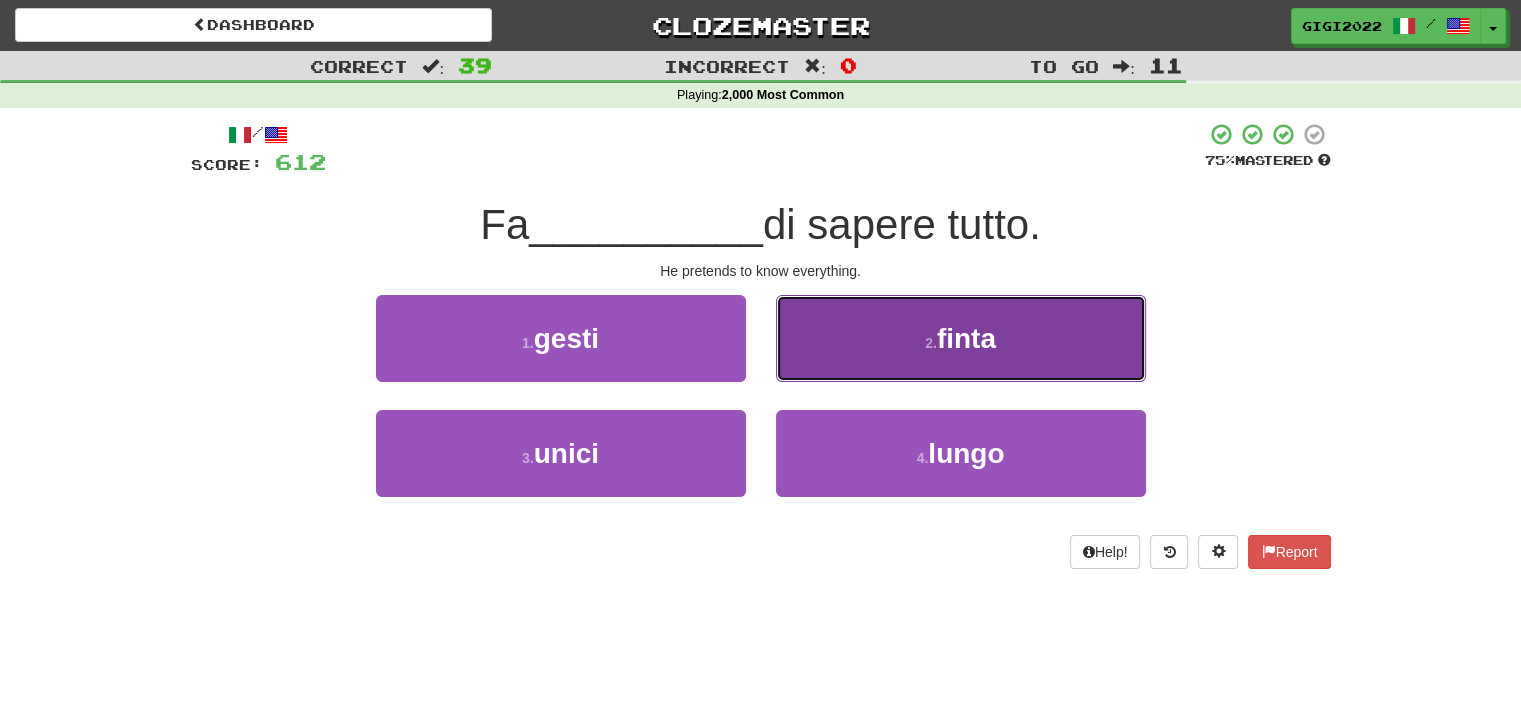 click on "2 .  finta" at bounding box center (961, 338) 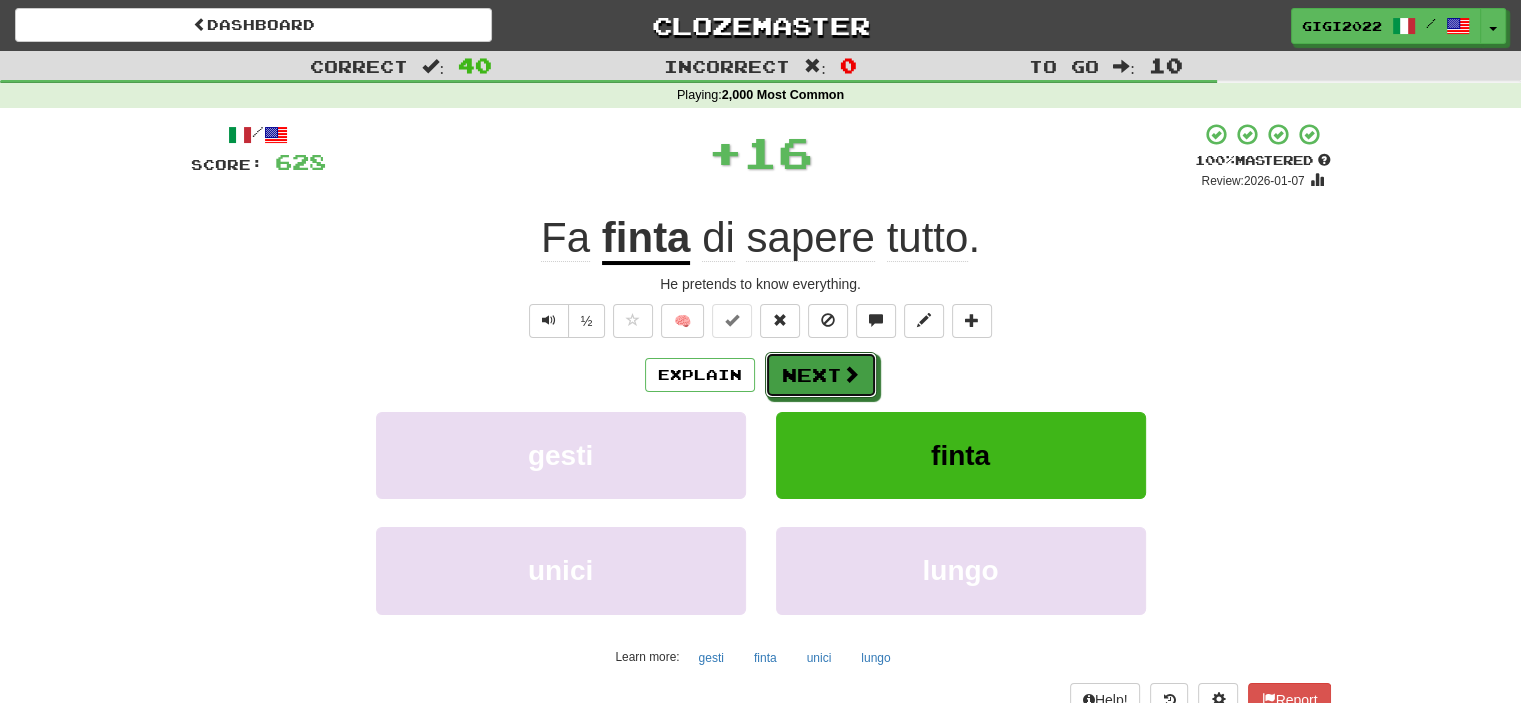 click on "Next" at bounding box center (821, 375) 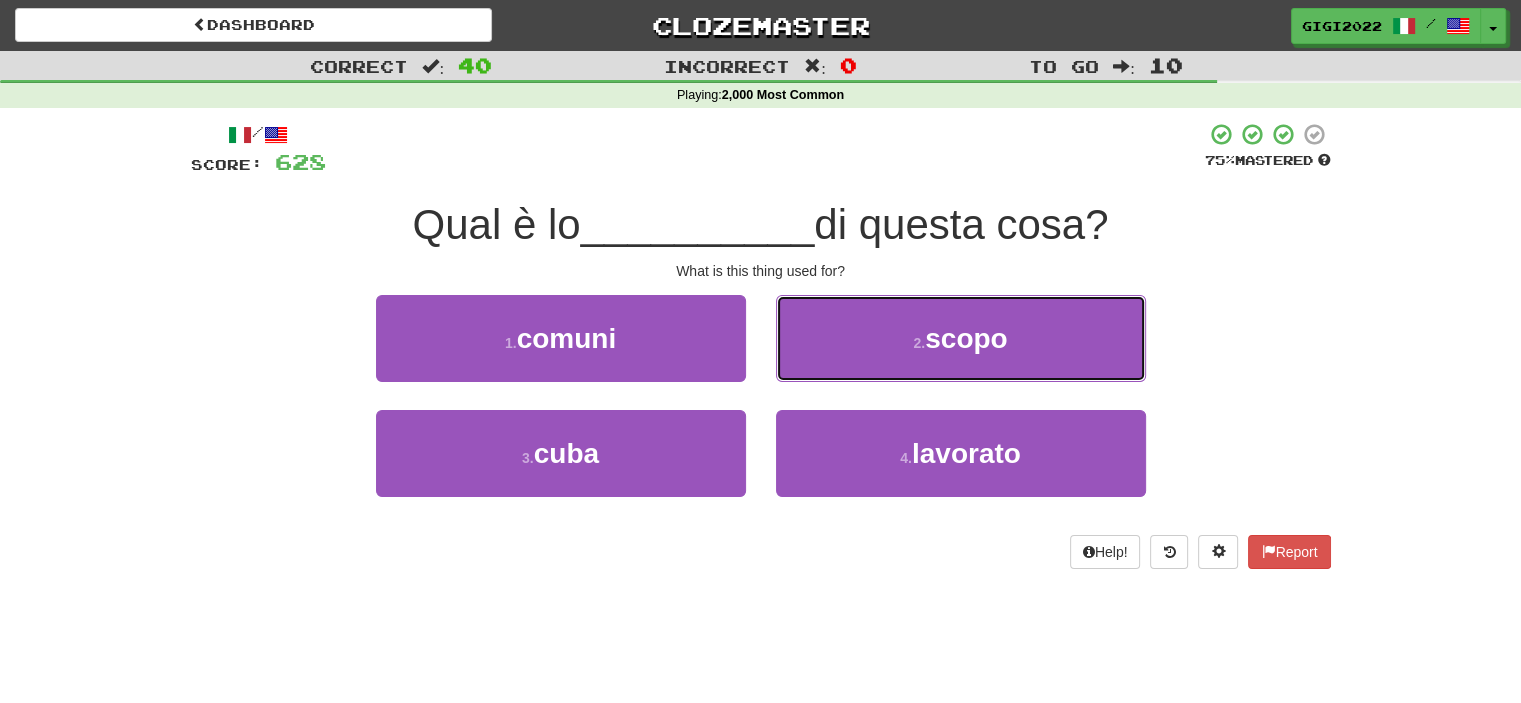 click on "2 .  scopo" at bounding box center (961, 338) 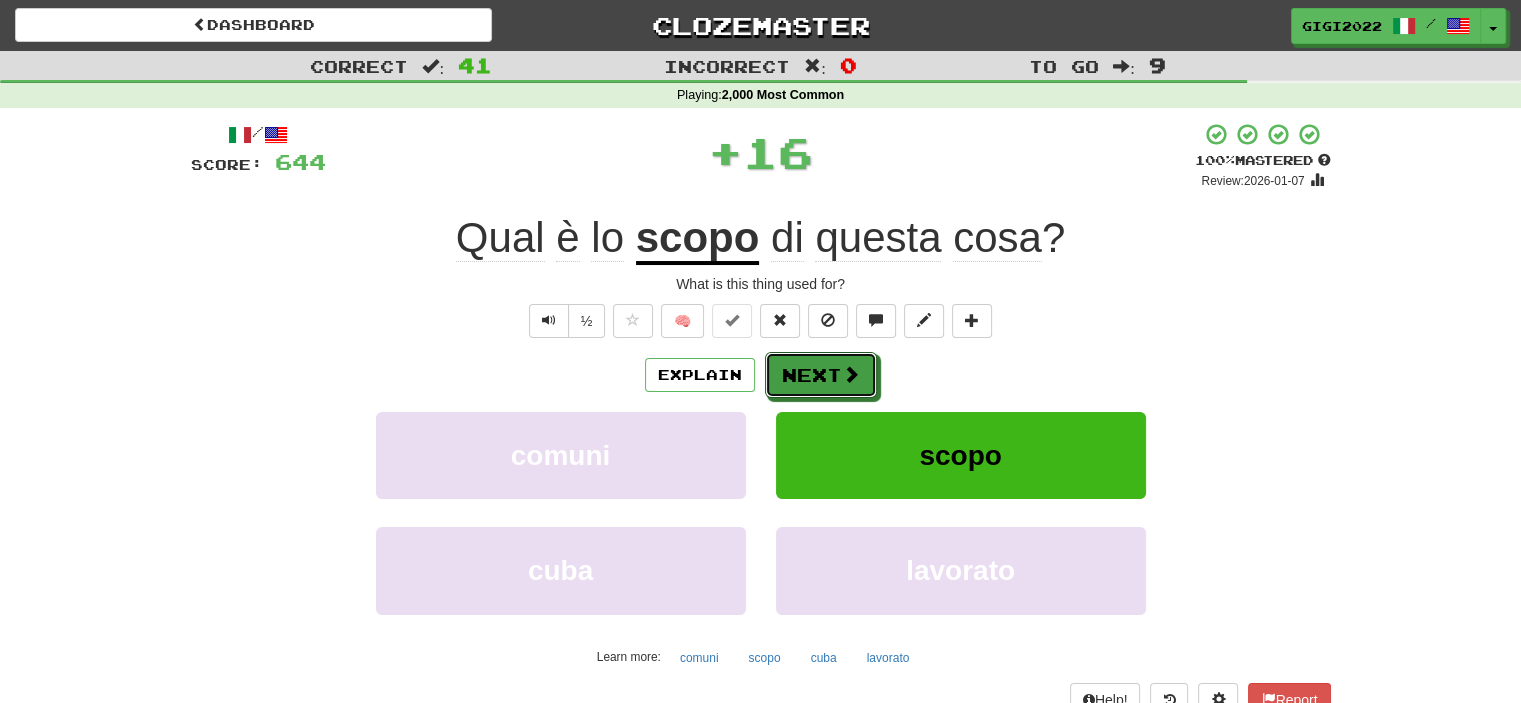 click on "Next" at bounding box center [821, 375] 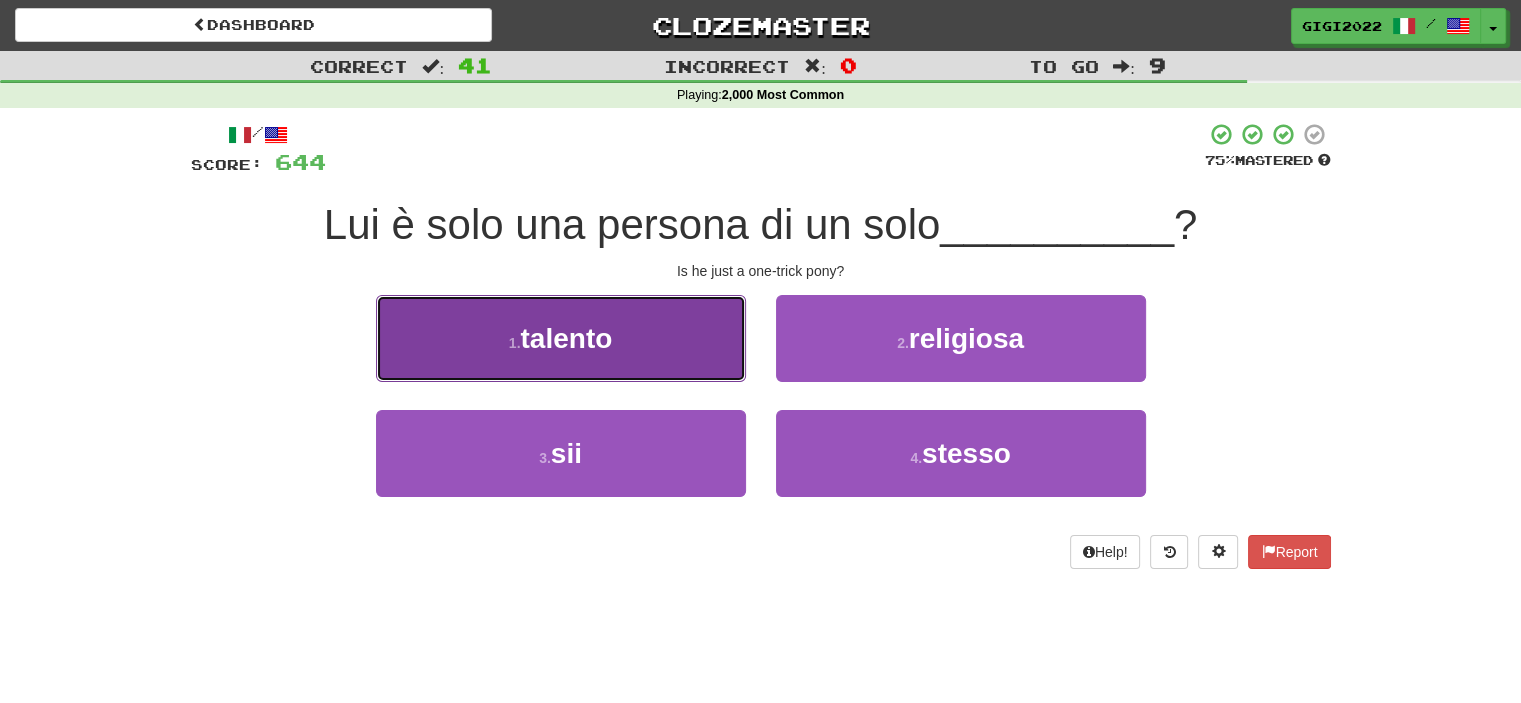 click on "1 .  talento" at bounding box center [561, 338] 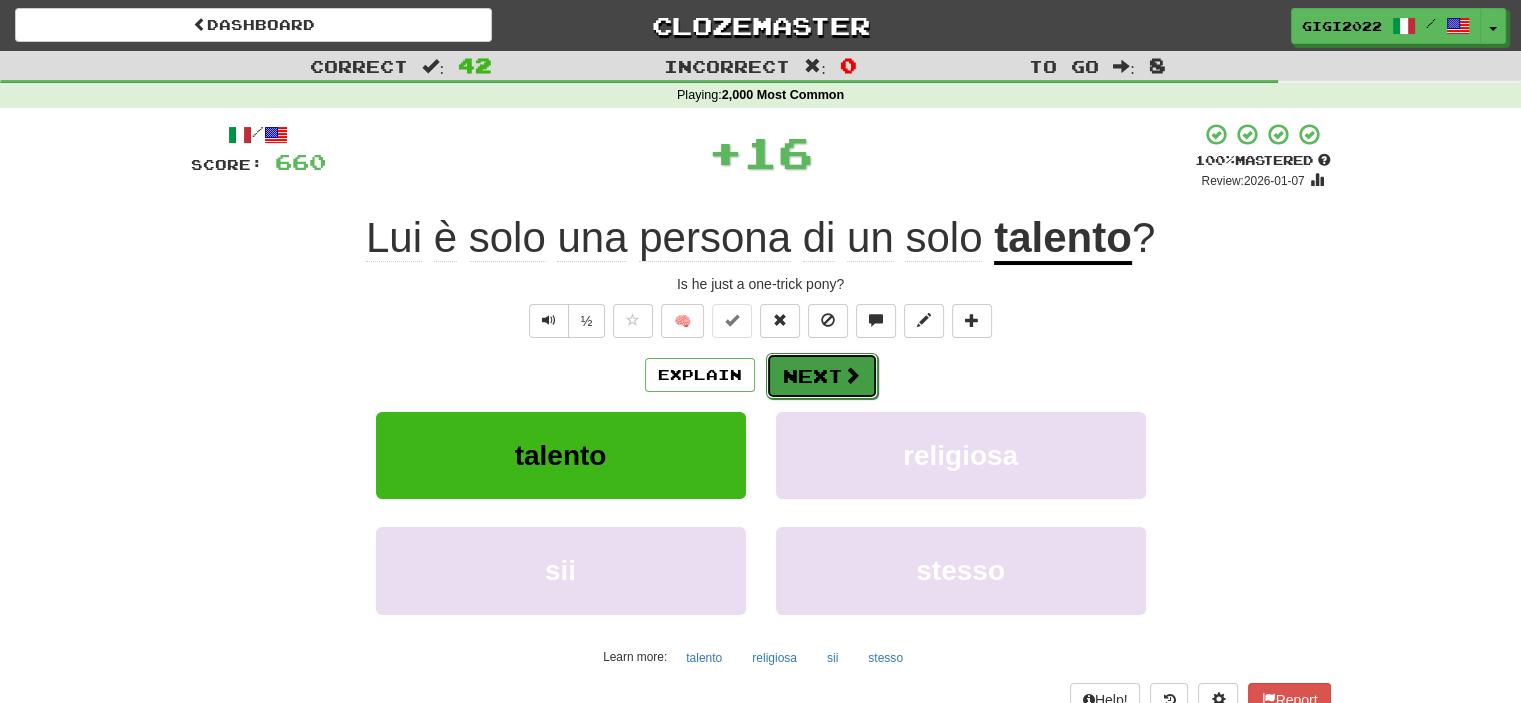 click on "Next" at bounding box center (822, 376) 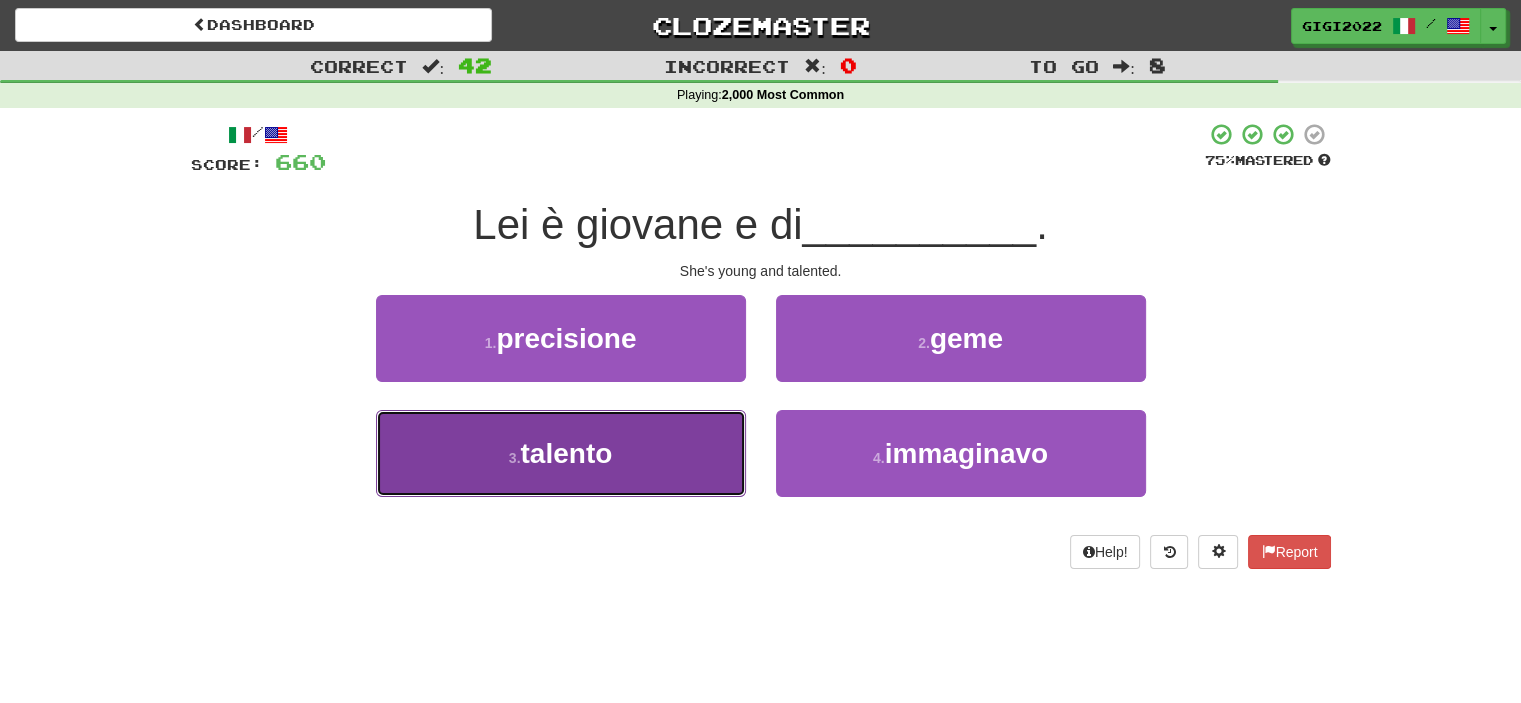 click on "3 .  talento" at bounding box center [561, 453] 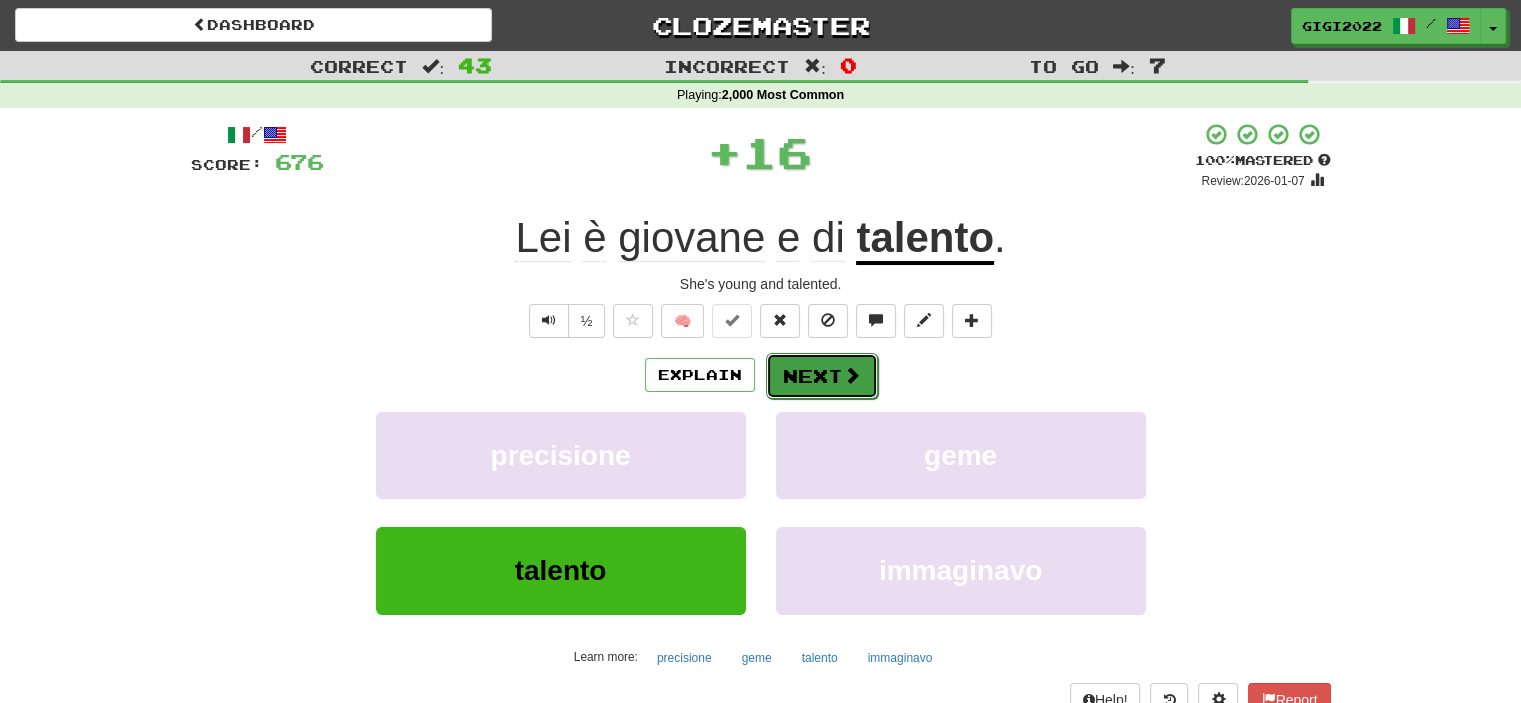 click on "Next" at bounding box center (822, 376) 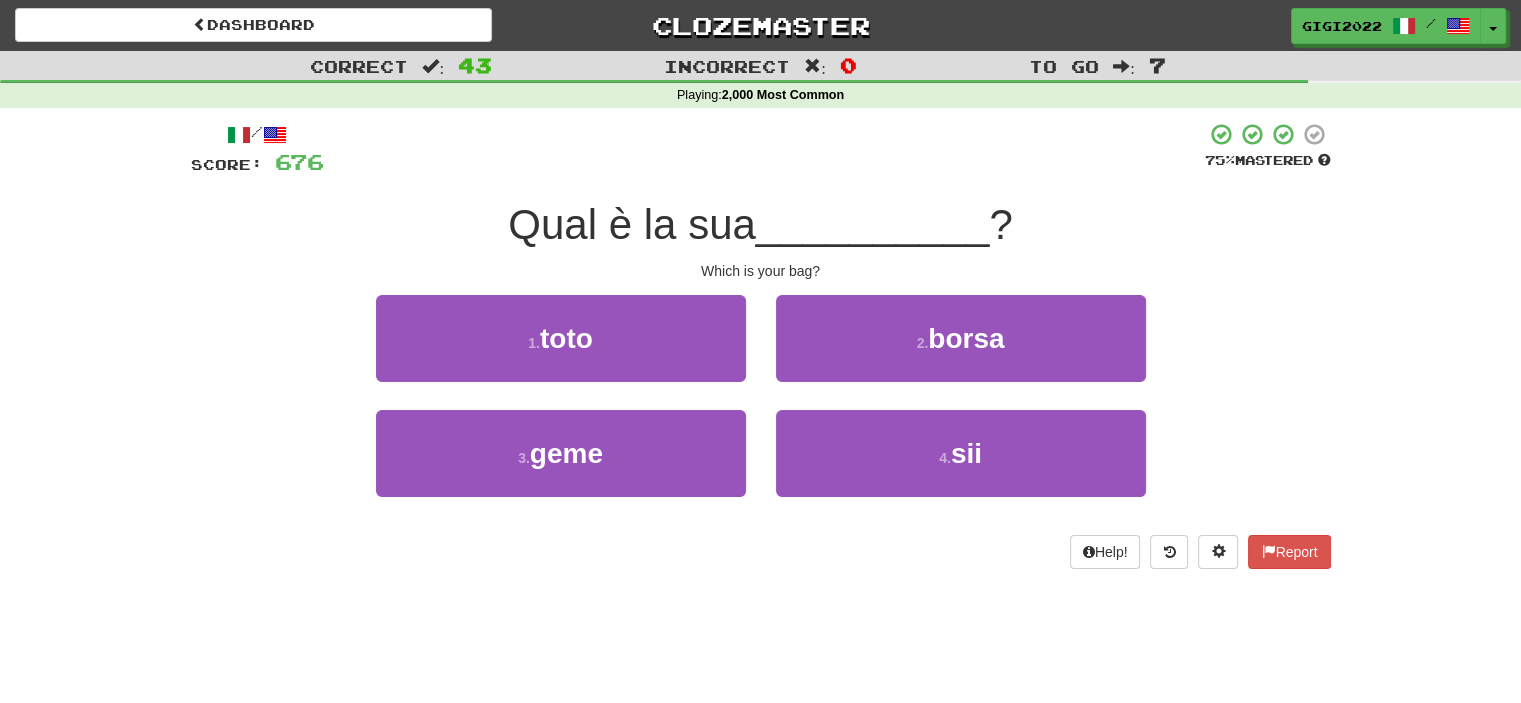 click on "2 .  borsa" at bounding box center [961, 352] 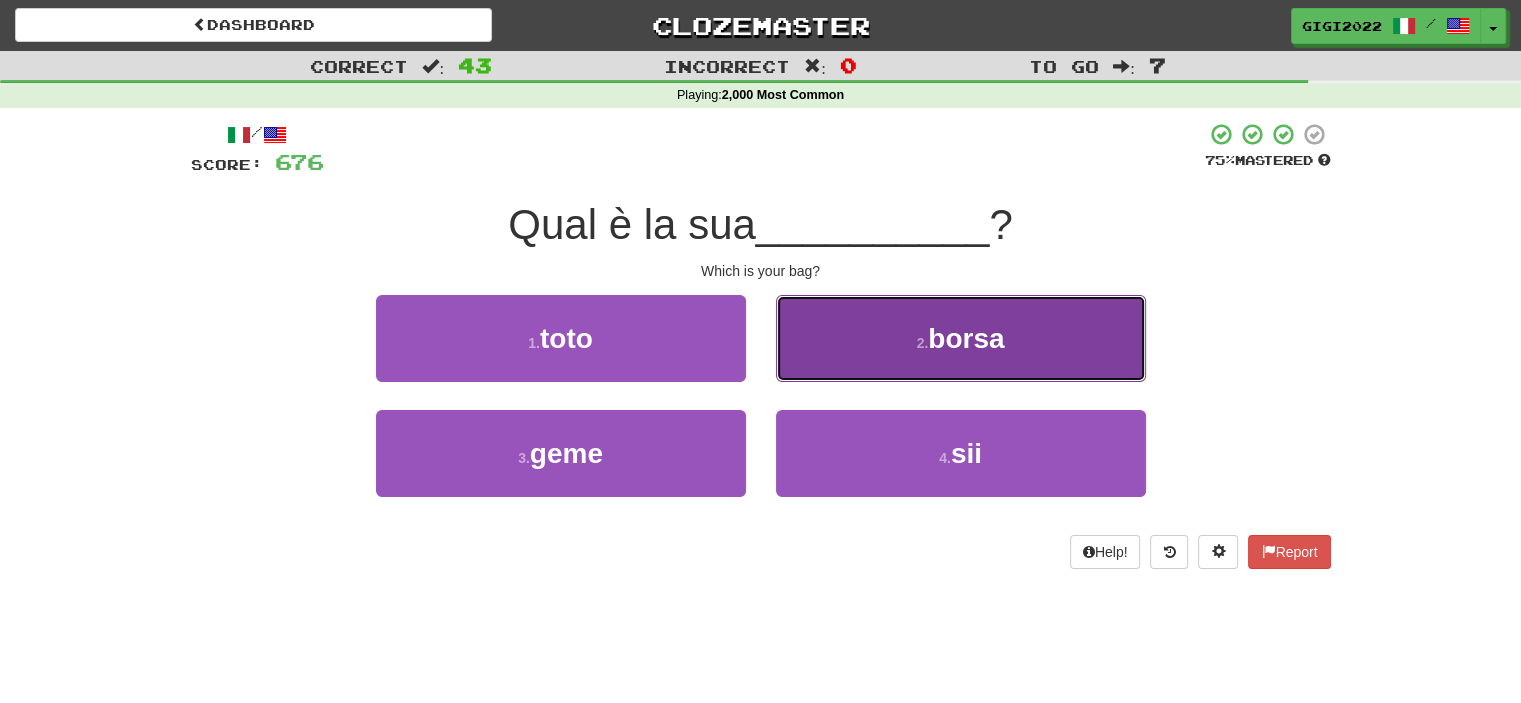 click on "2 .  borsa" at bounding box center [961, 338] 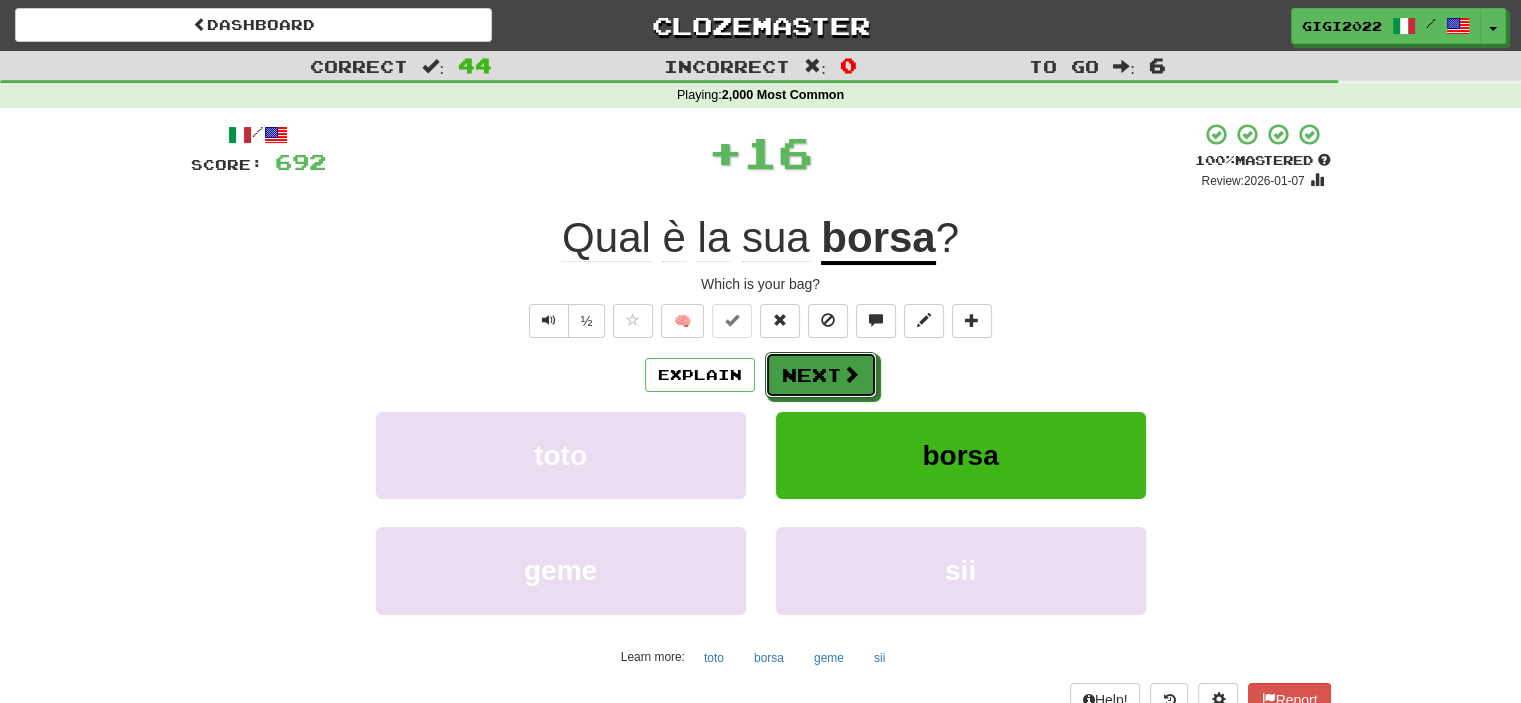 click on "Next" at bounding box center (821, 375) 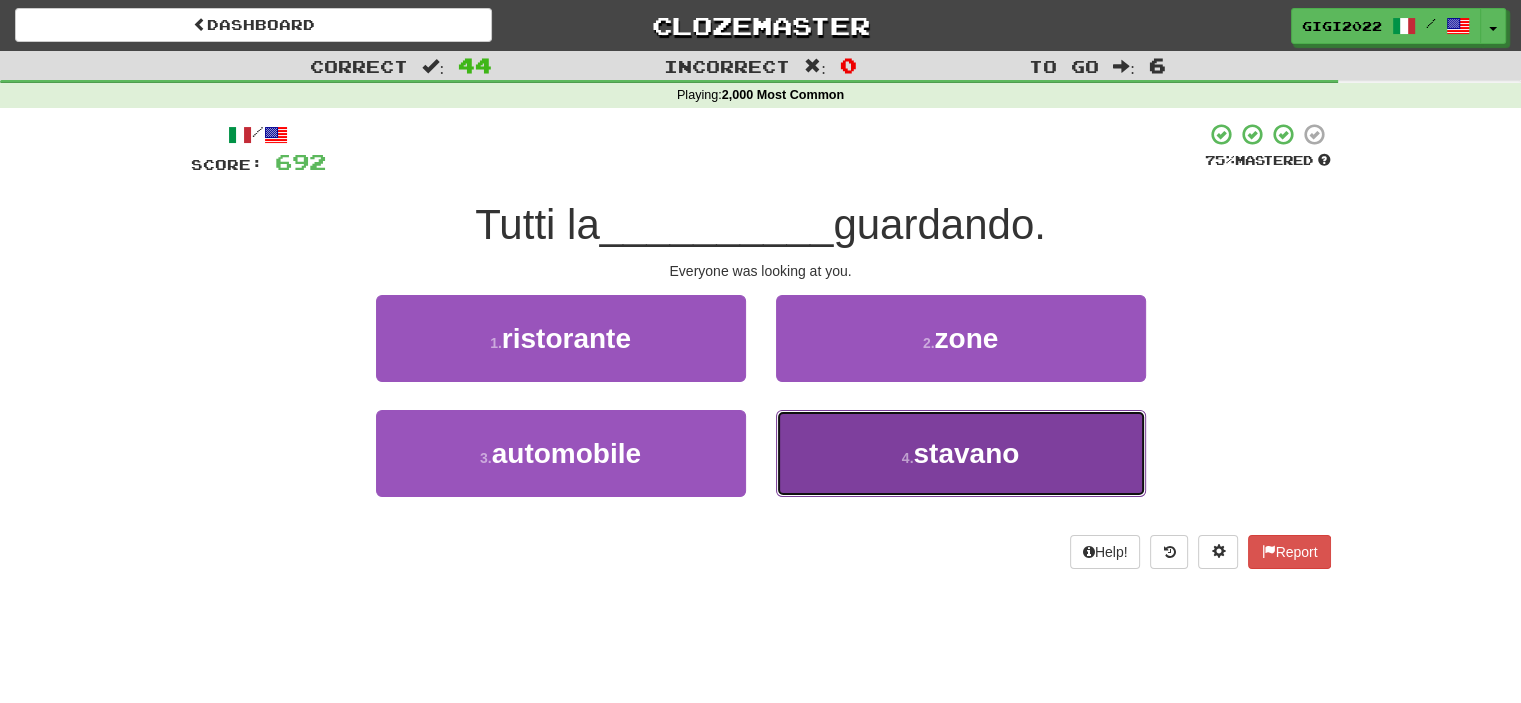 click on "4 .  stavano" at bounding box center [961, 453] 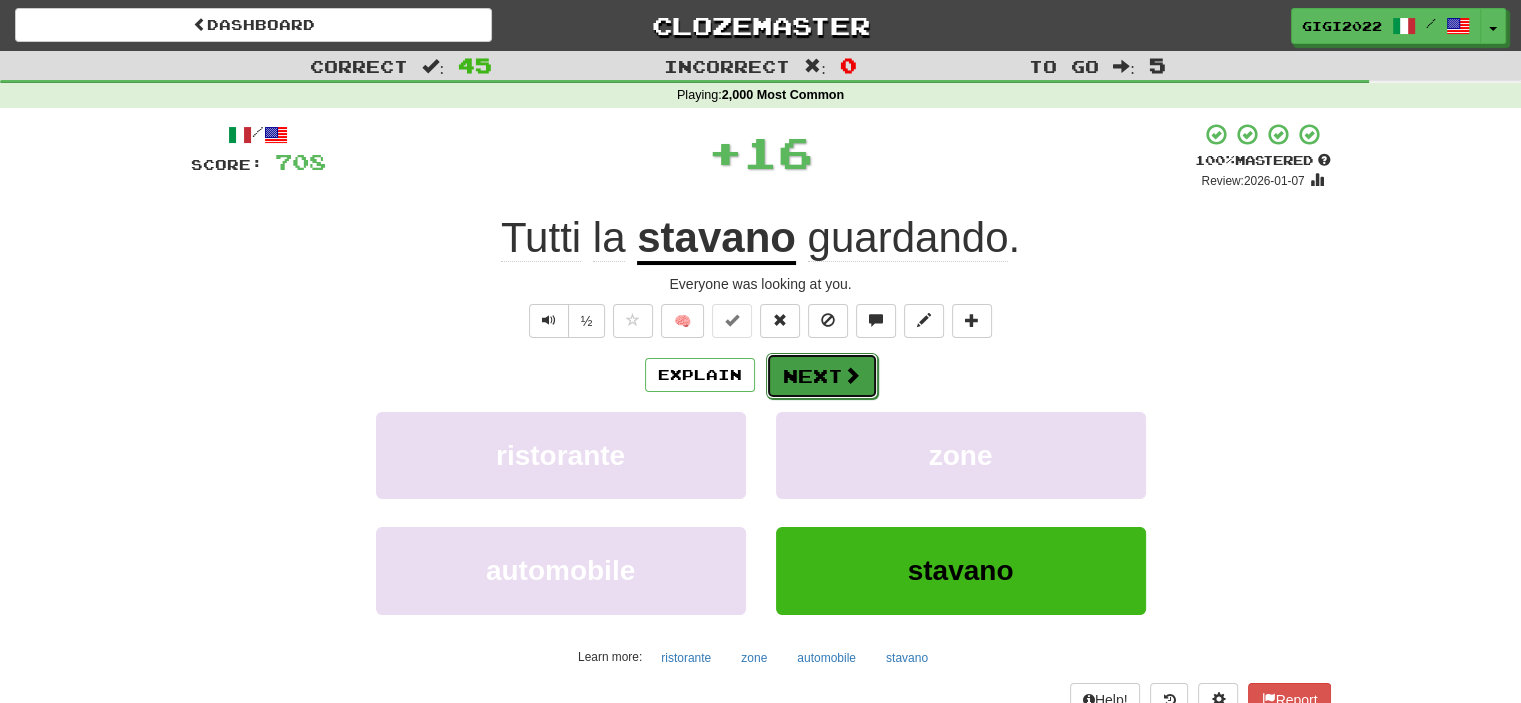 click on "Next" at bounding box center [822, 376] 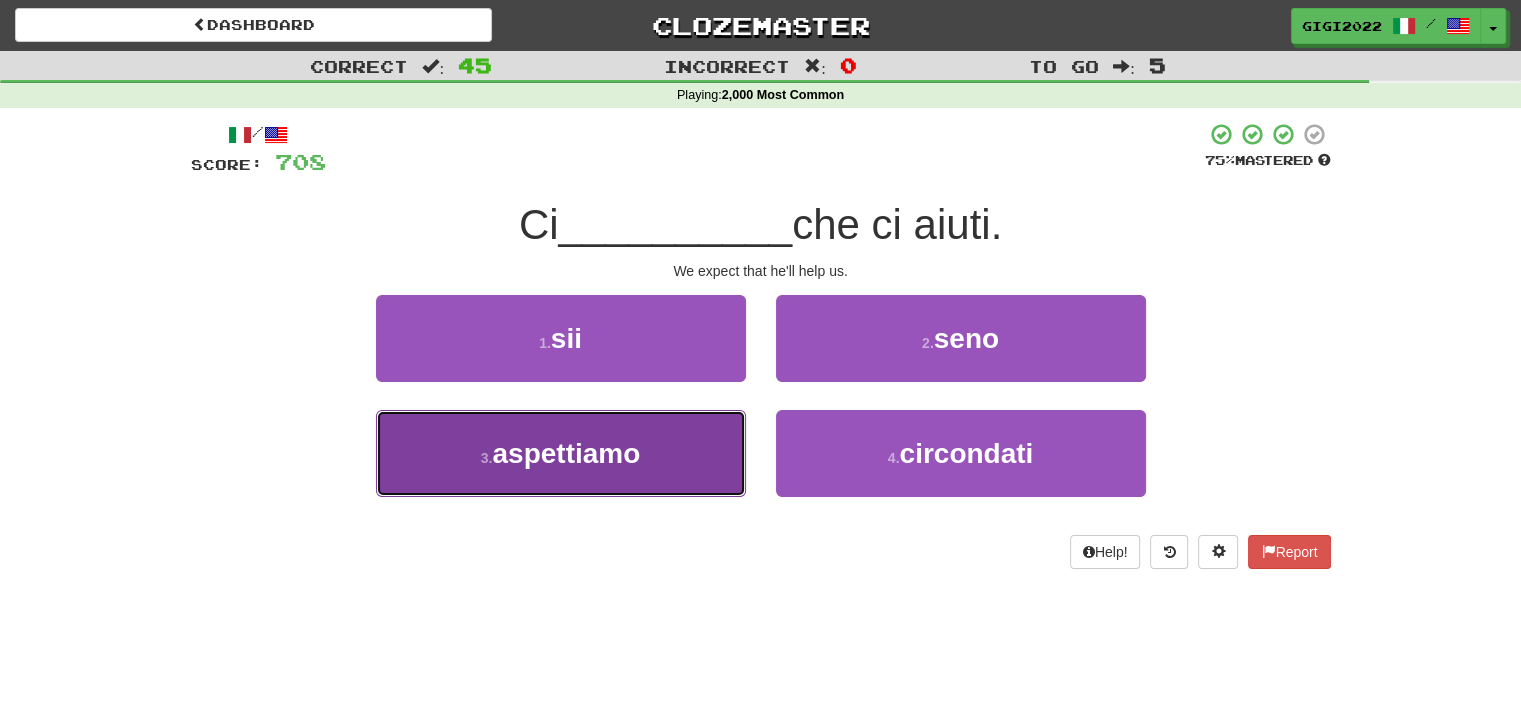 click on "3 .  aspettiamo" at bounding box center (561, 453) 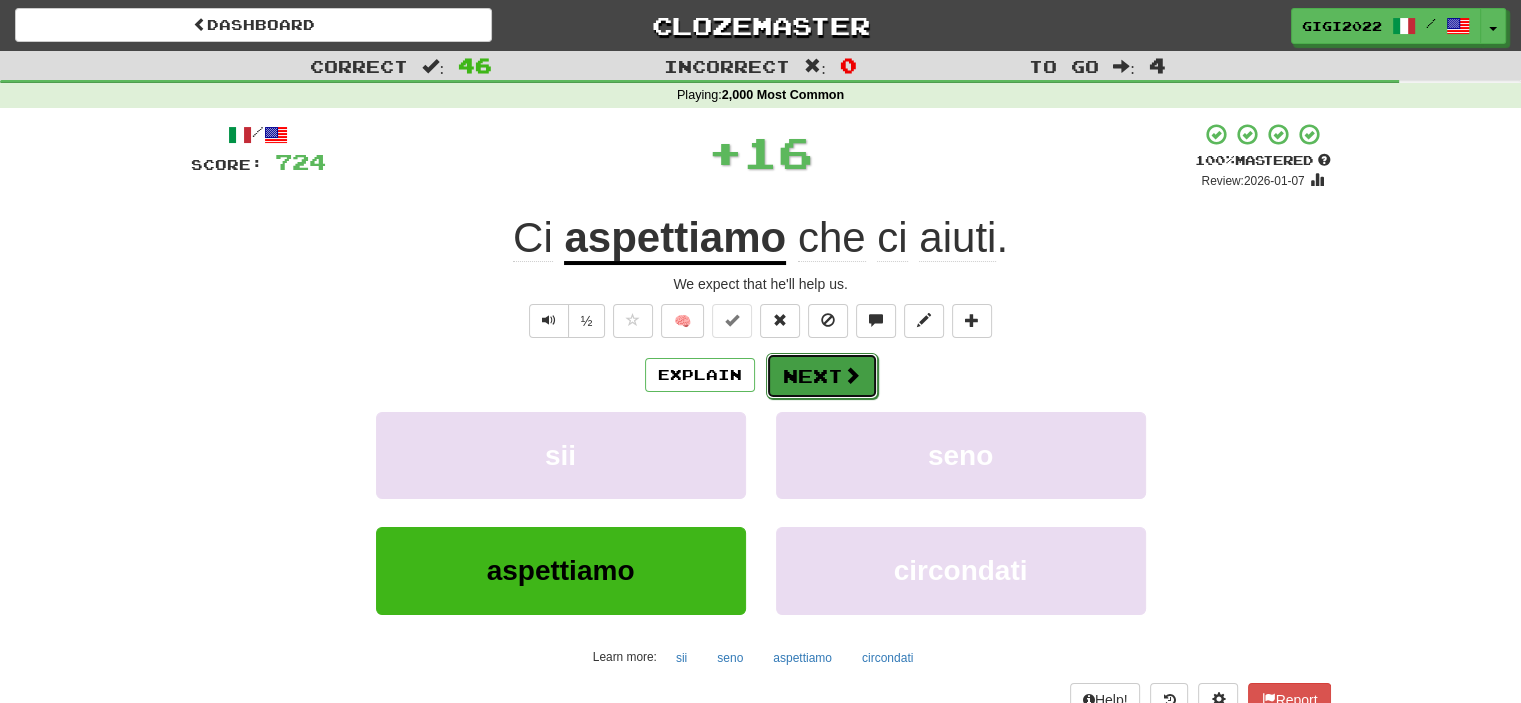 click on "Next" at bounding box center (822, 376) 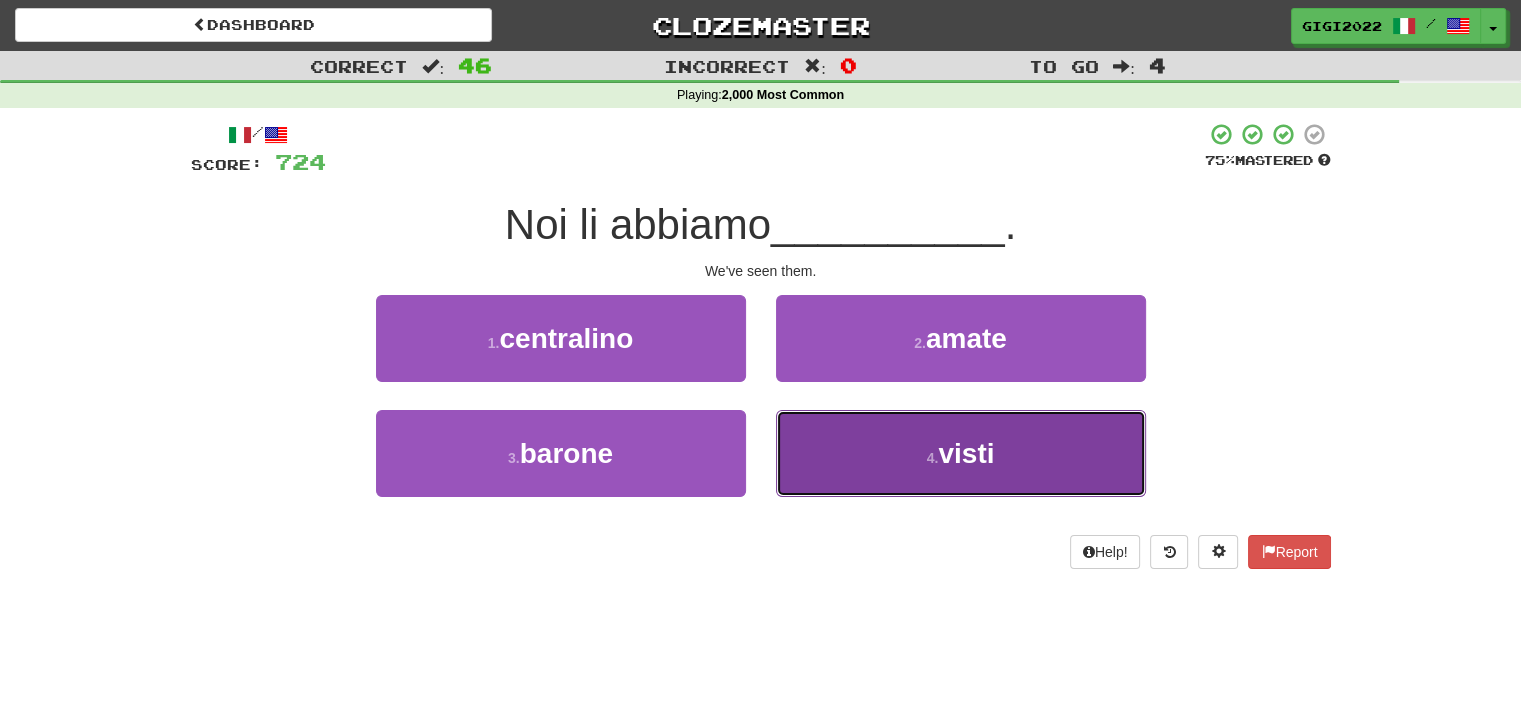 click on "4 .  visti" at bounding box center (961, 453) 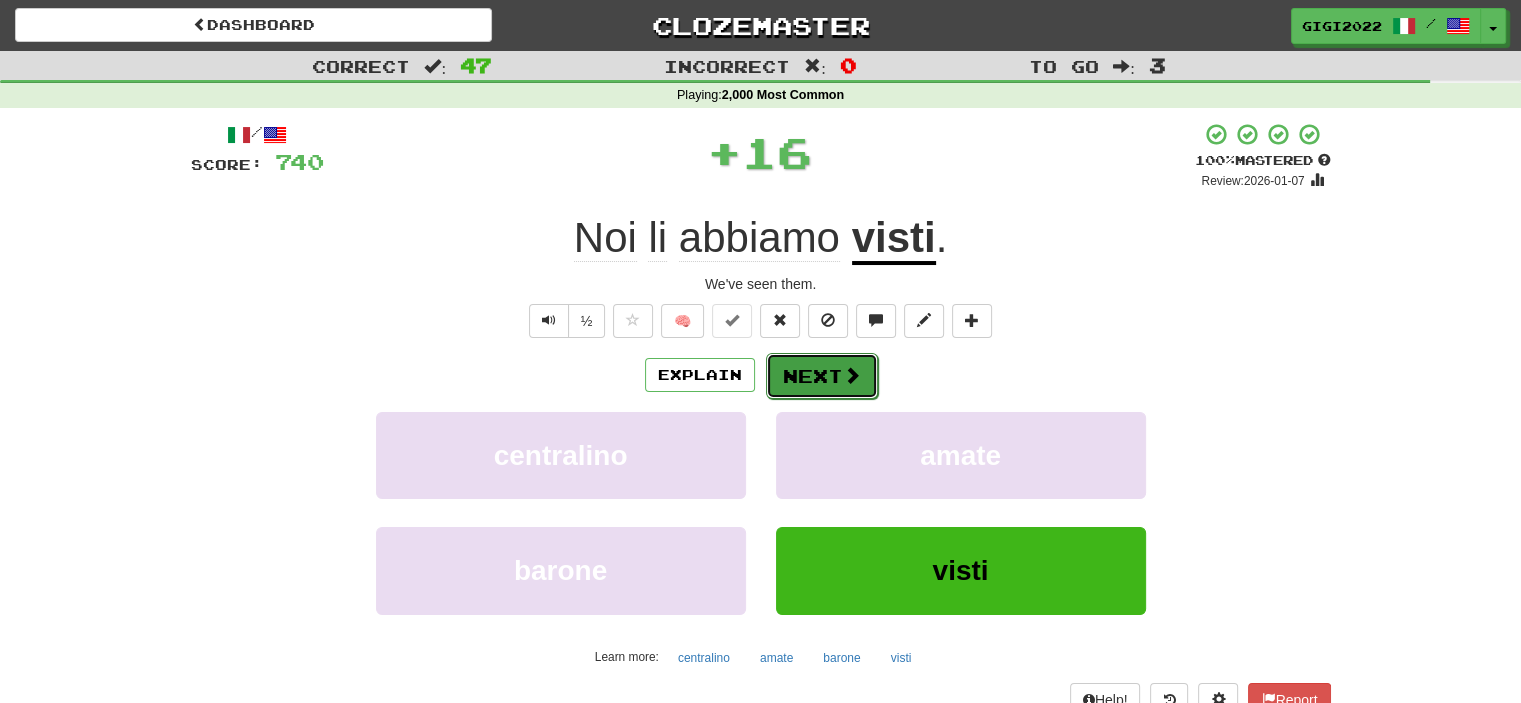 click on "Next" at bounding box center [822, 376] 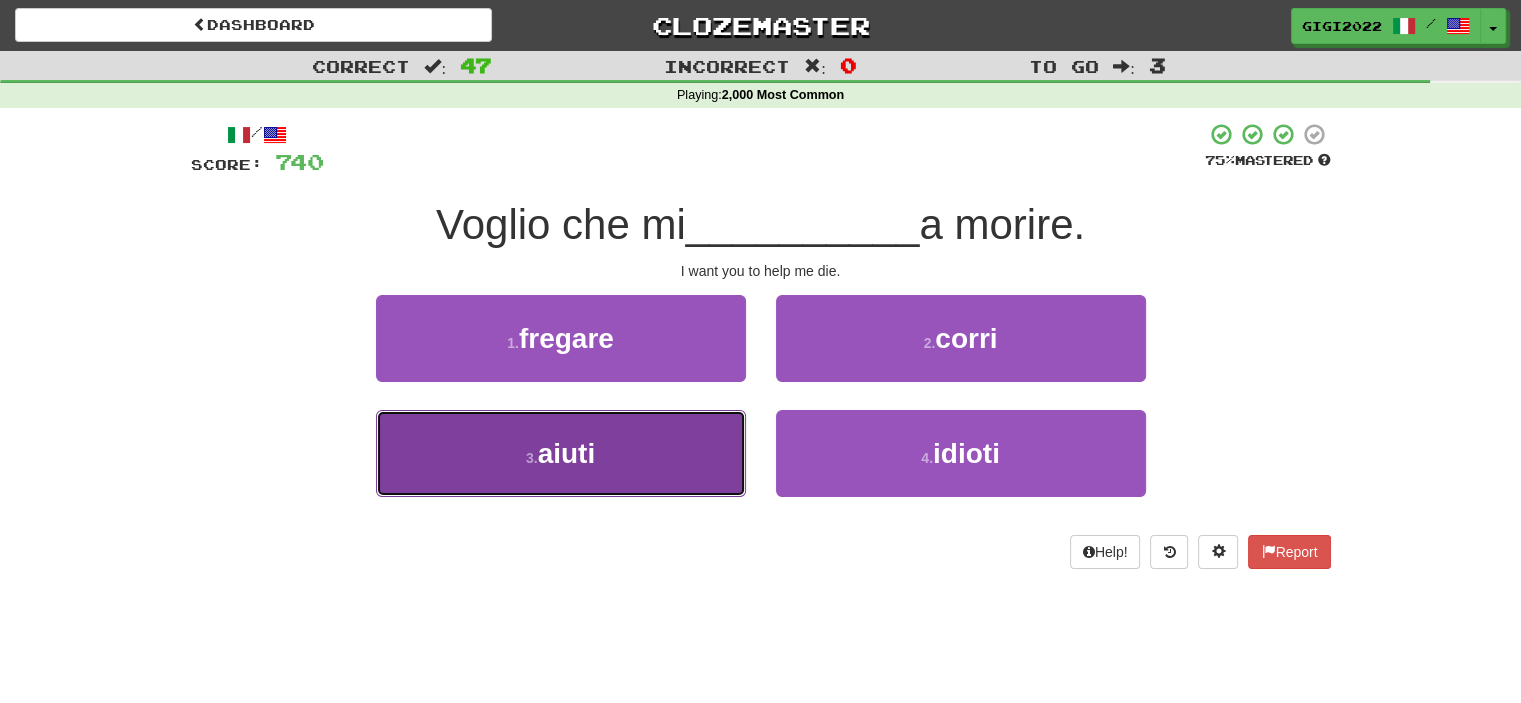 click on "3 .  aiuti" at bounding box center (561, 453) 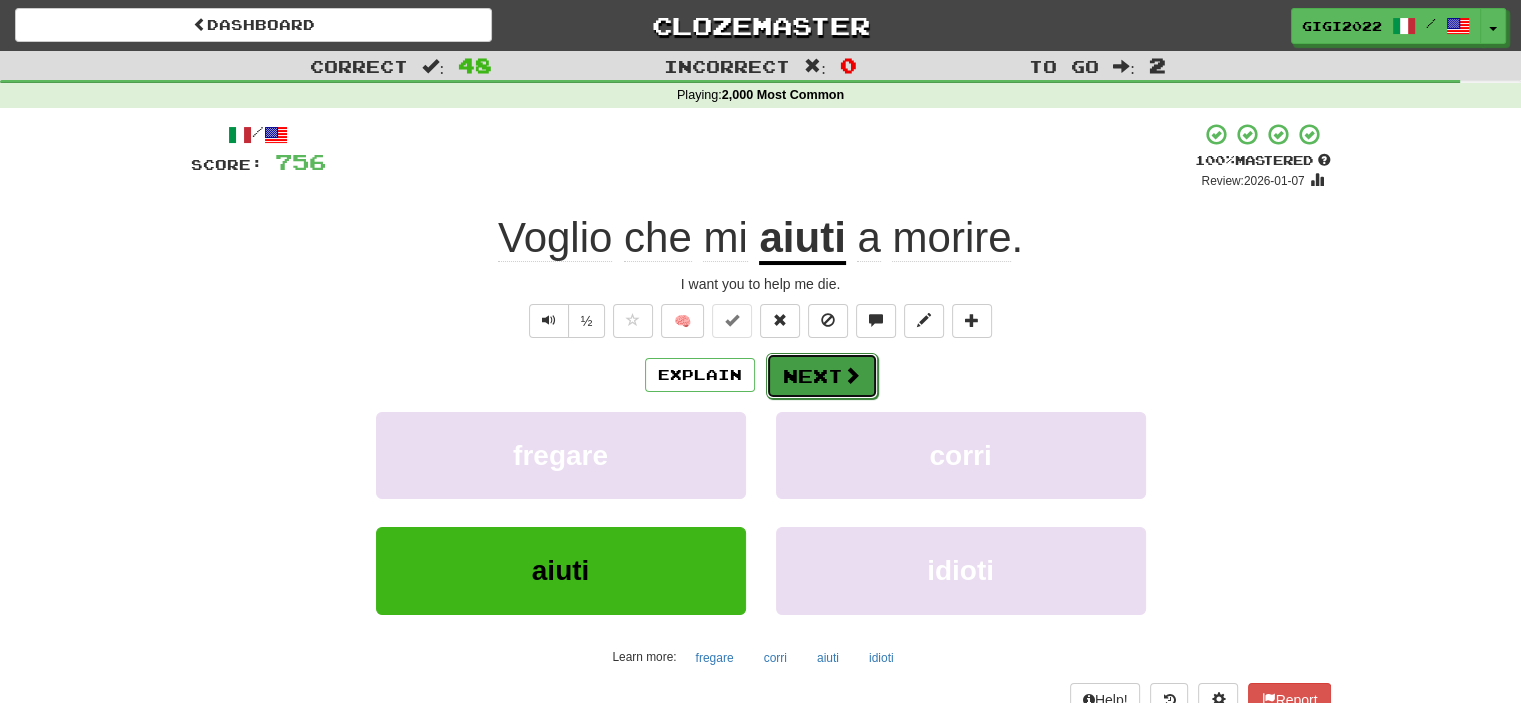click on "Next" at bounding box center (822, 376) 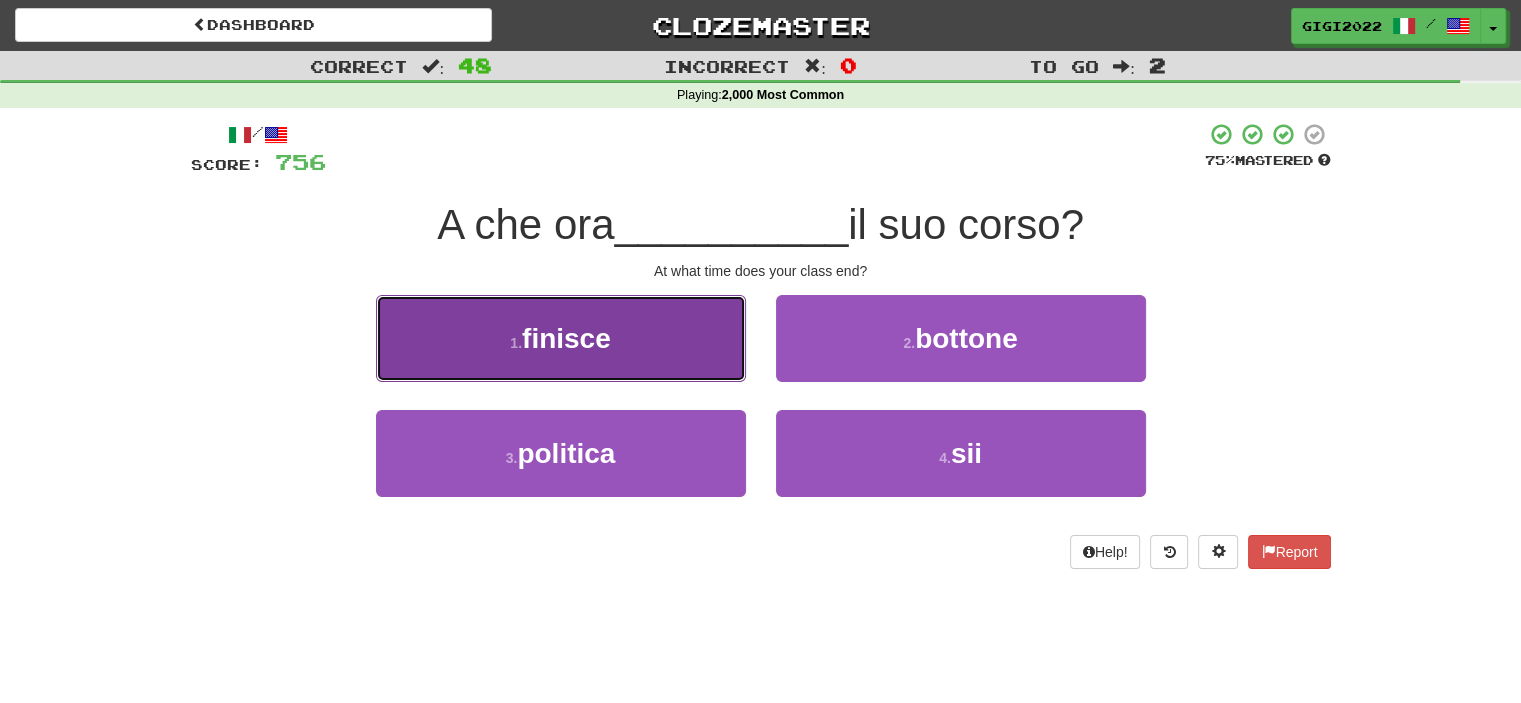 click on "1 .  finisce" at bounding box center (561, 338) 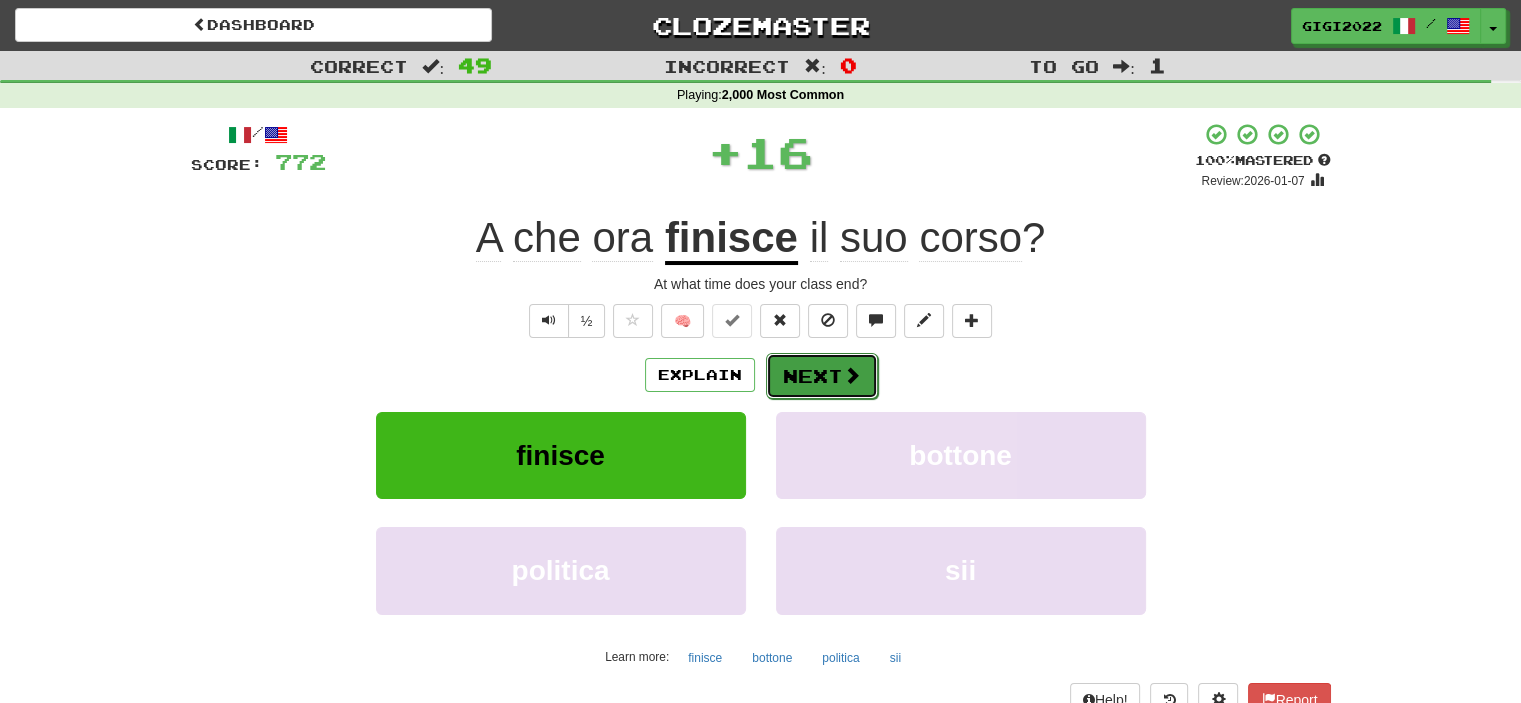 click on "Next" at bounding box center (822, 376) 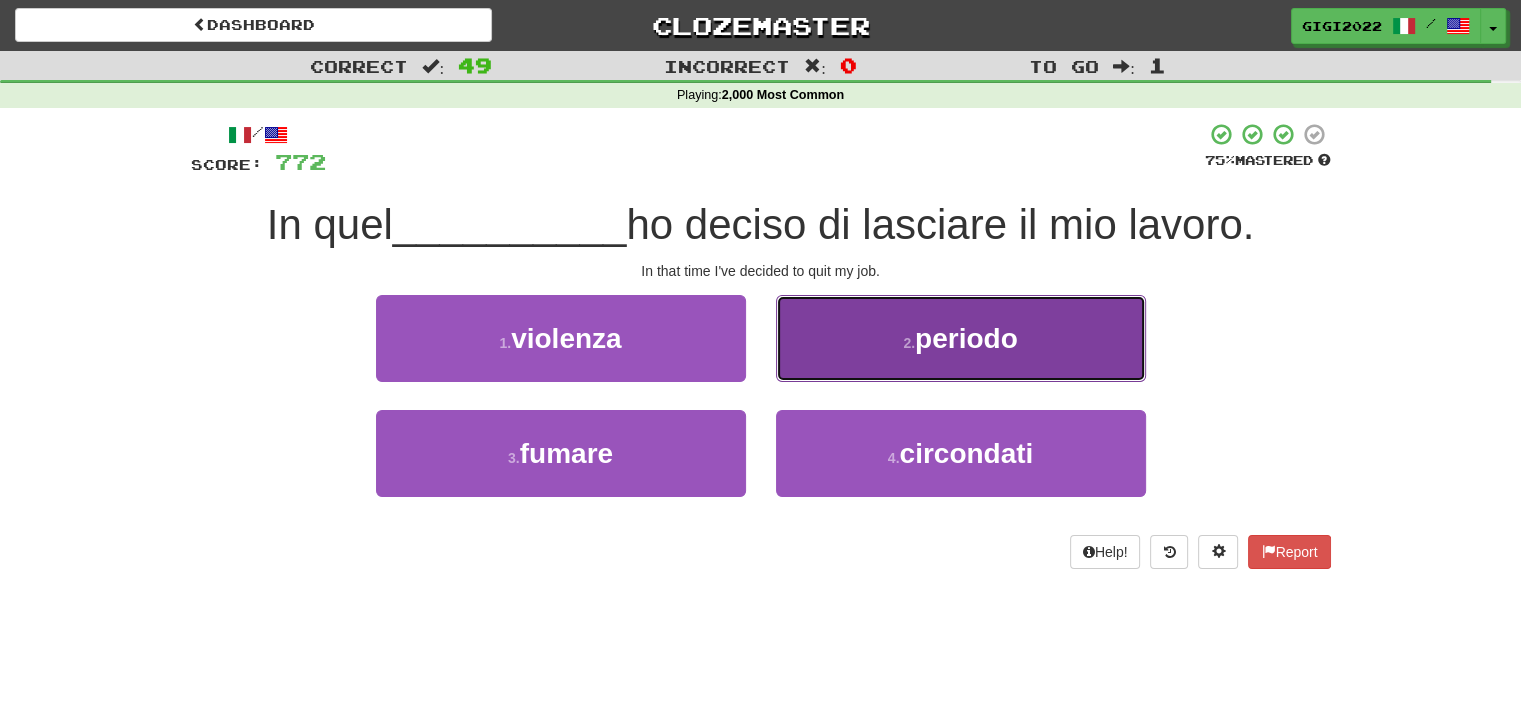 click on "2 .  periodo" at bounding box center (961, 338) 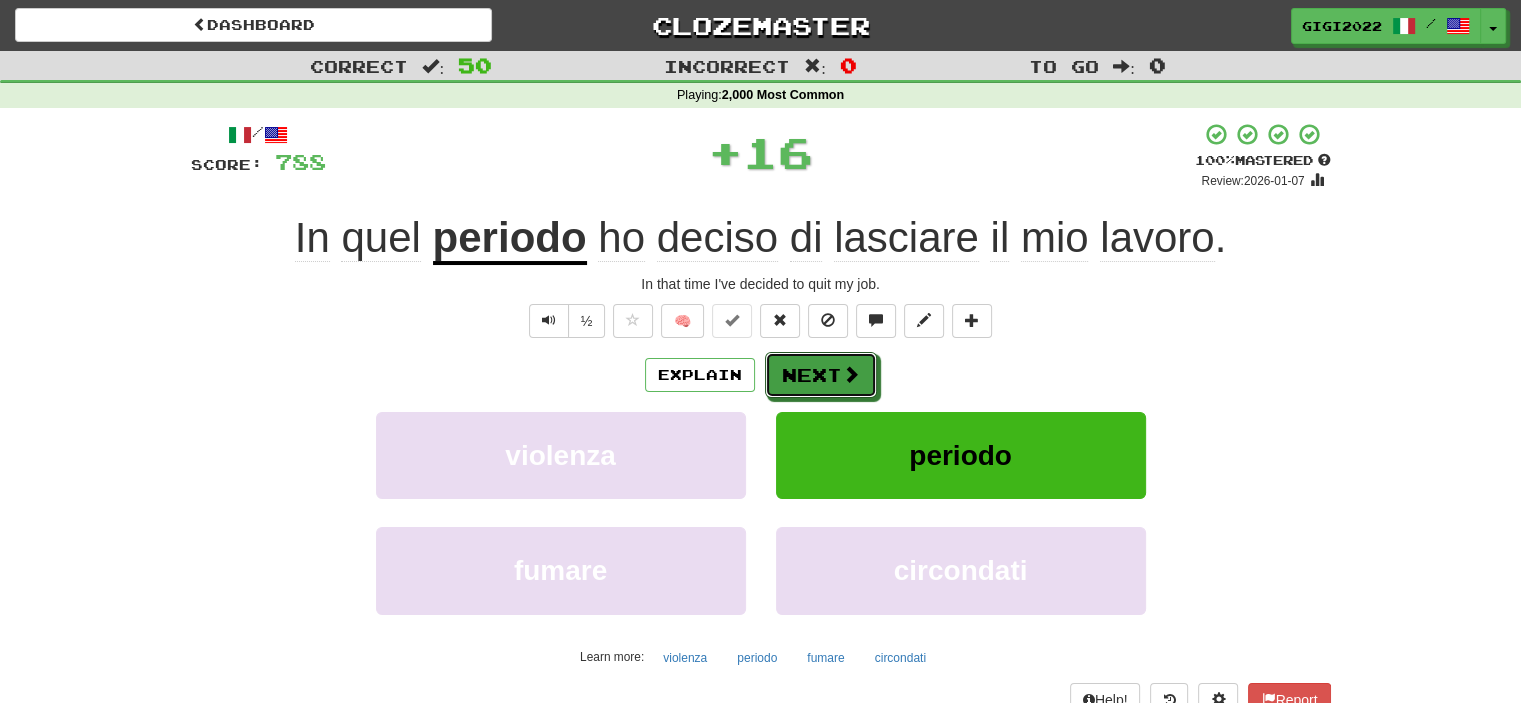 click on "Next" at bounding box center [821, 375] 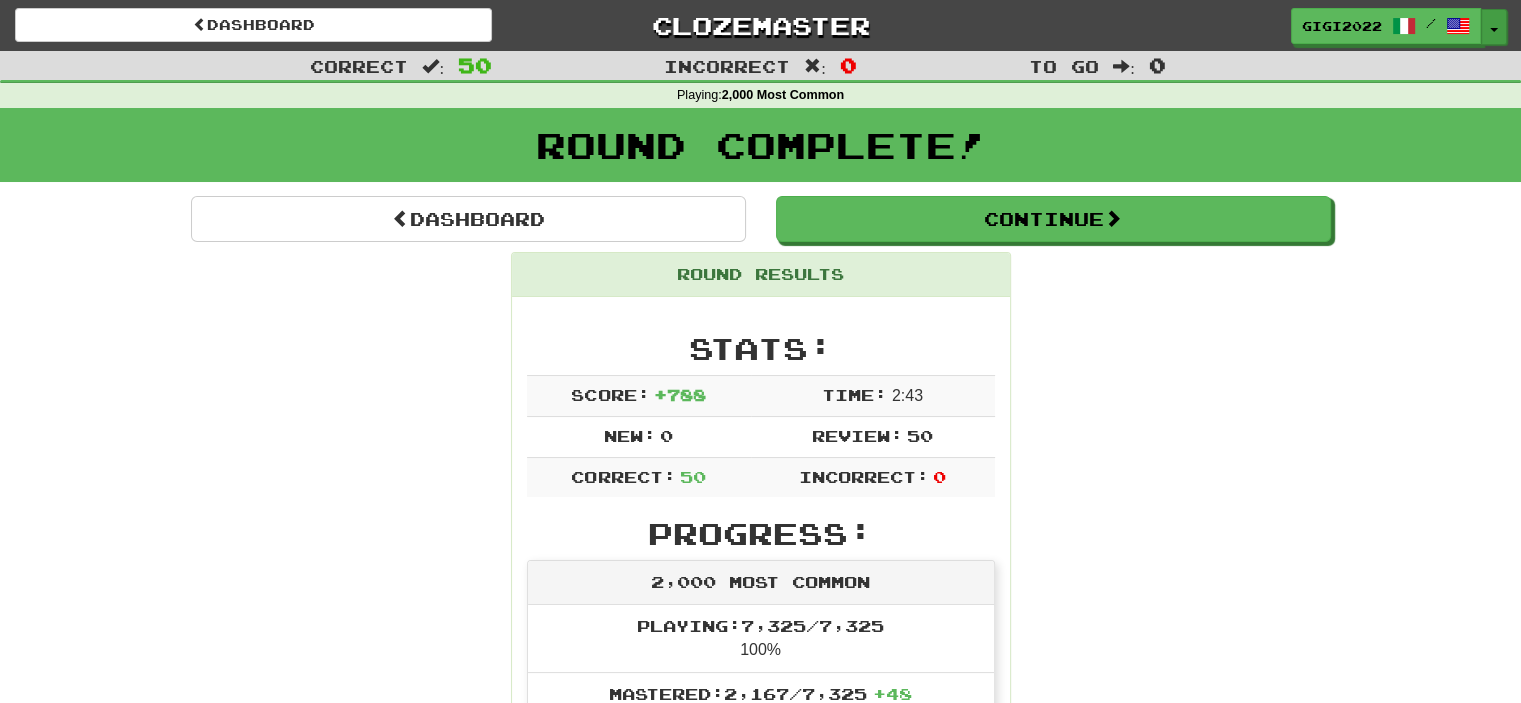 click on "Toggle Dropdown" at bounding box center (1494, 27) 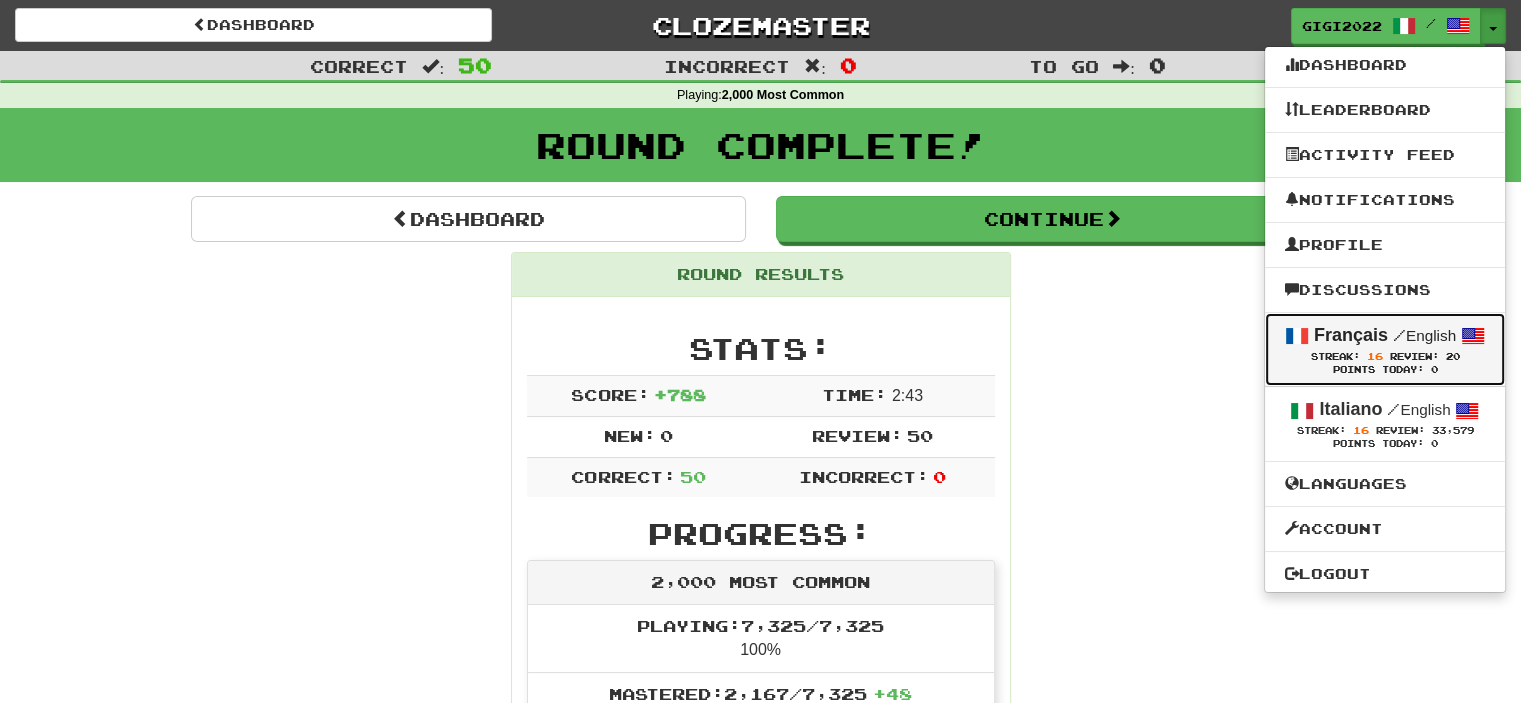 click on "Français" at bounding box center [1351, 335] 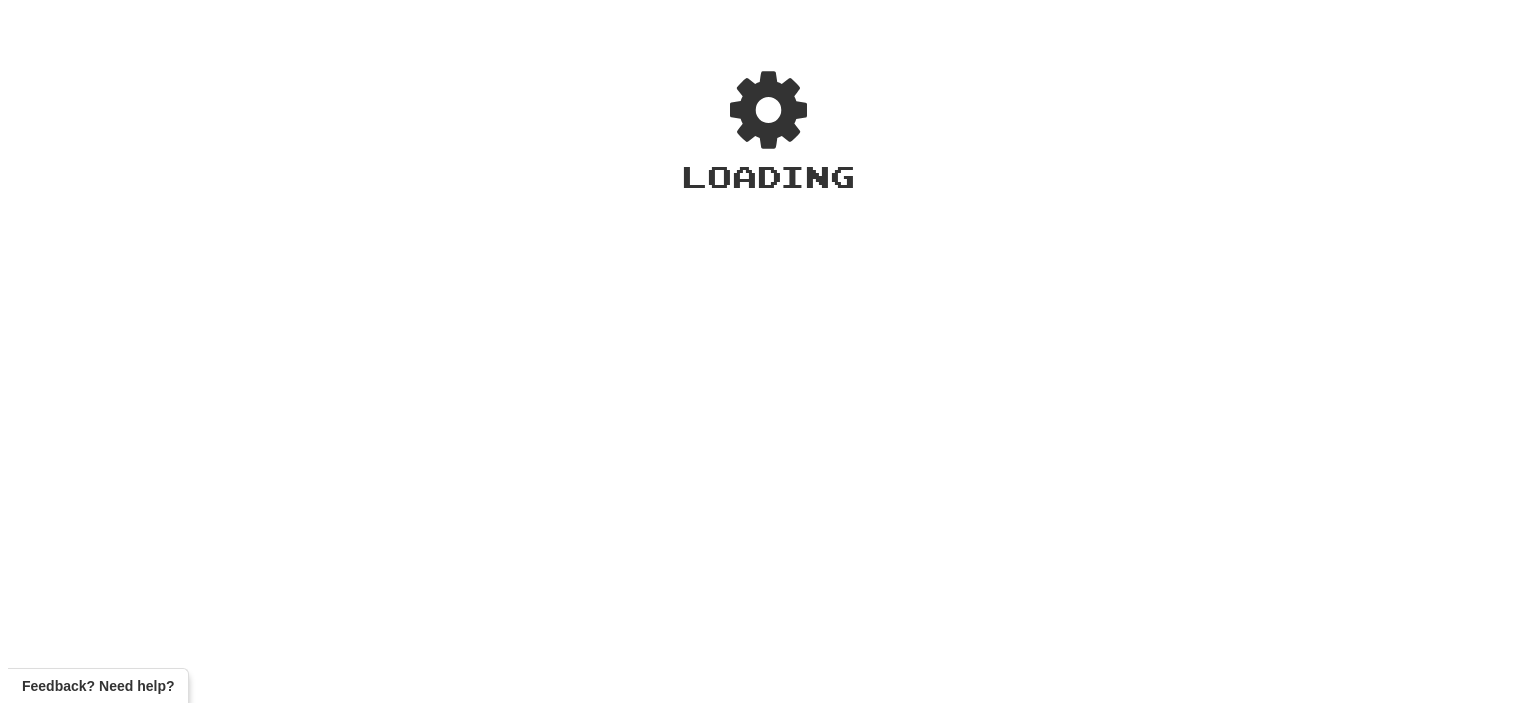 scroll, scrollTop: 0, scrollLeft: 0, axis: both 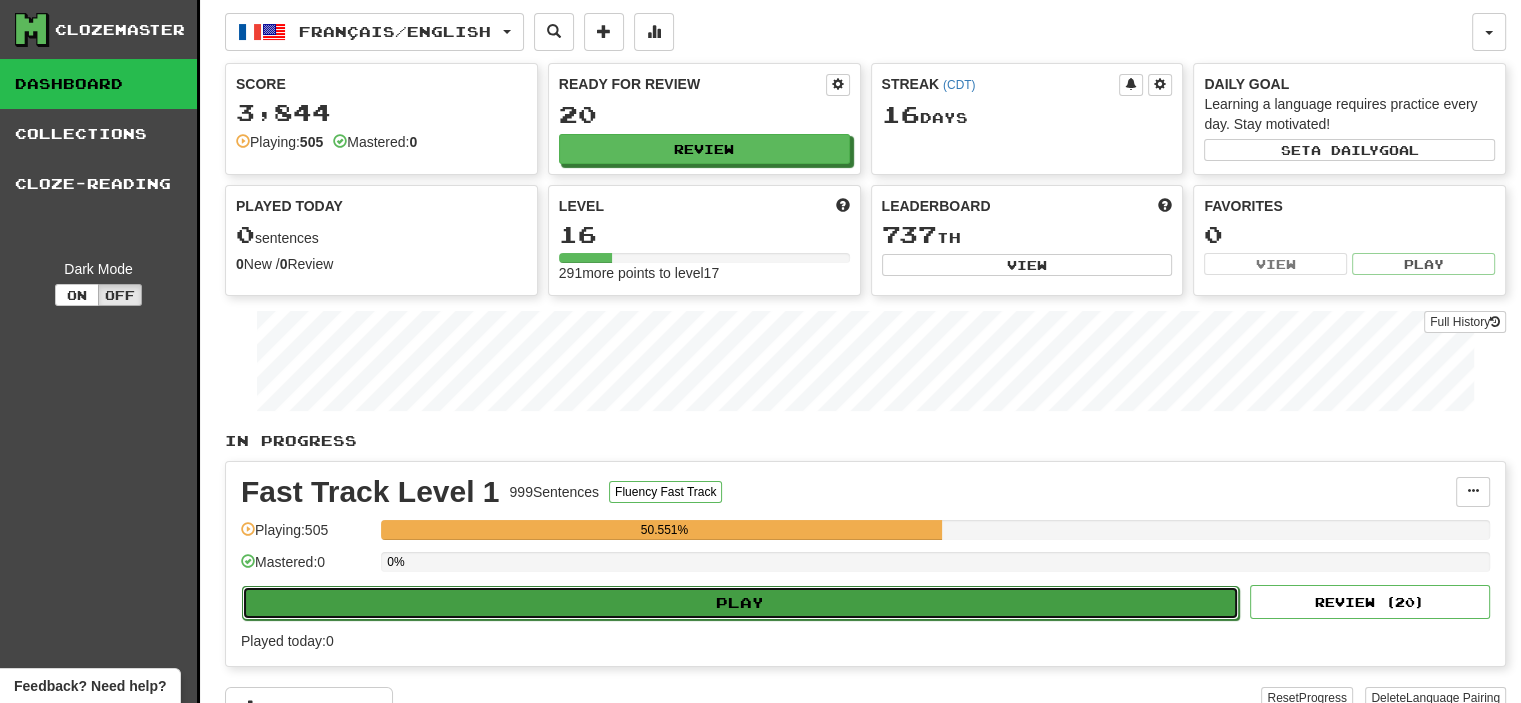 click on "Play" at bounding box center [740, 603] 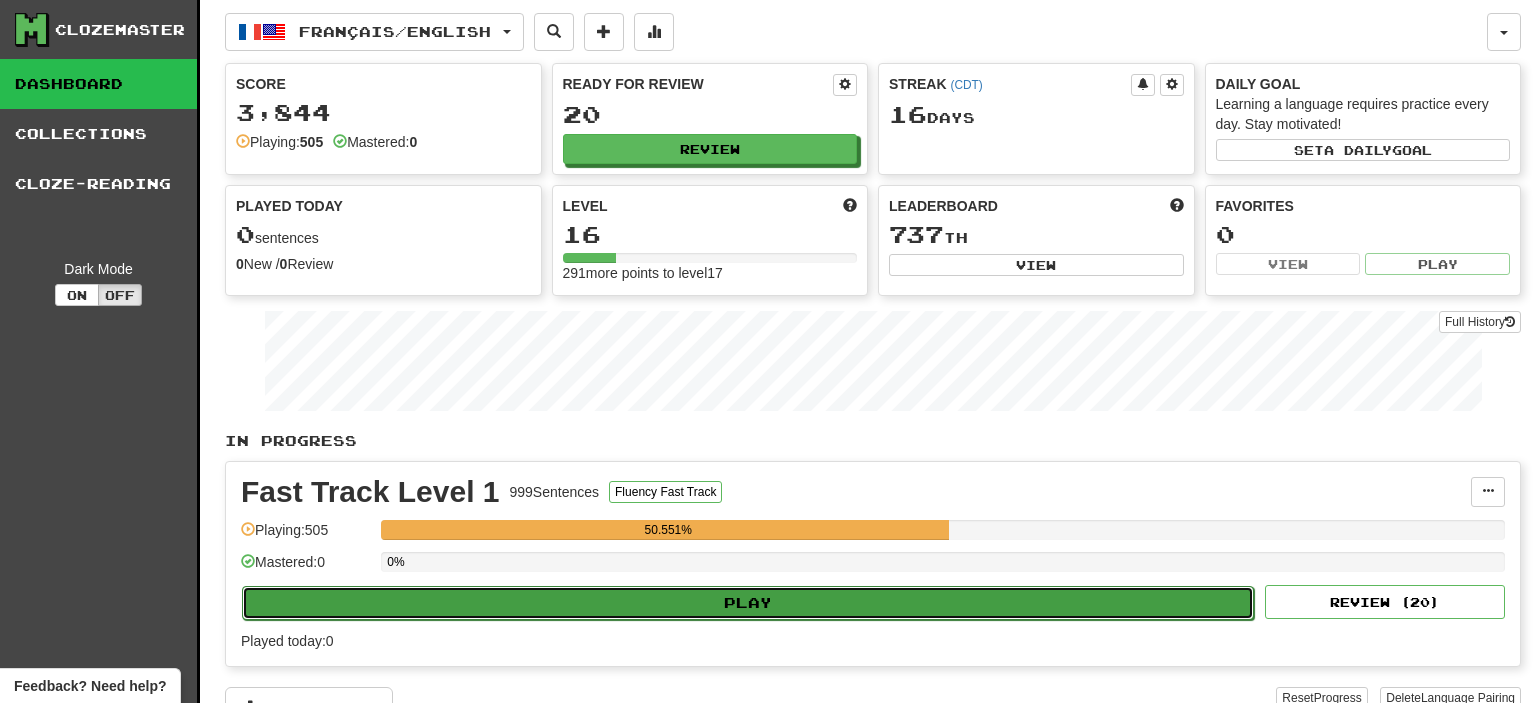 select on "**" 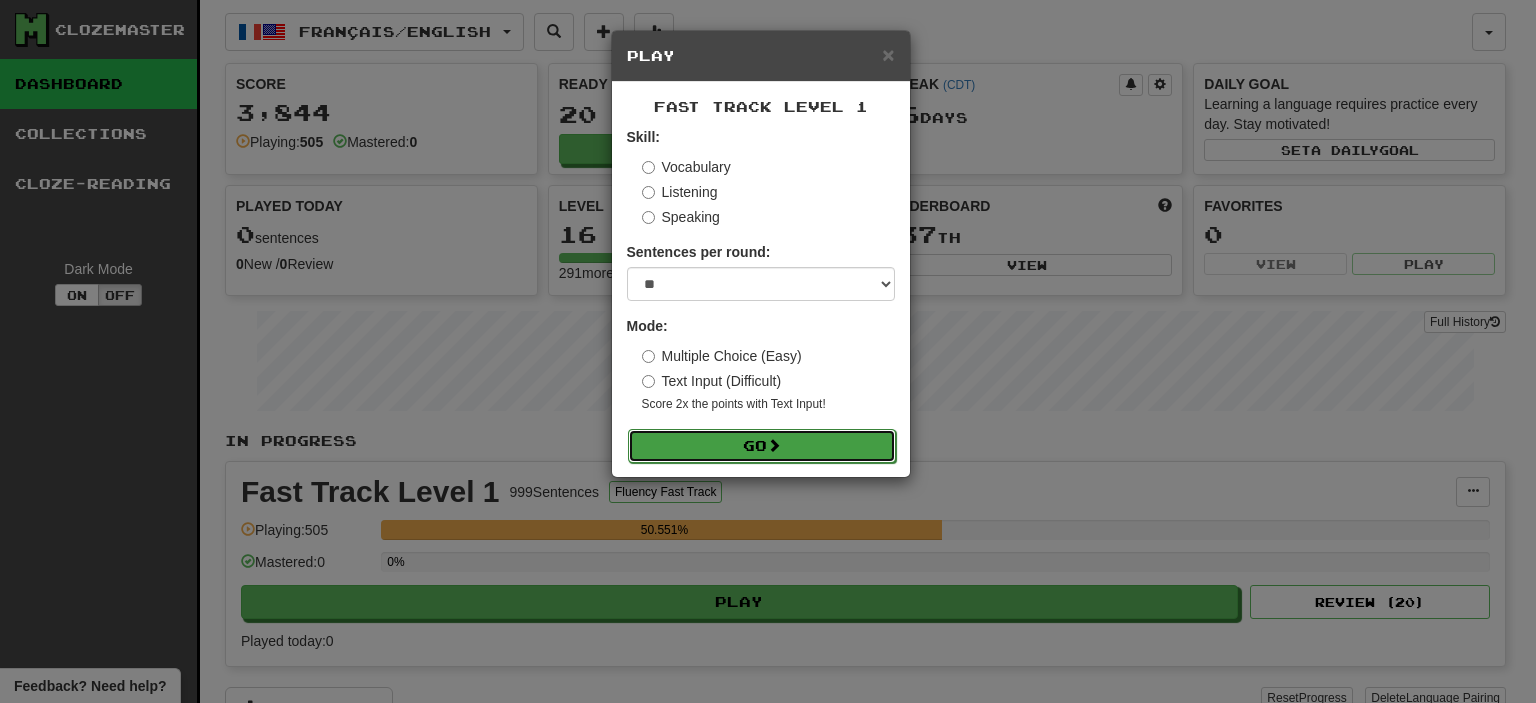 click on "Go" at bounding box center (762, 446) 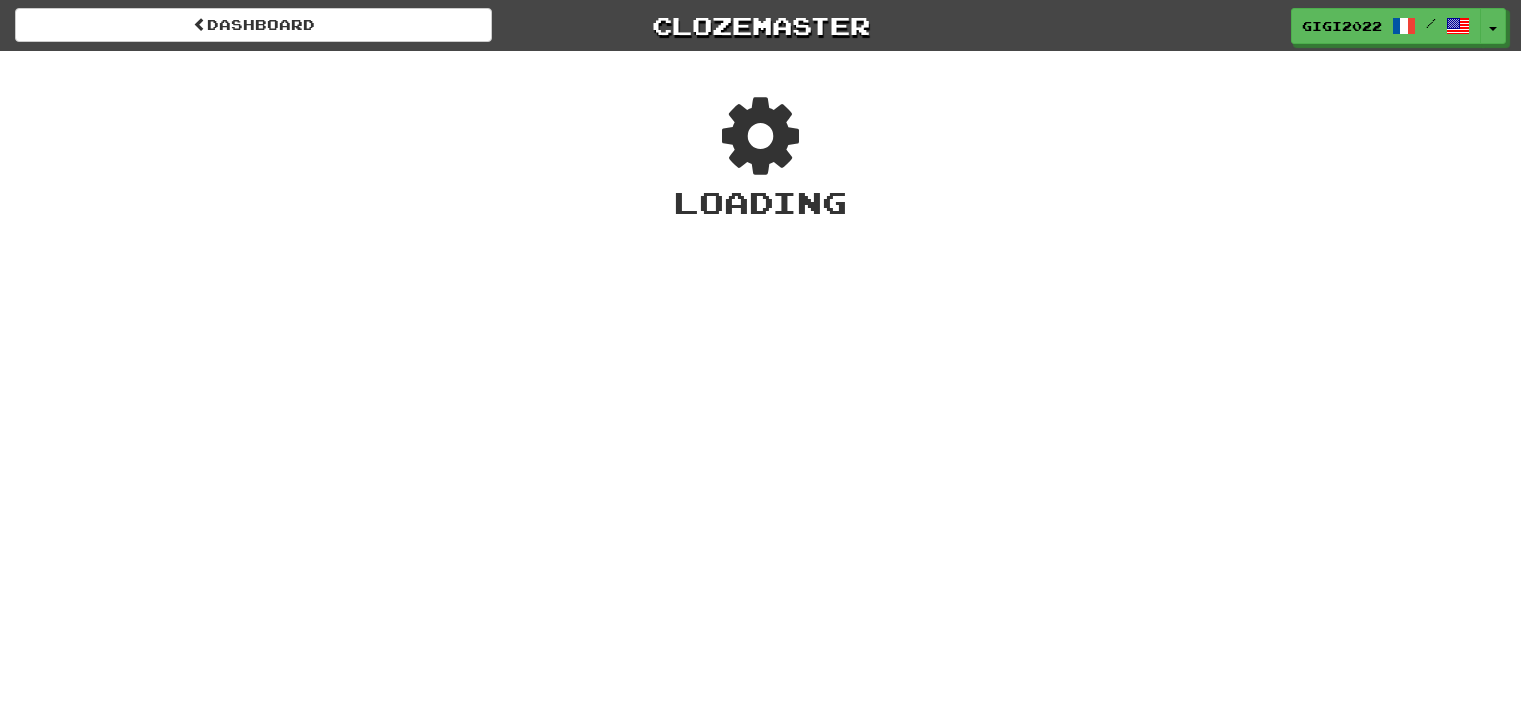 scroll, scrollTop: 0, scrollLeft: 0, axis: both 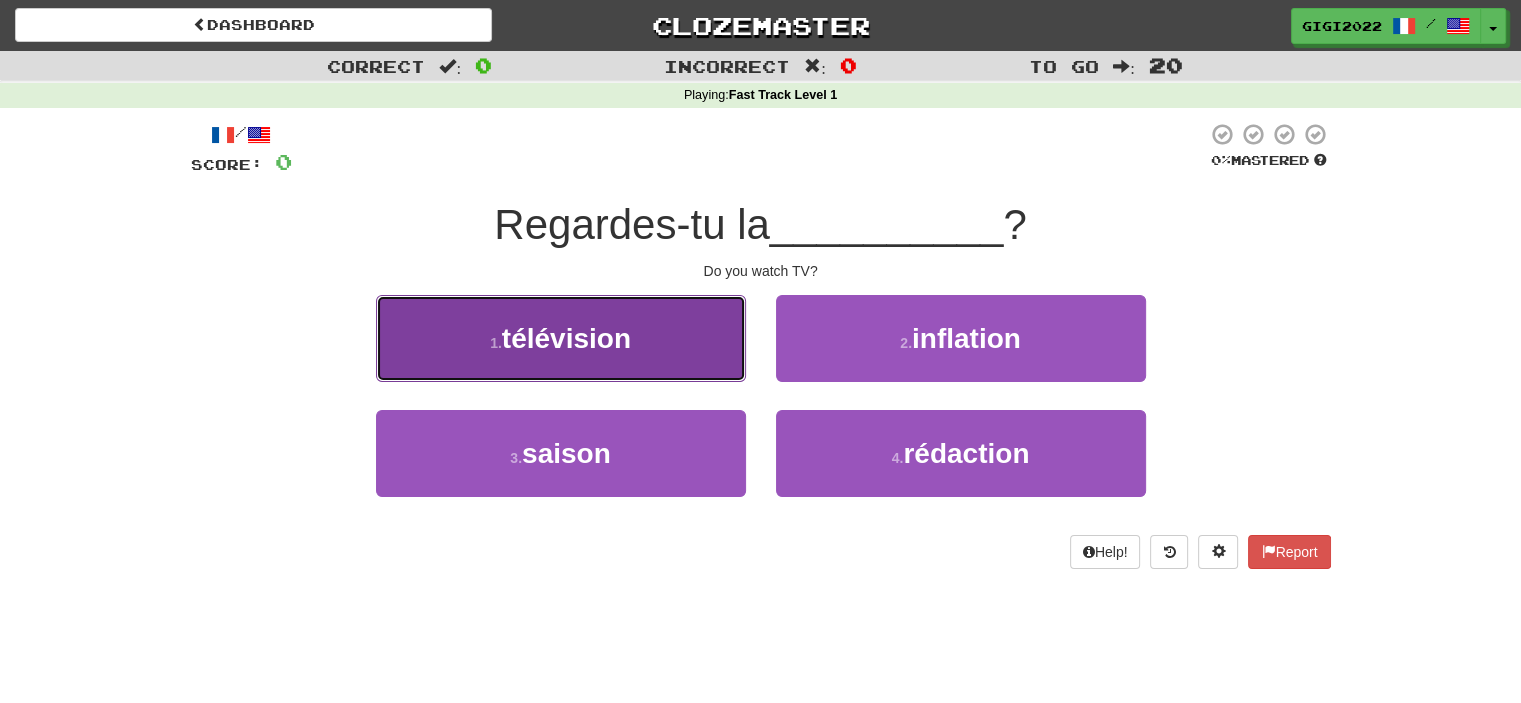 click on "1 .  télévision" at bounding box center [561, 338] 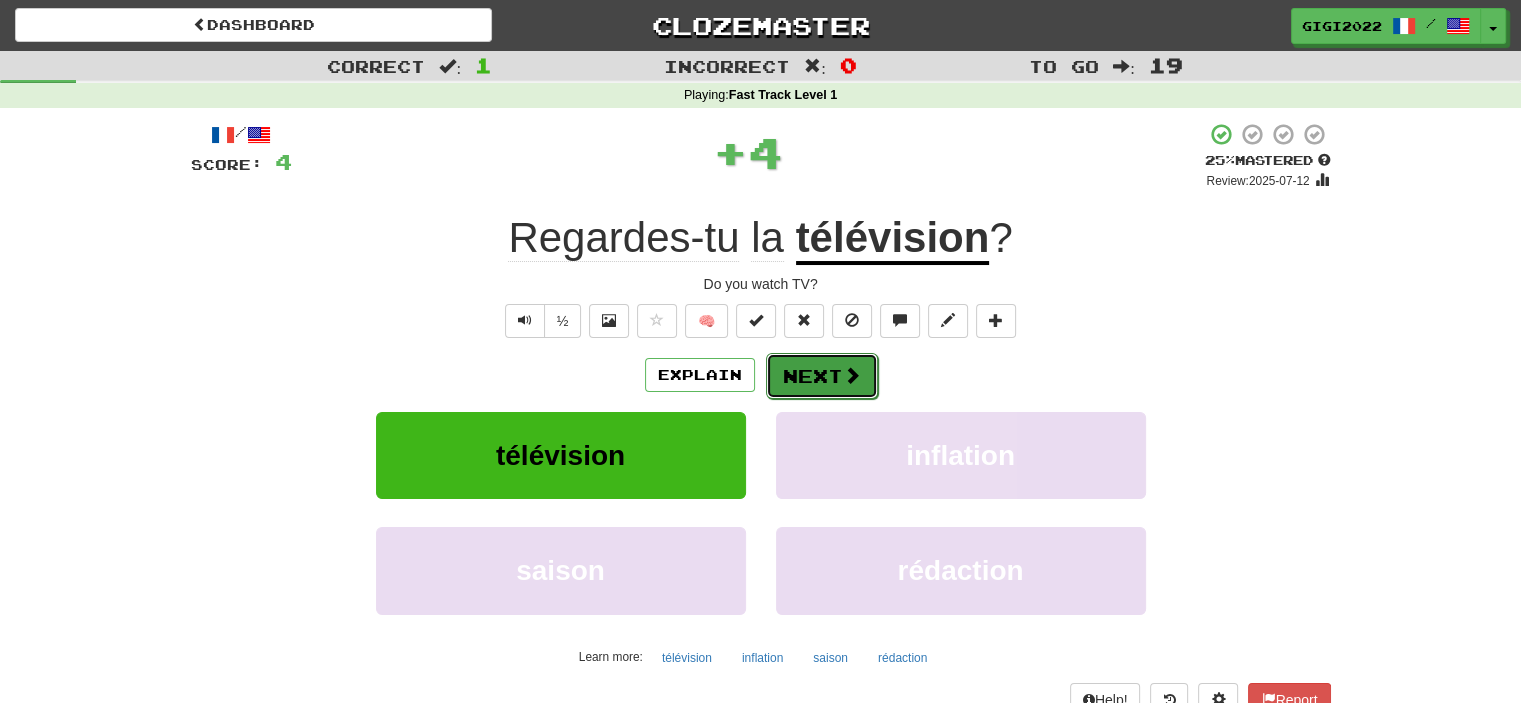 click on "Next" at bounding box center [822, 376] 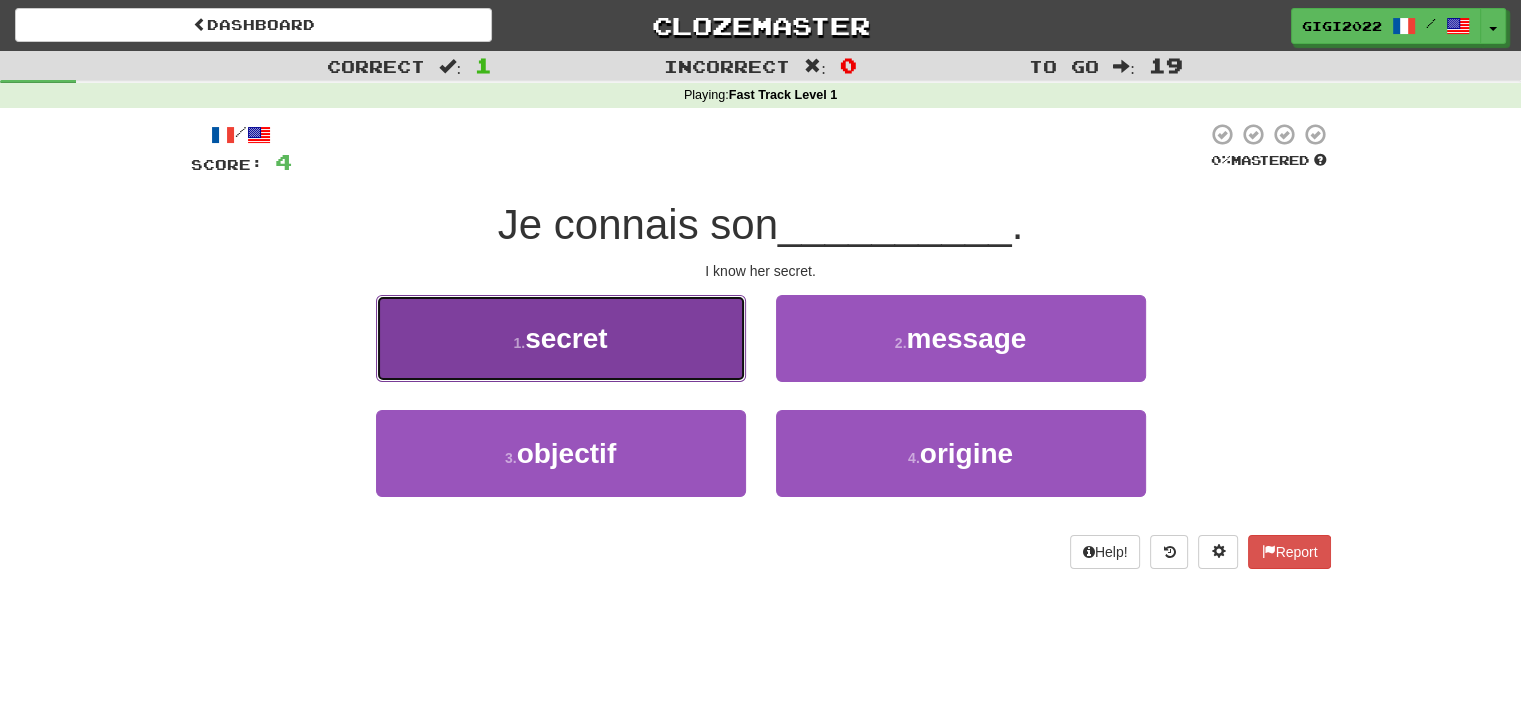 click on "1 .  secret" at bounding box center [561, 338] 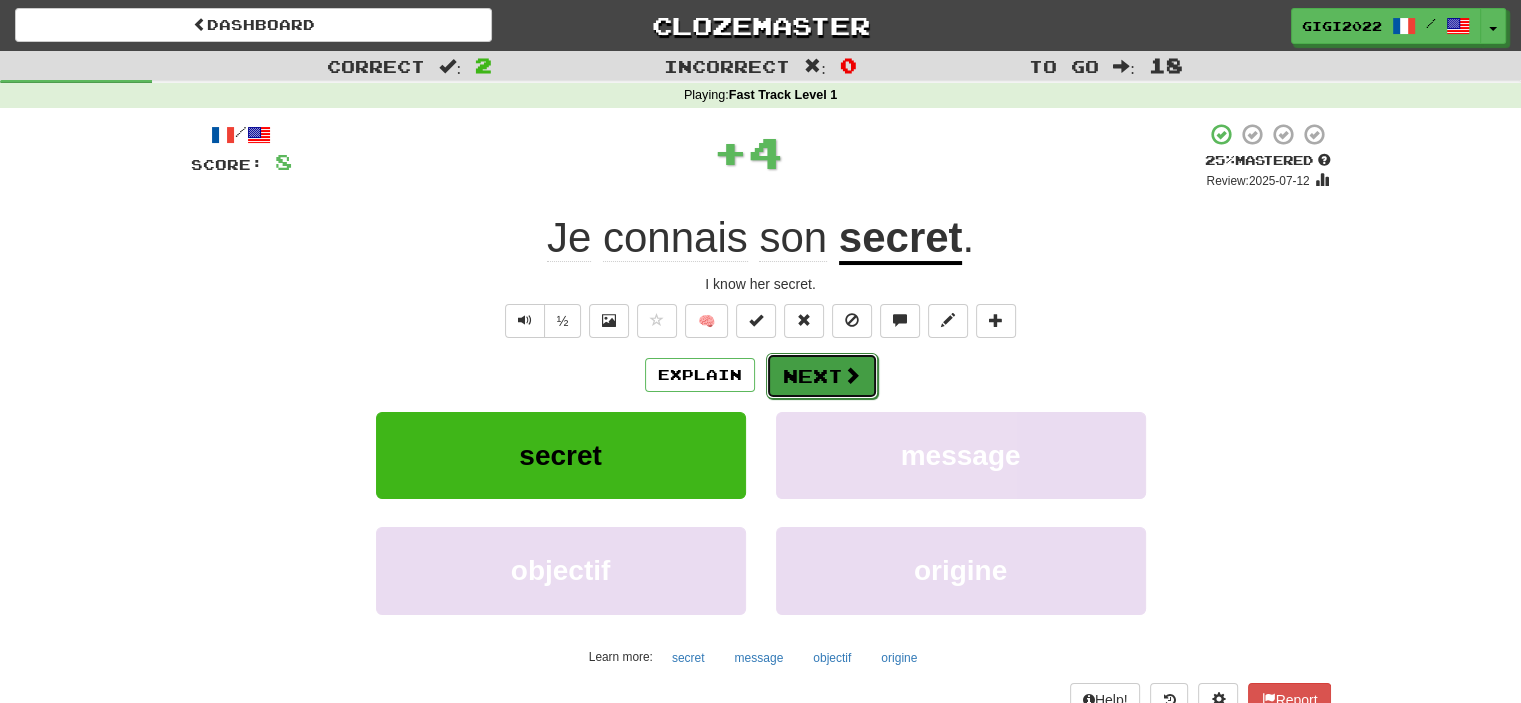 click on "Next" at bounding box center (822, 376) 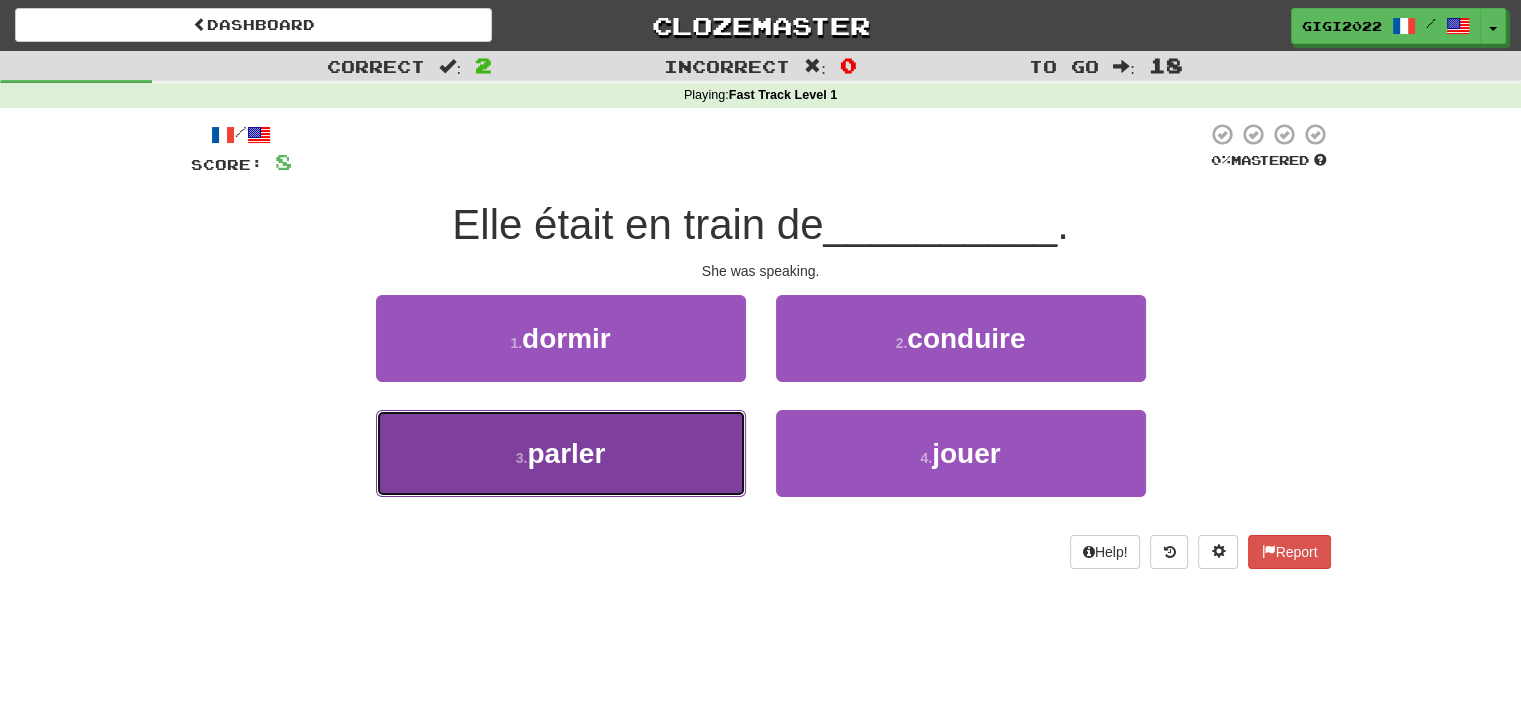 click on "3 .  parler" at bounding box center (561, 453) 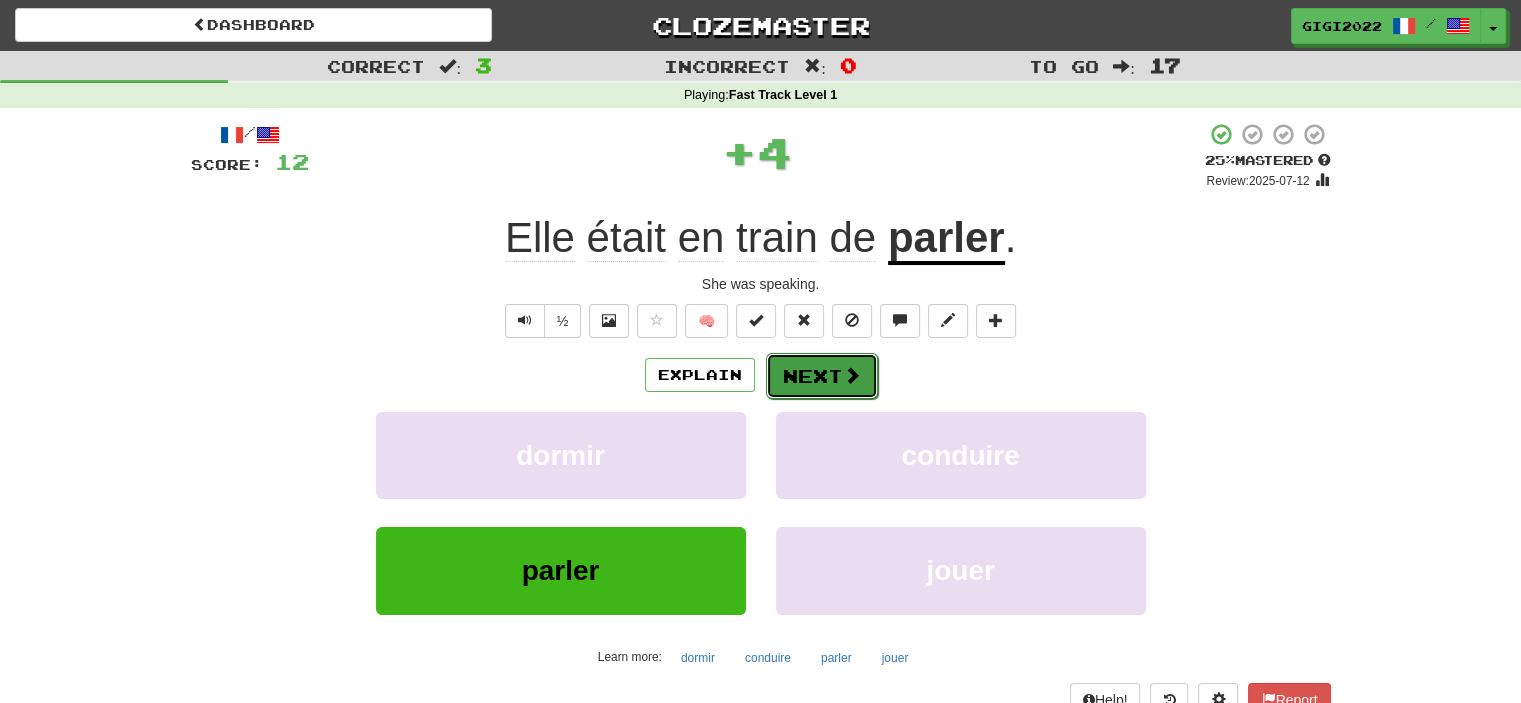click on "Next" at bounding box center (822, 376) 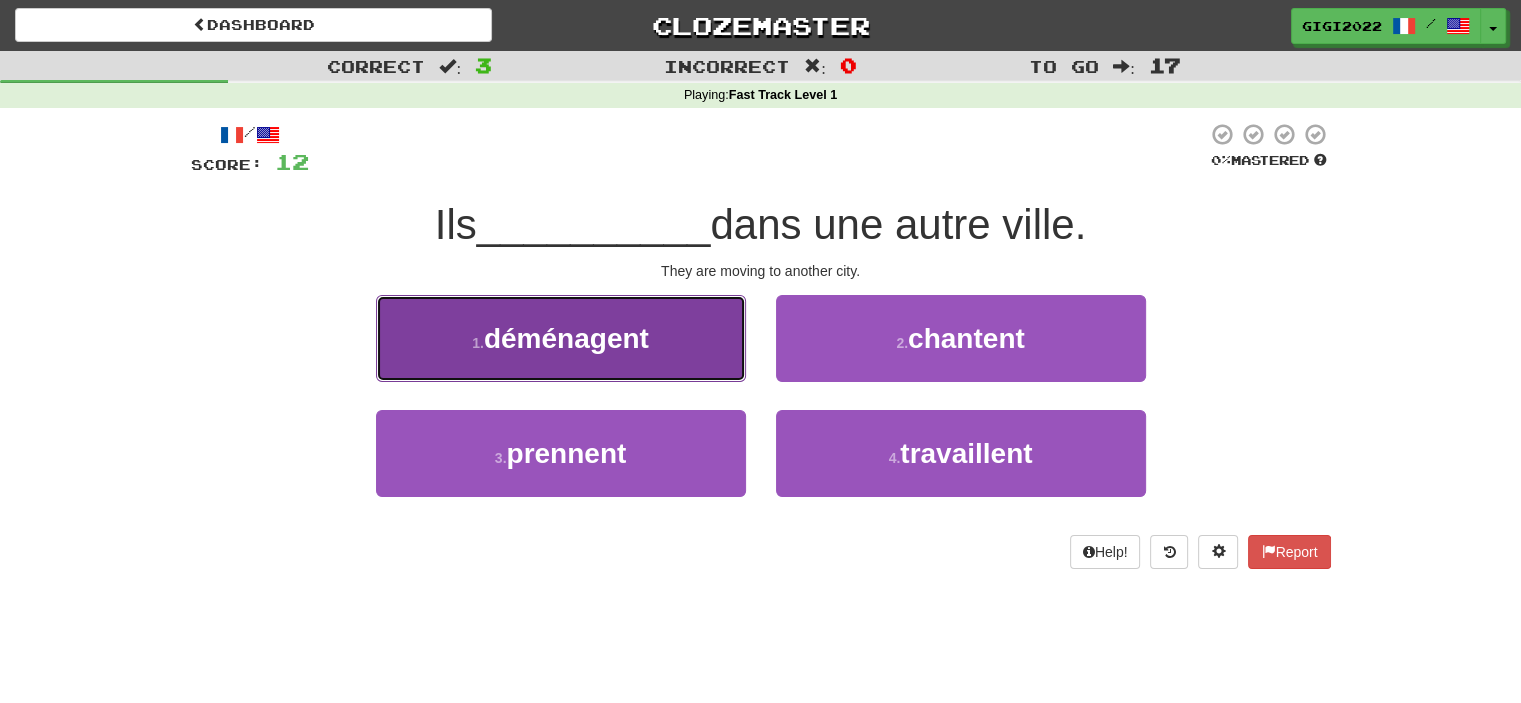 click on "1 .  déménagent" at bounding box center [561, 338] 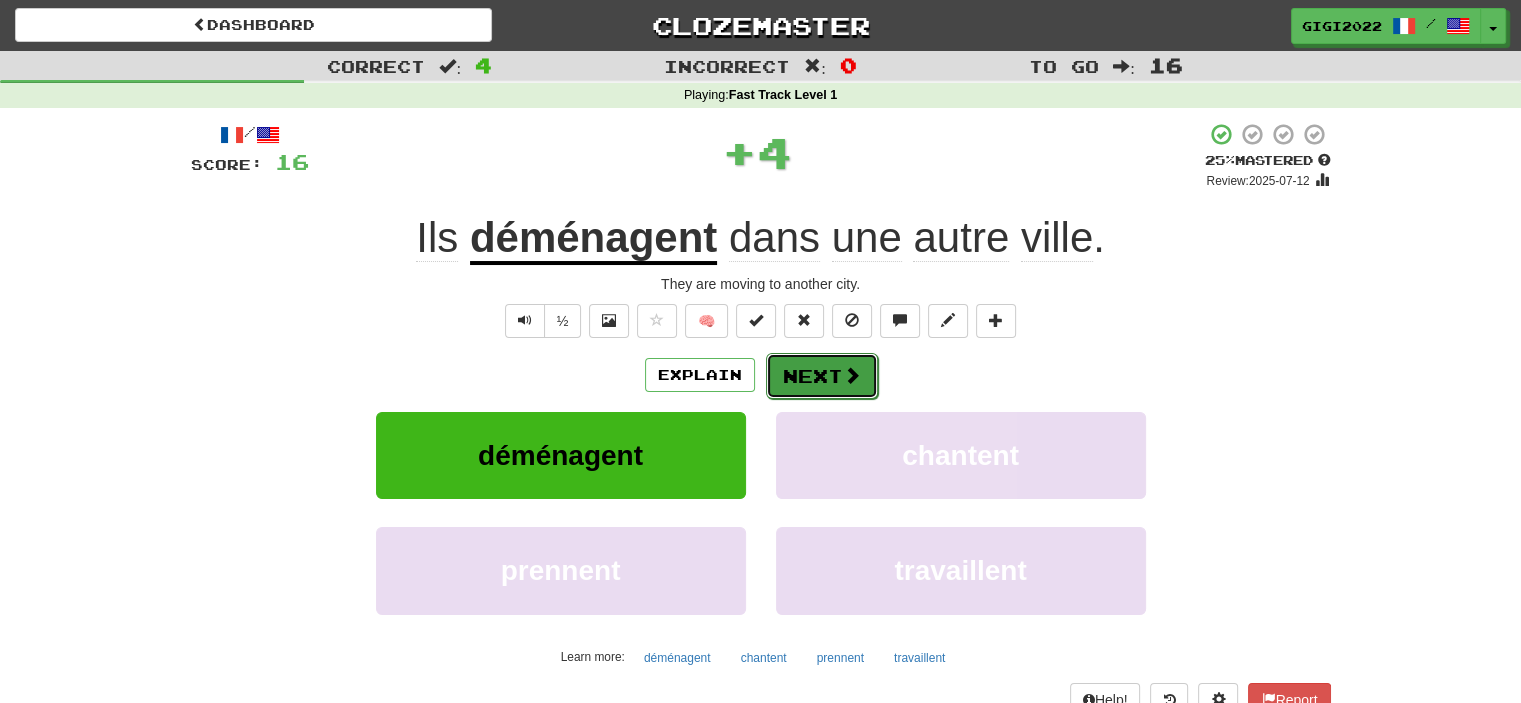 click on "Next" at bounding box center (822, 376) 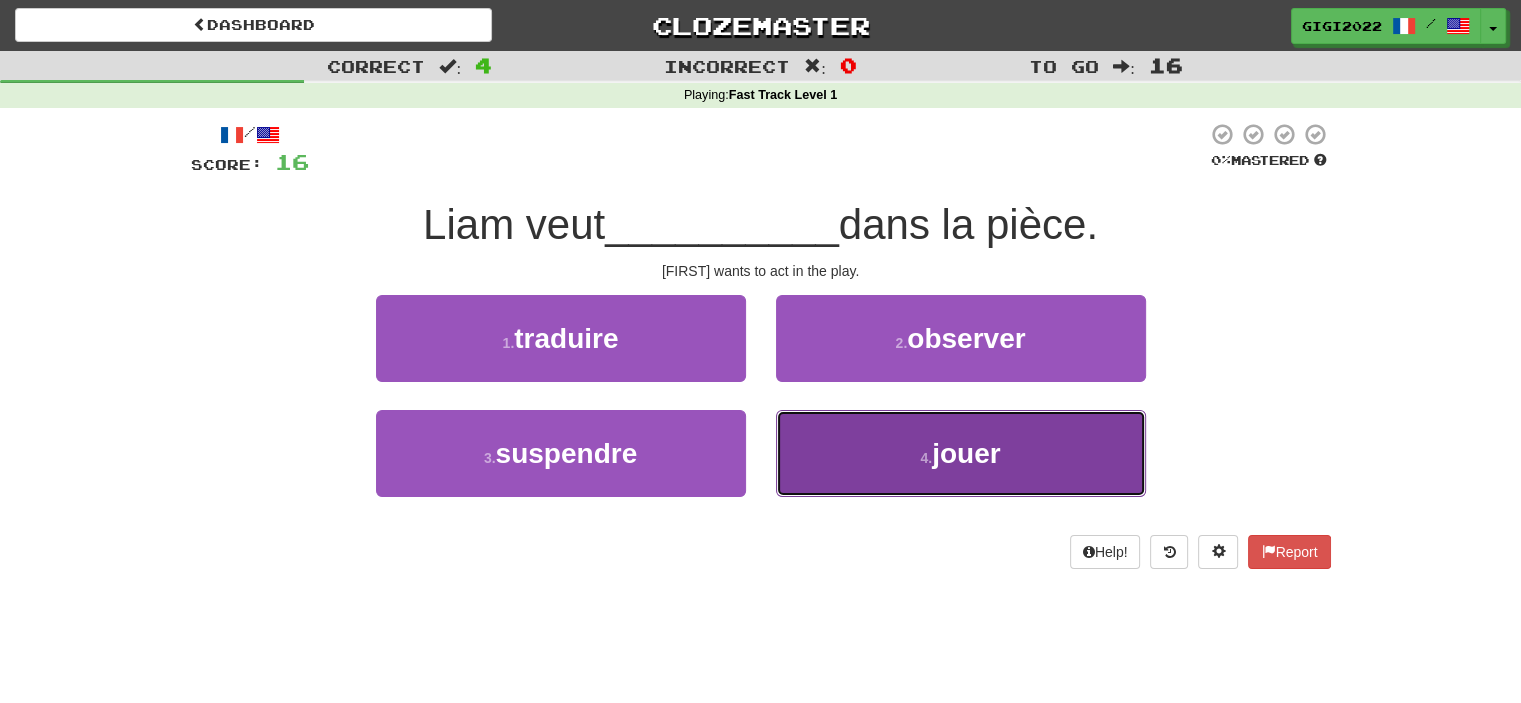 click on "4 .  jouer" at bounding box center (961, 453) 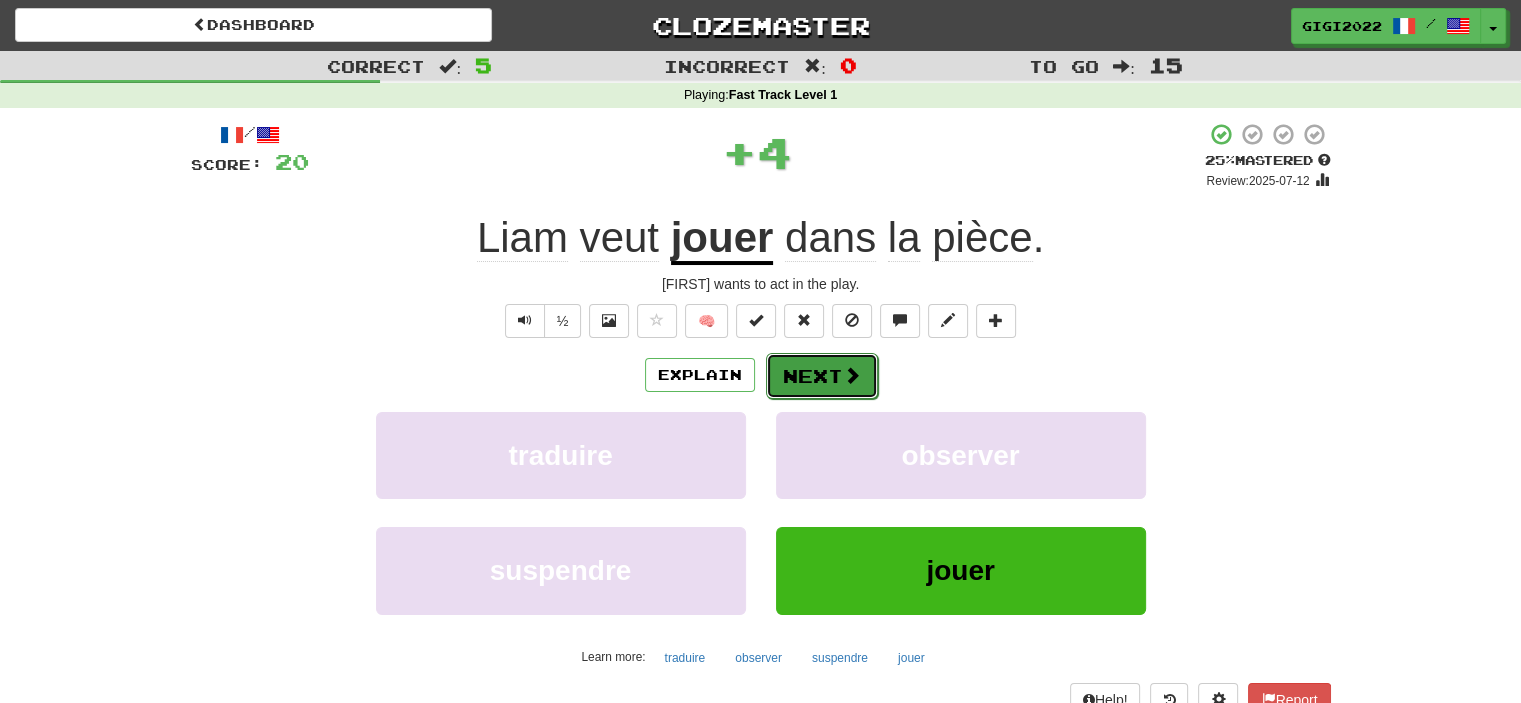 click on "Next" at bounding box center (822, 376) 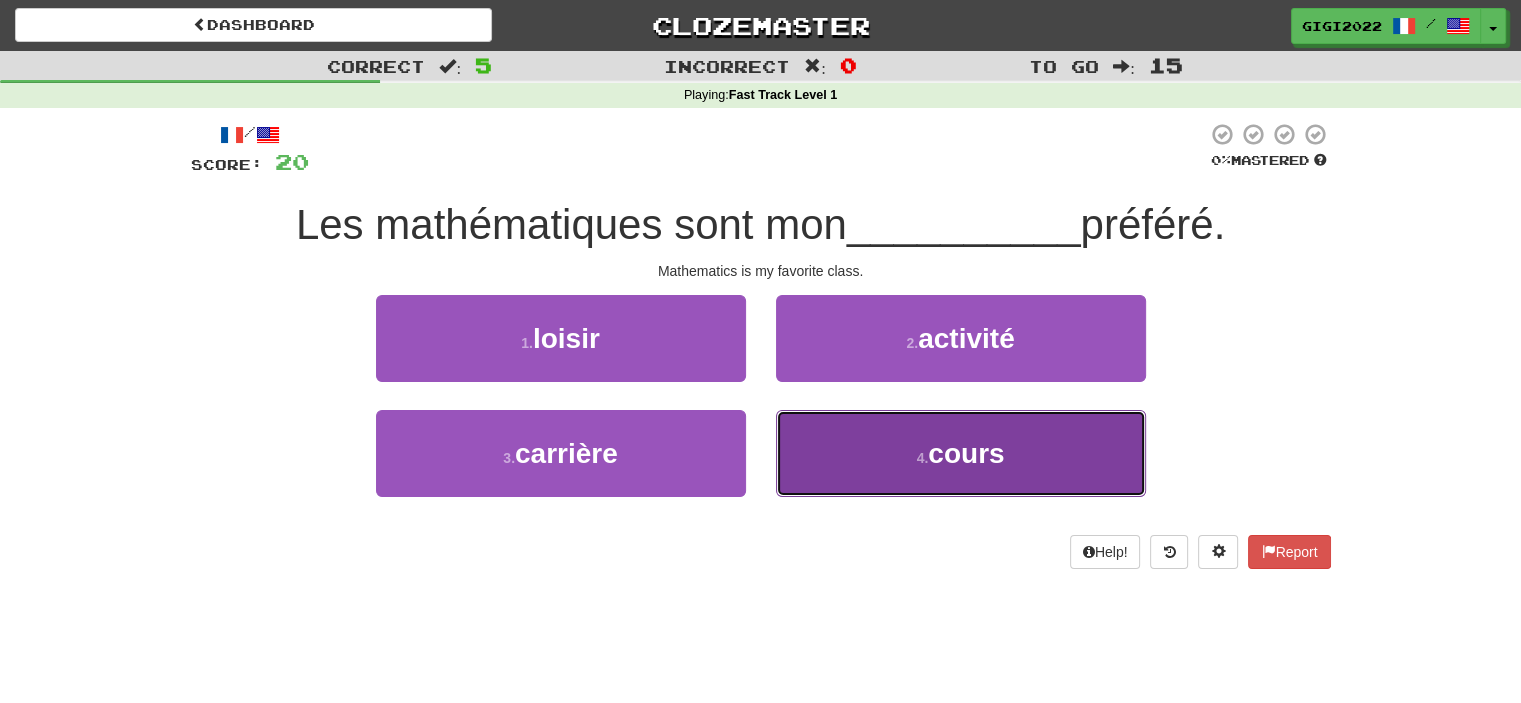 click on "4 .  cours" at bounding box center [961, 453] 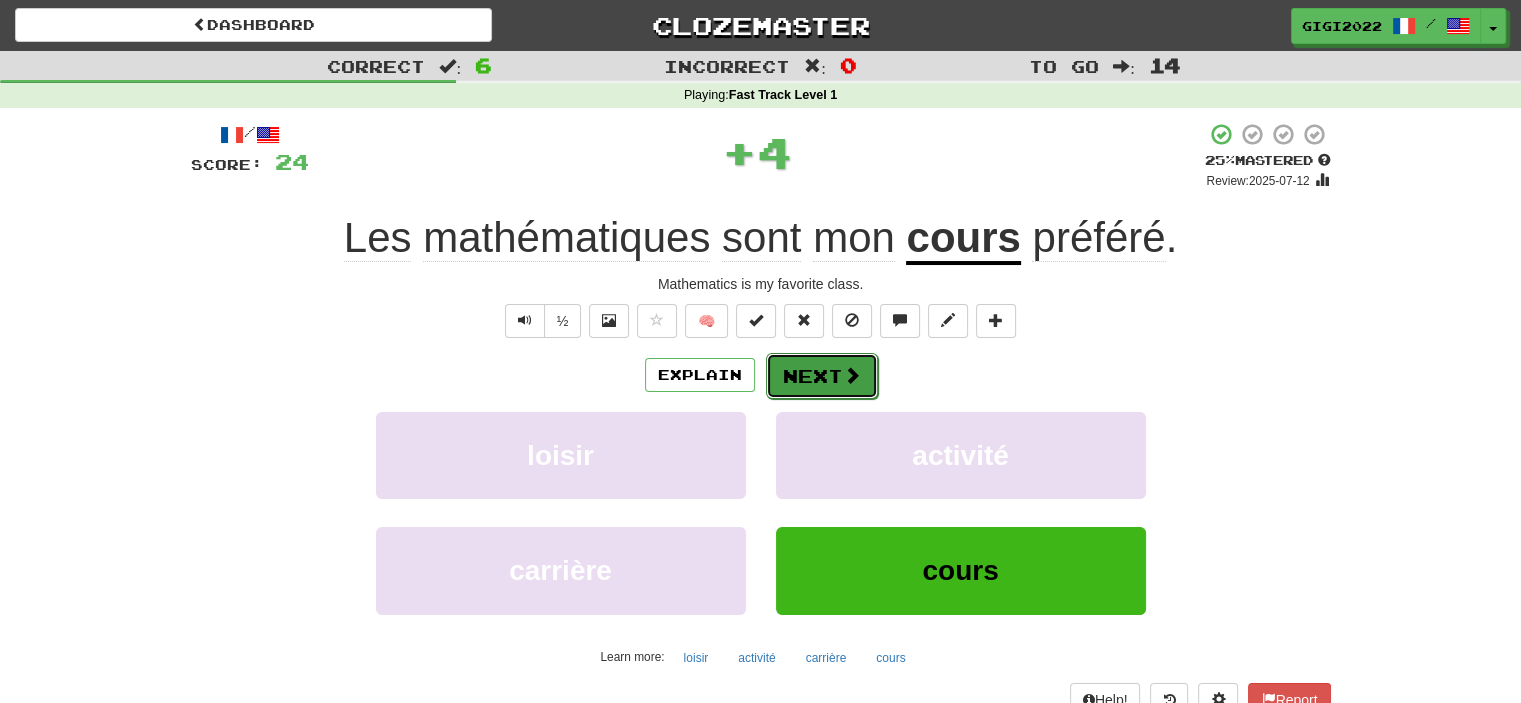 click on "Next" at bounding box center (822, 376) 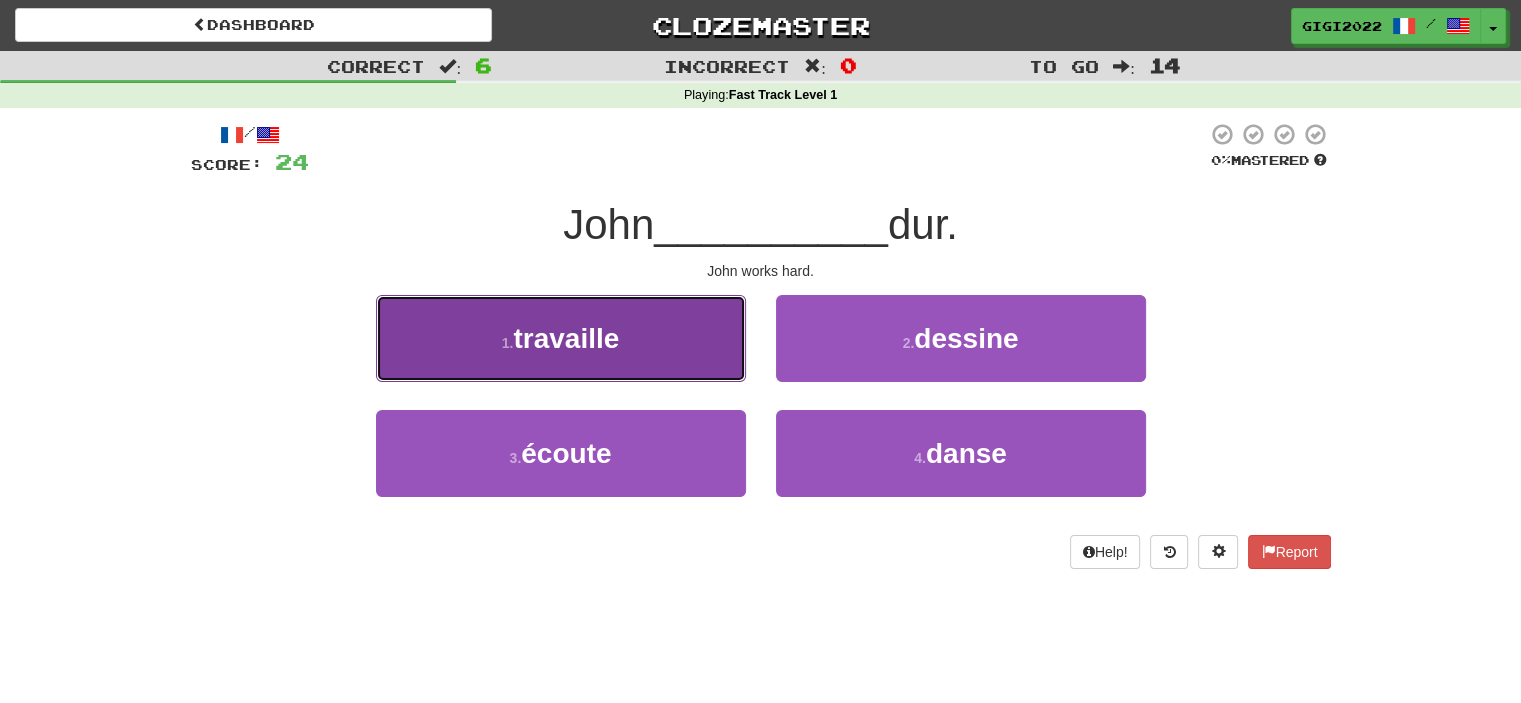 click on "1 .  travaille" at bounding box center [561, 338] 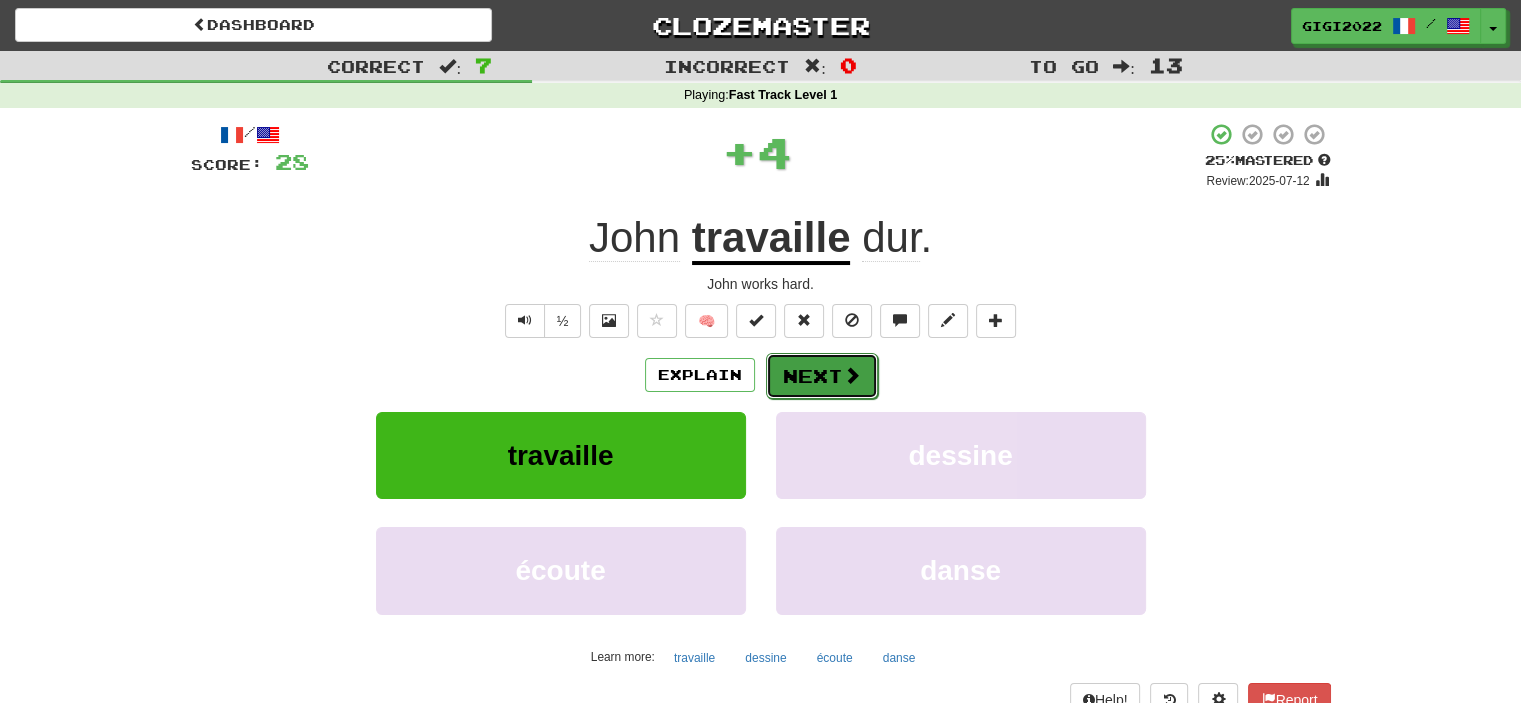 click on "Next" at bounding box center (822, 376) 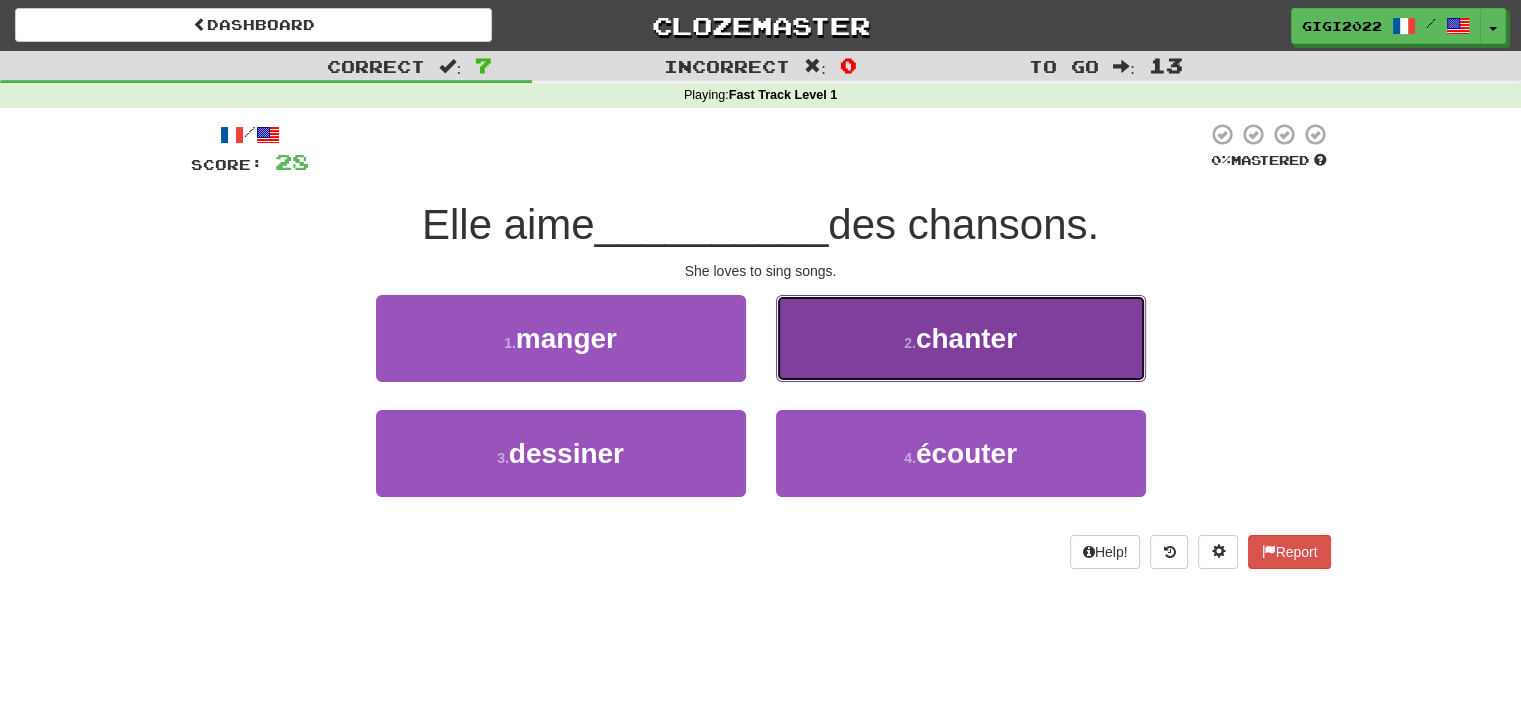 click on "2 .  chanter" at bounding box center [961, 338] 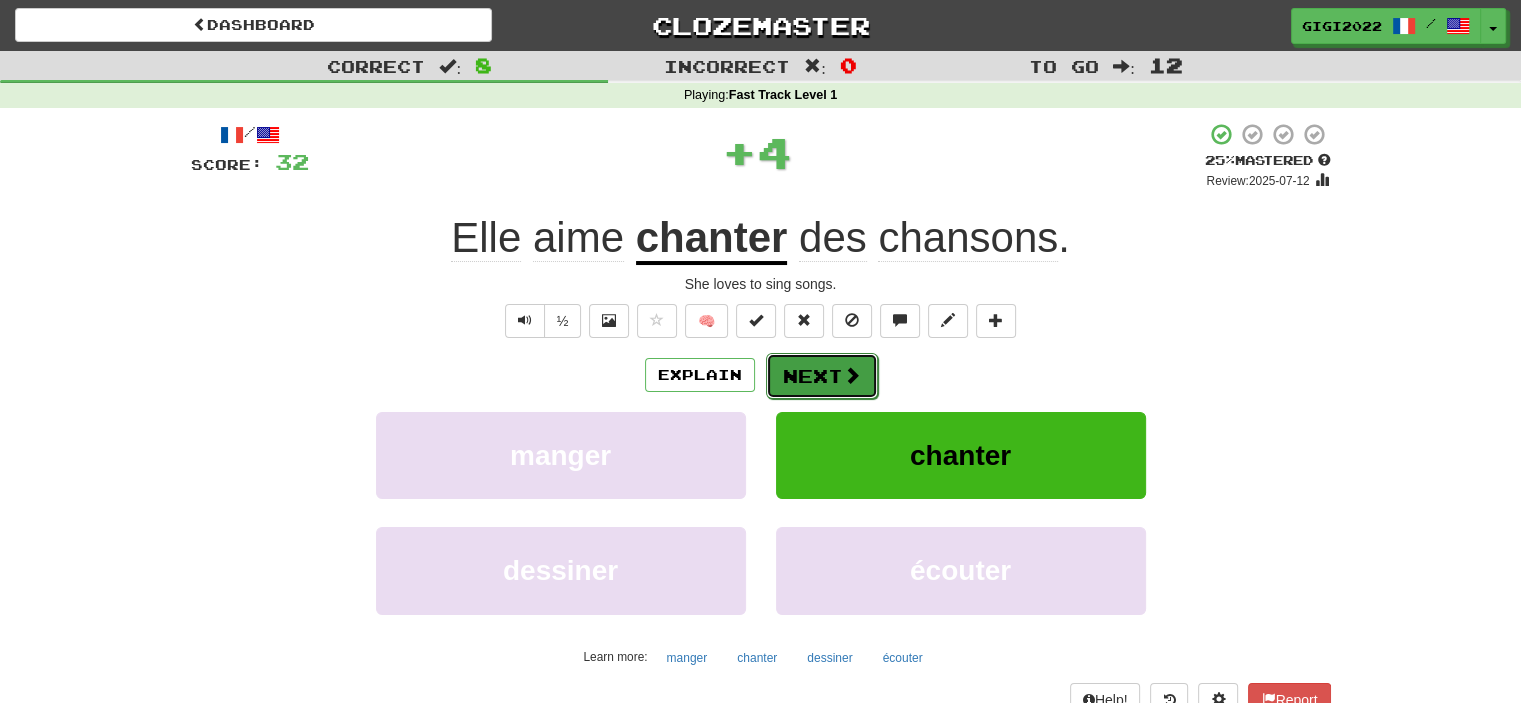 click on "Next" at bounding box center [822, 376] 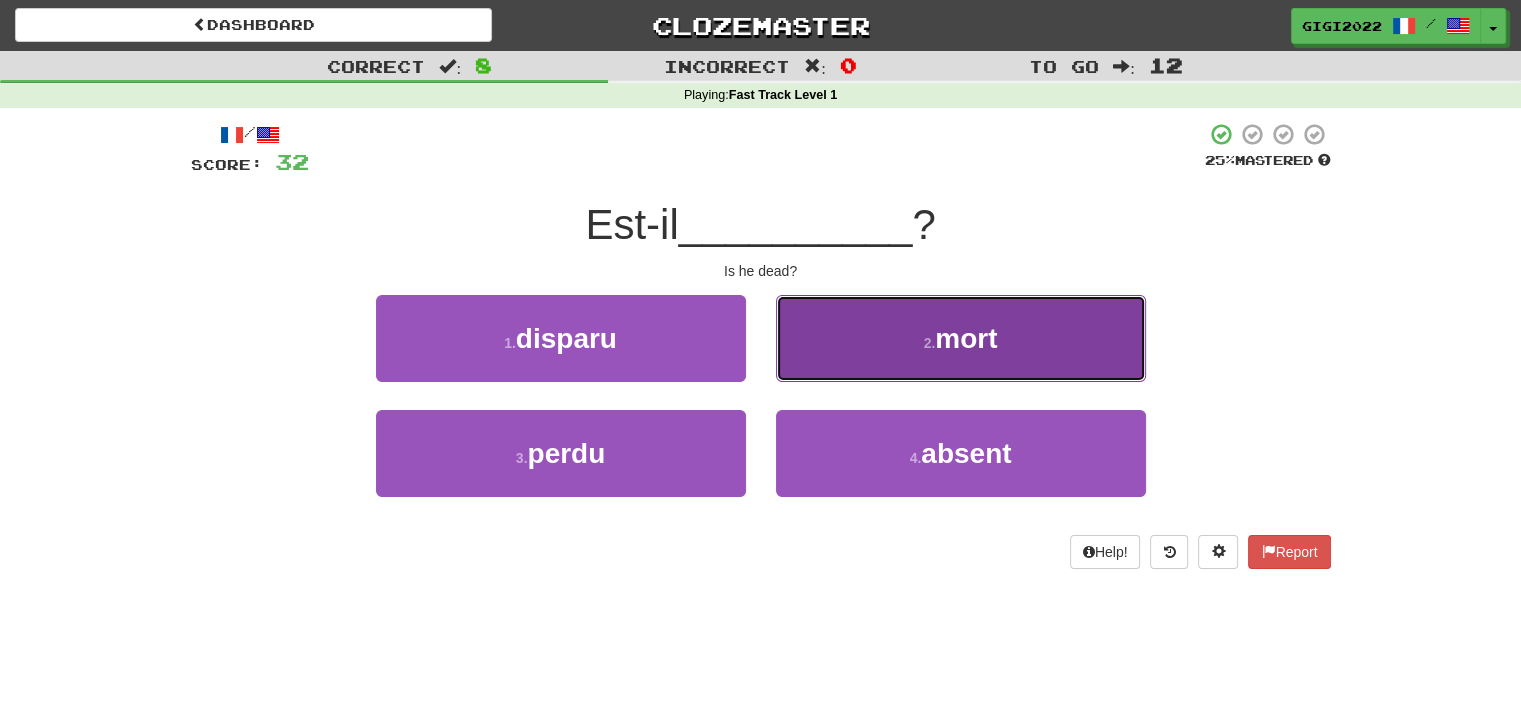click on "2 .  mort" at bounding box center (961, 338) 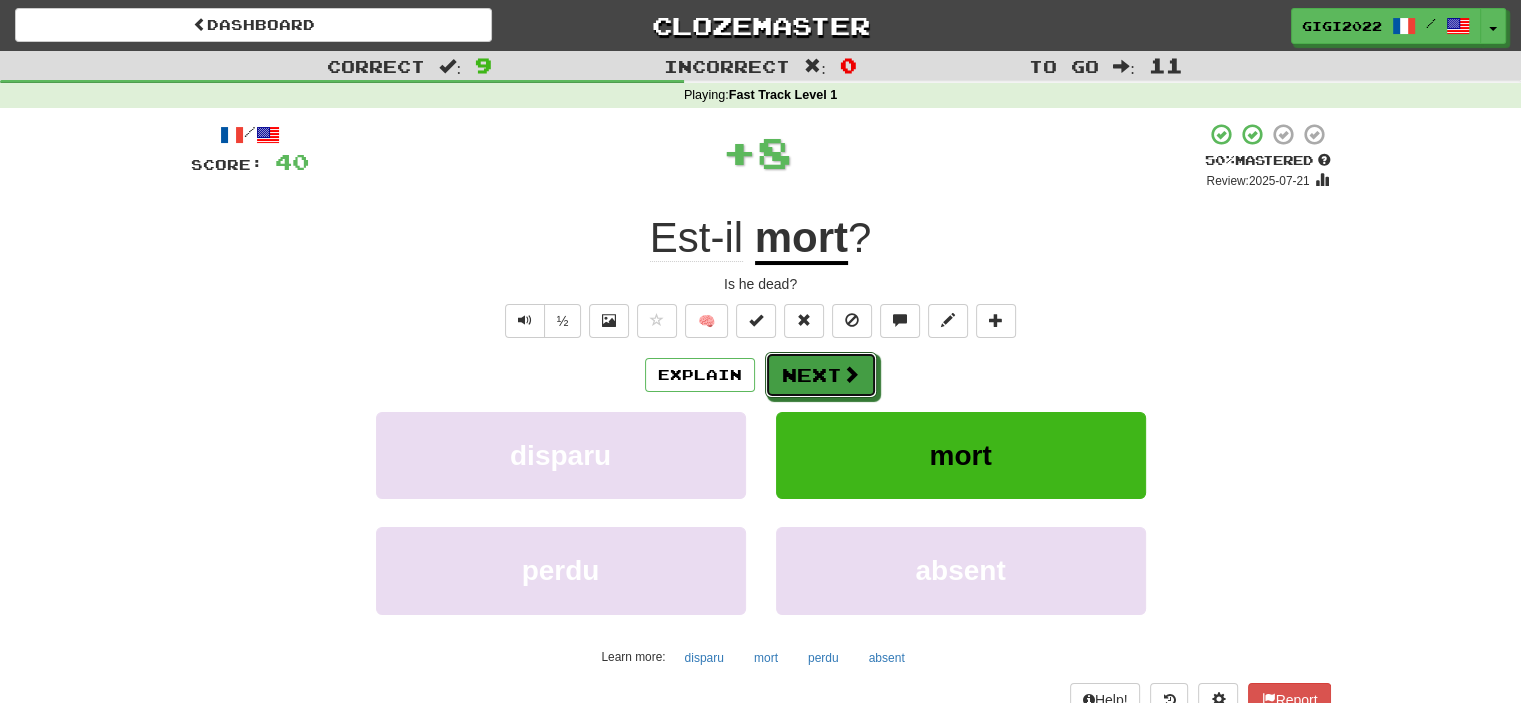 click on "Next" at bounding box center (821, 375) 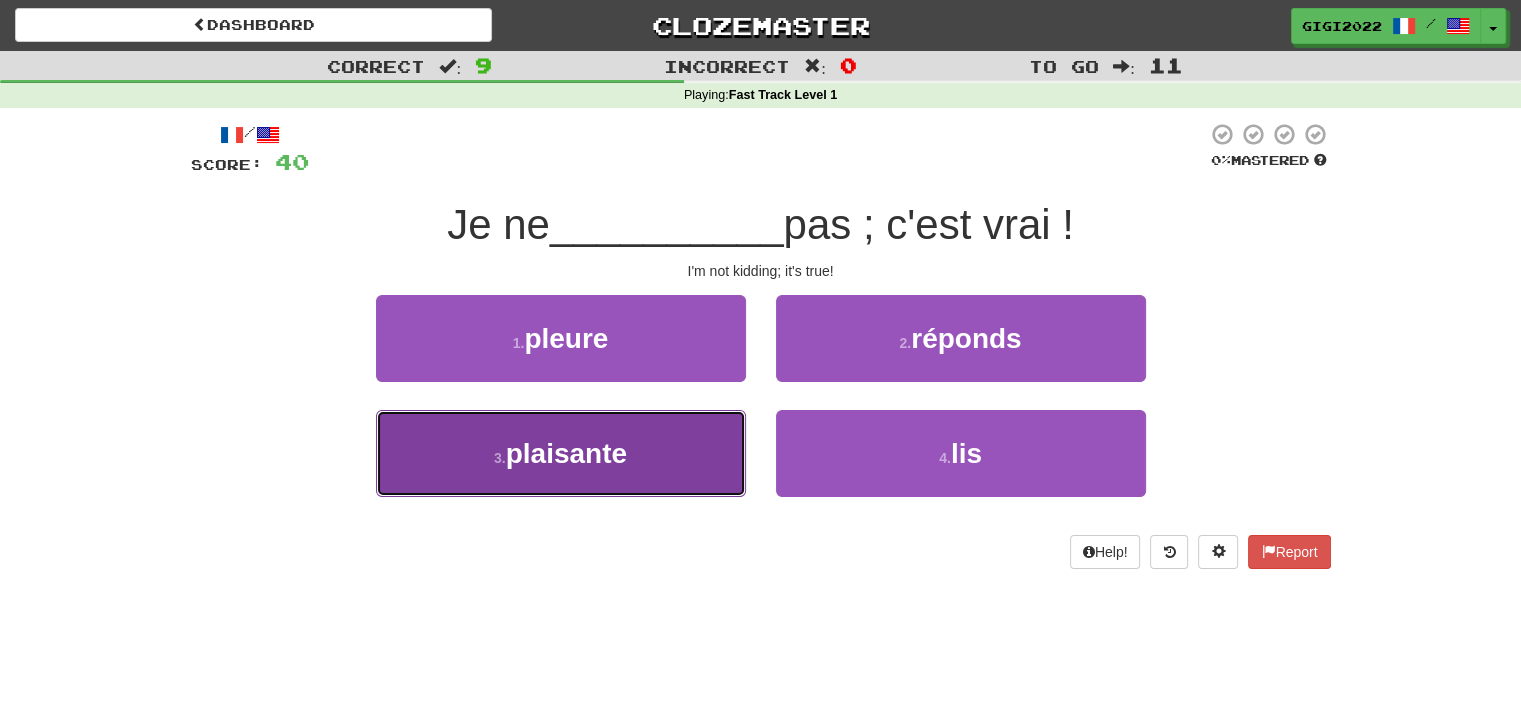 click on "3 .  plaisante" at bounding box center (561, 453) 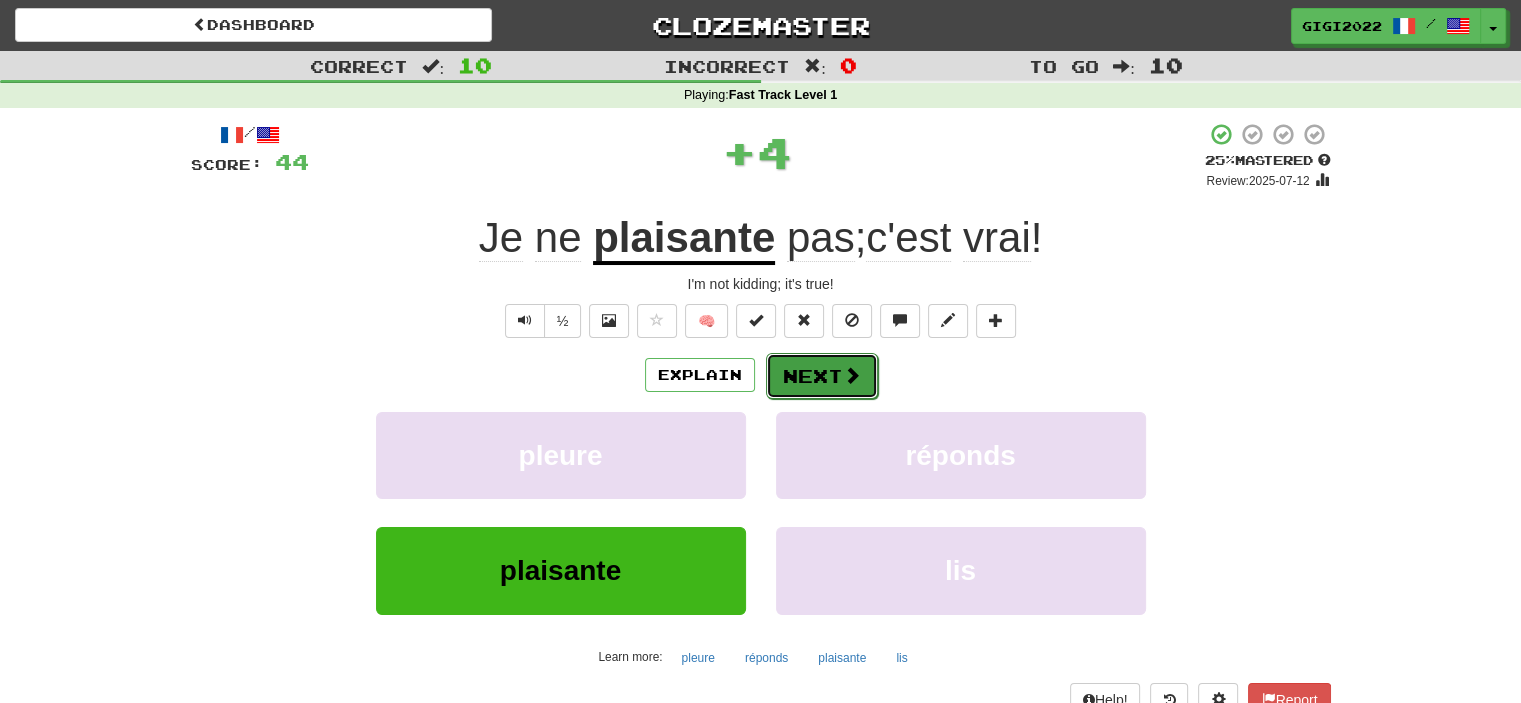 click on "Next" at bounding box center [822, 376] 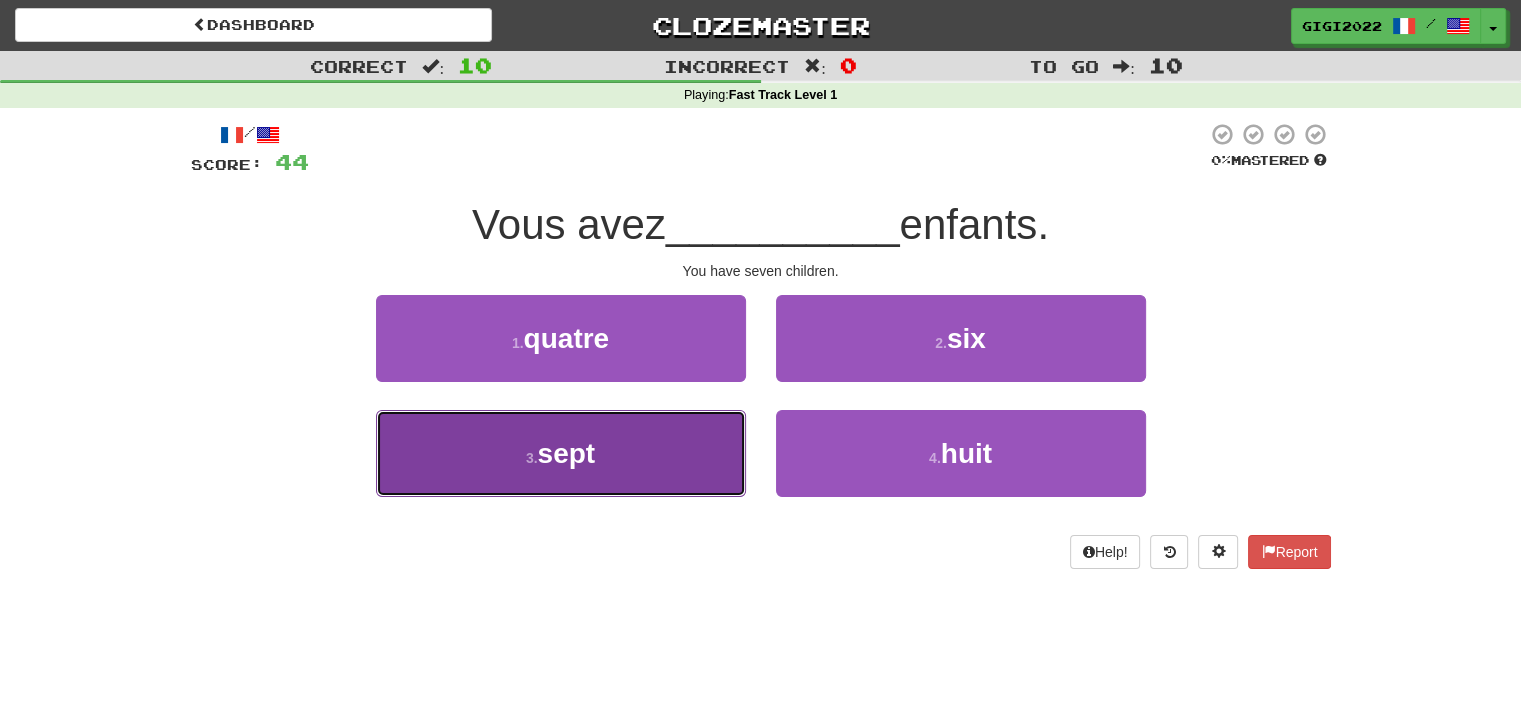 click on "3 .  sept" at bounding box center (561, 453) 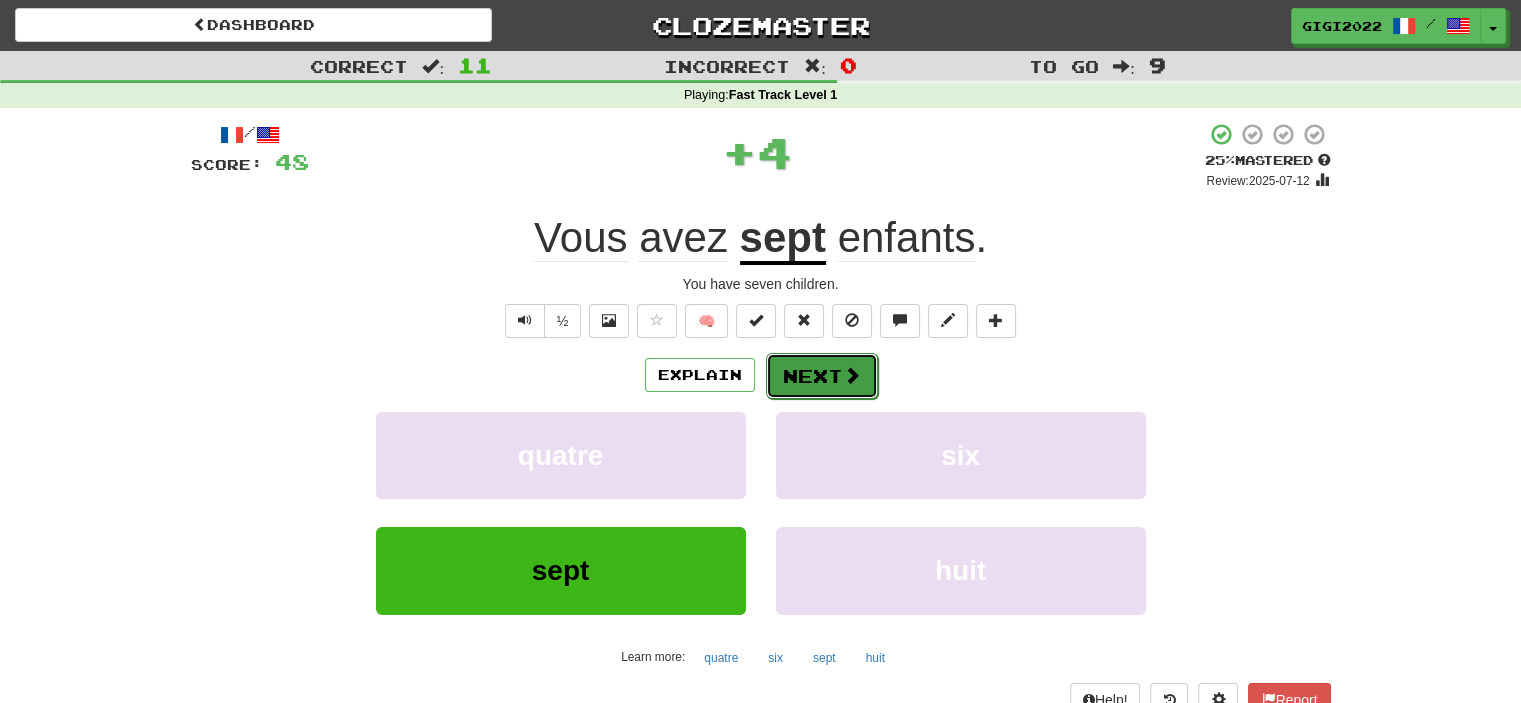 click on "Next" at bounding box center [822, 376] 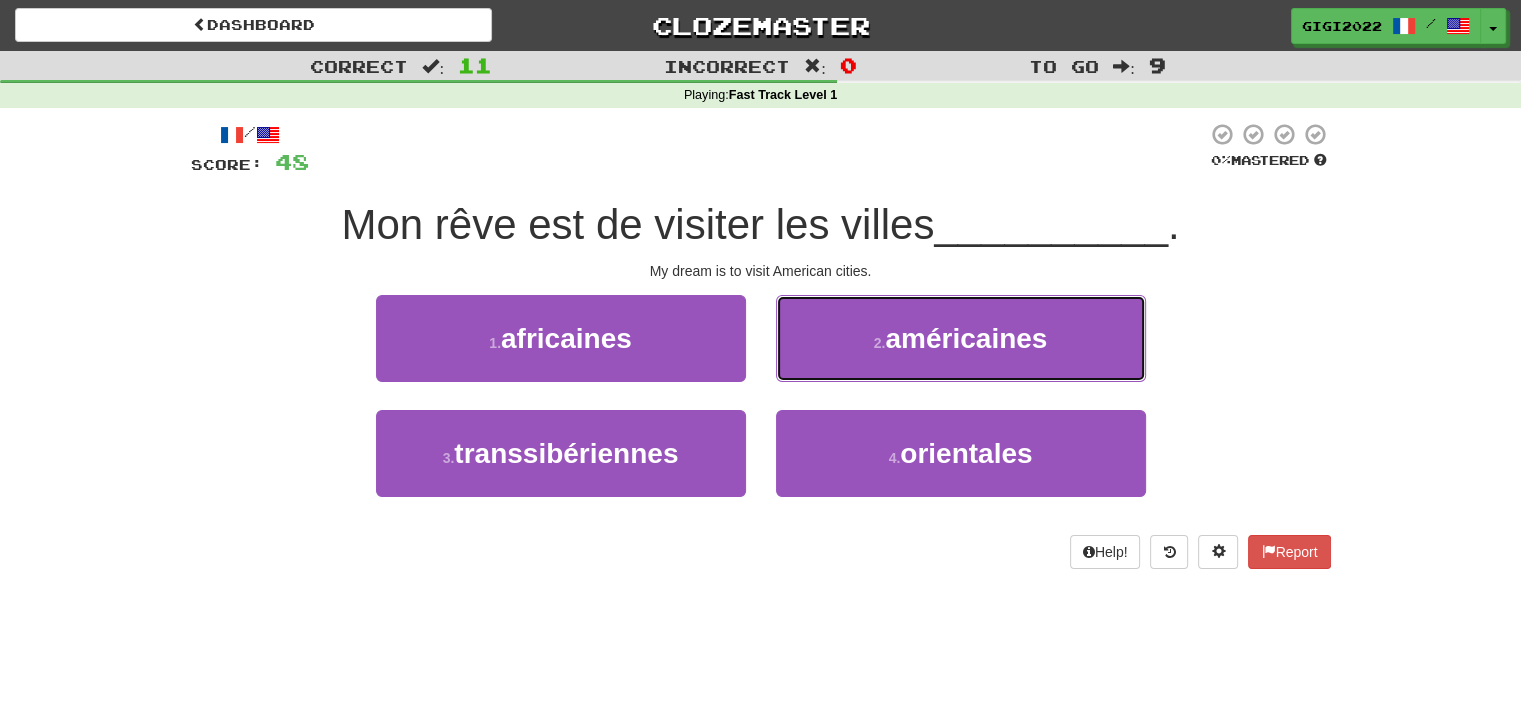 click on "2 .  américaines" at bounding box center (961, 338) 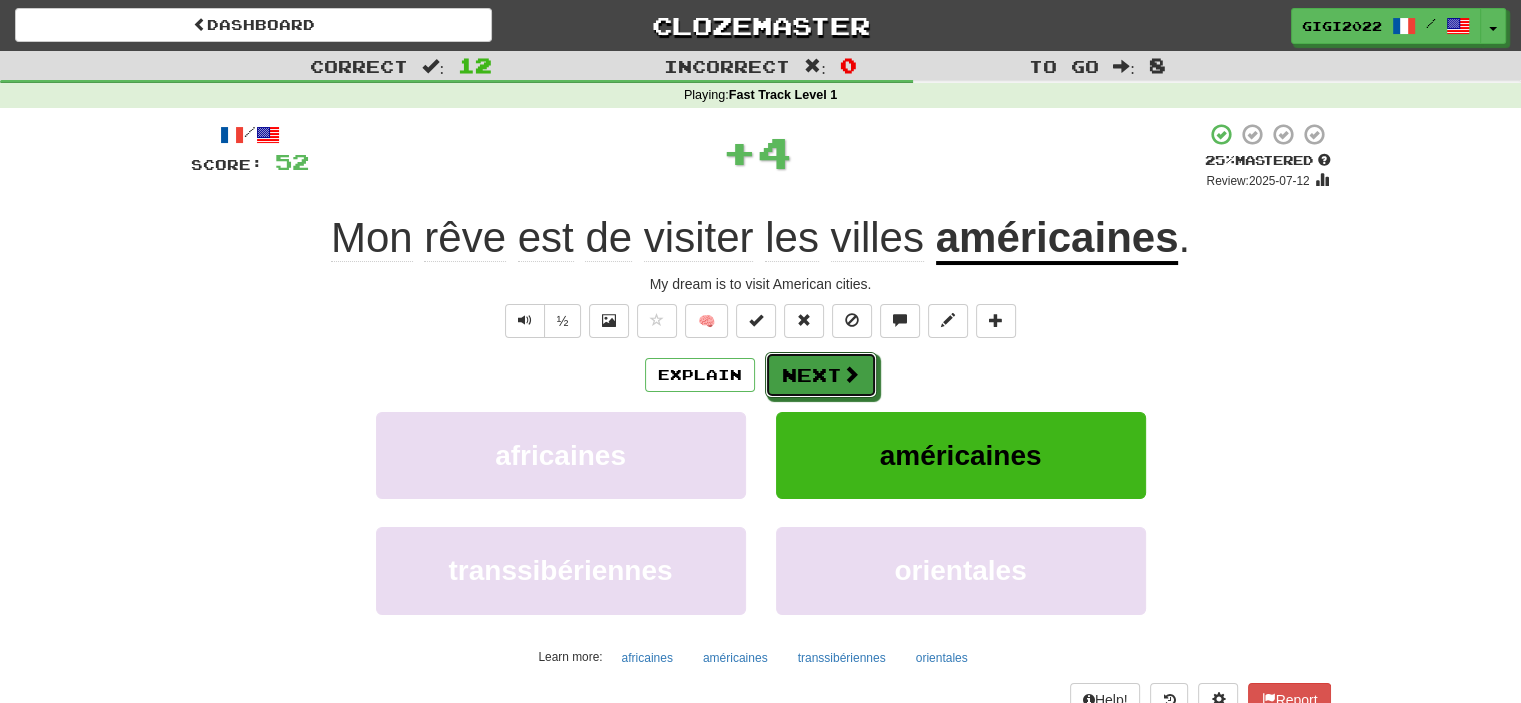 click on "Next" at bounding box center (821, 375) 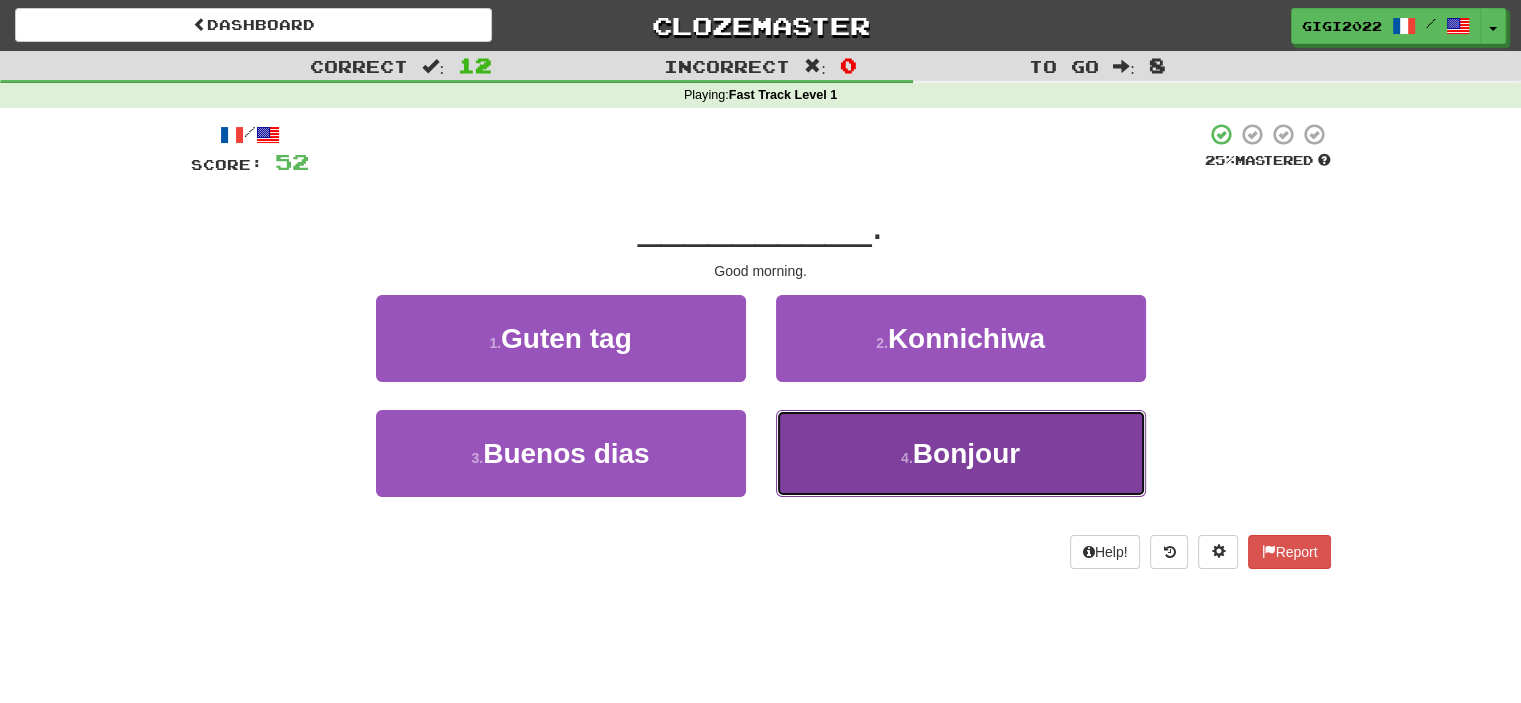 click on "4 .  Bonjour" at bounding box center [961, 453] 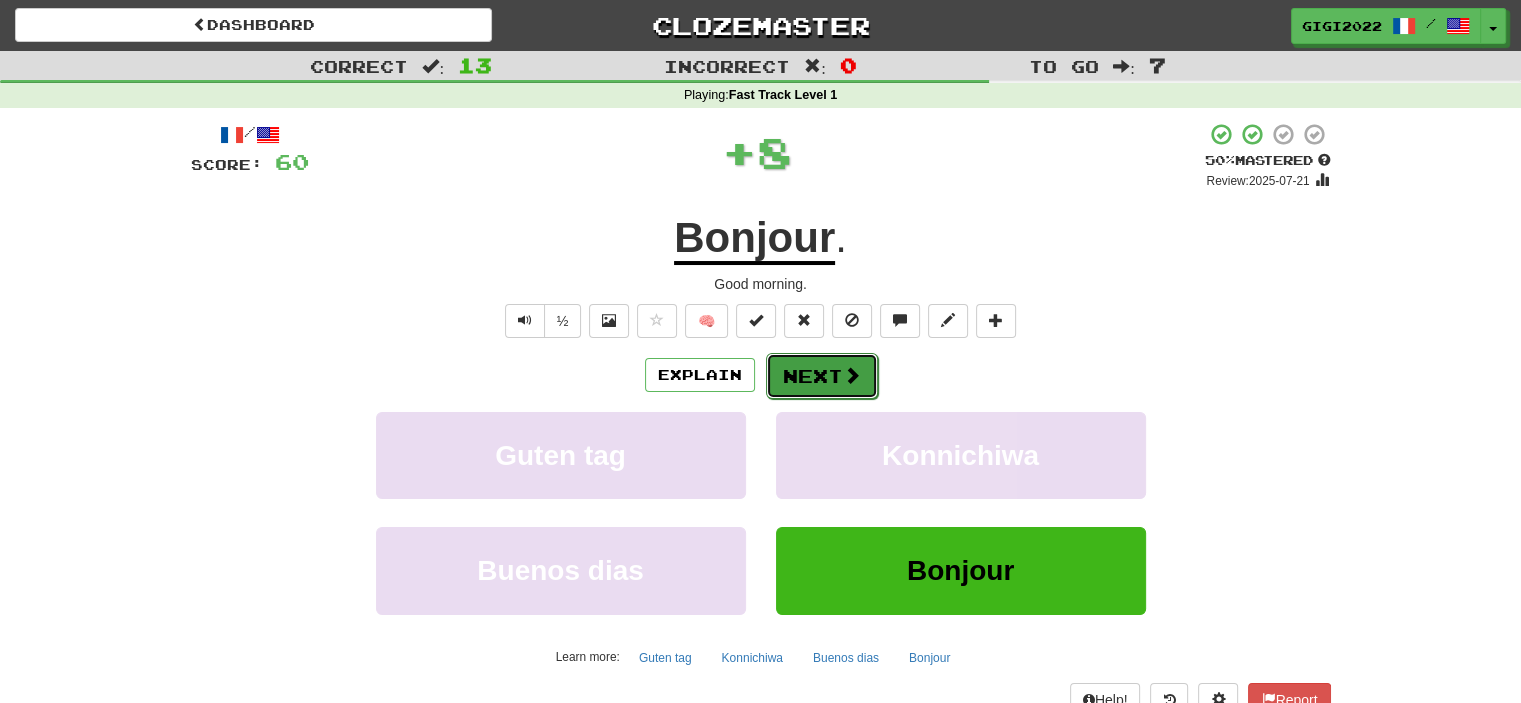 click on "Next" at bounding box center (822, 376) 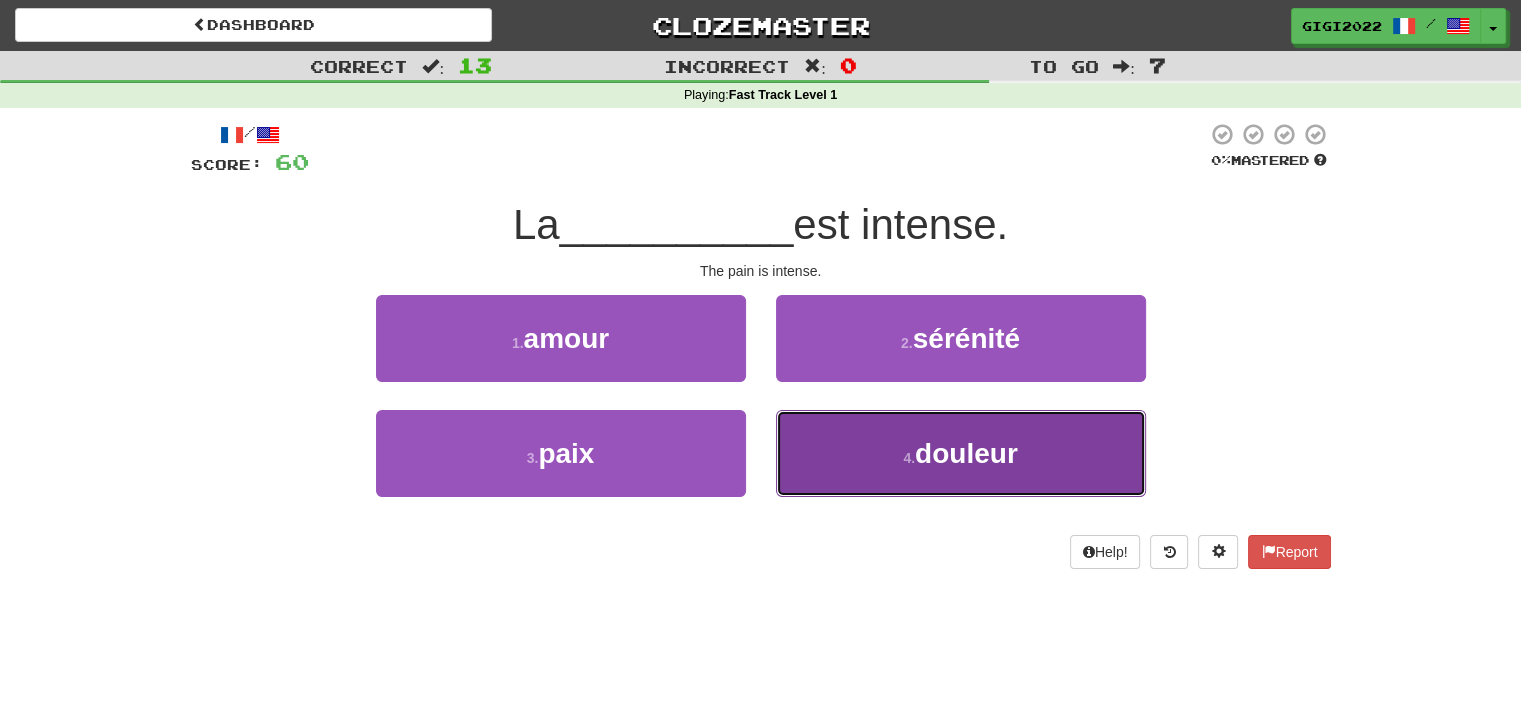 click on "4 .  douleur" at bounding box center (961, 453) 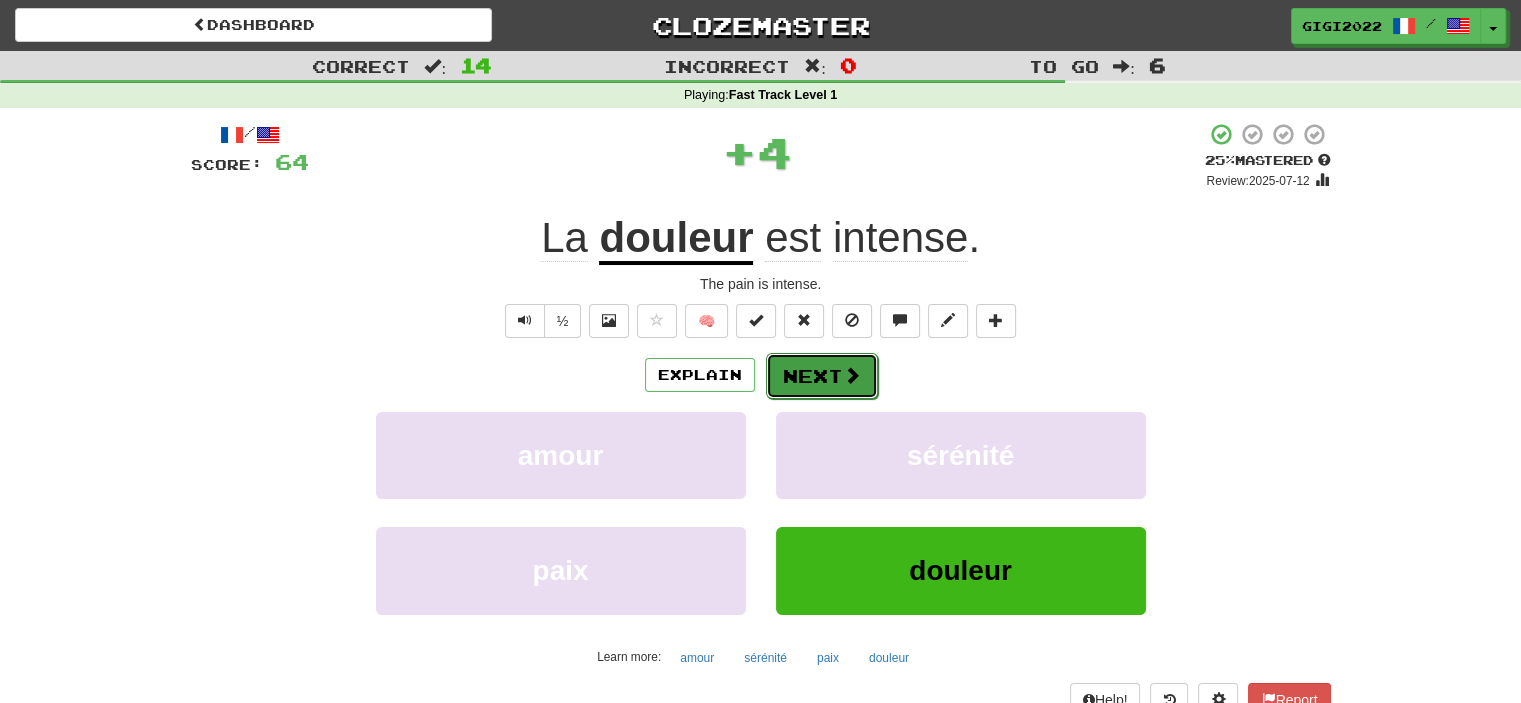 click on "Next" at bounding box center [822, 376] 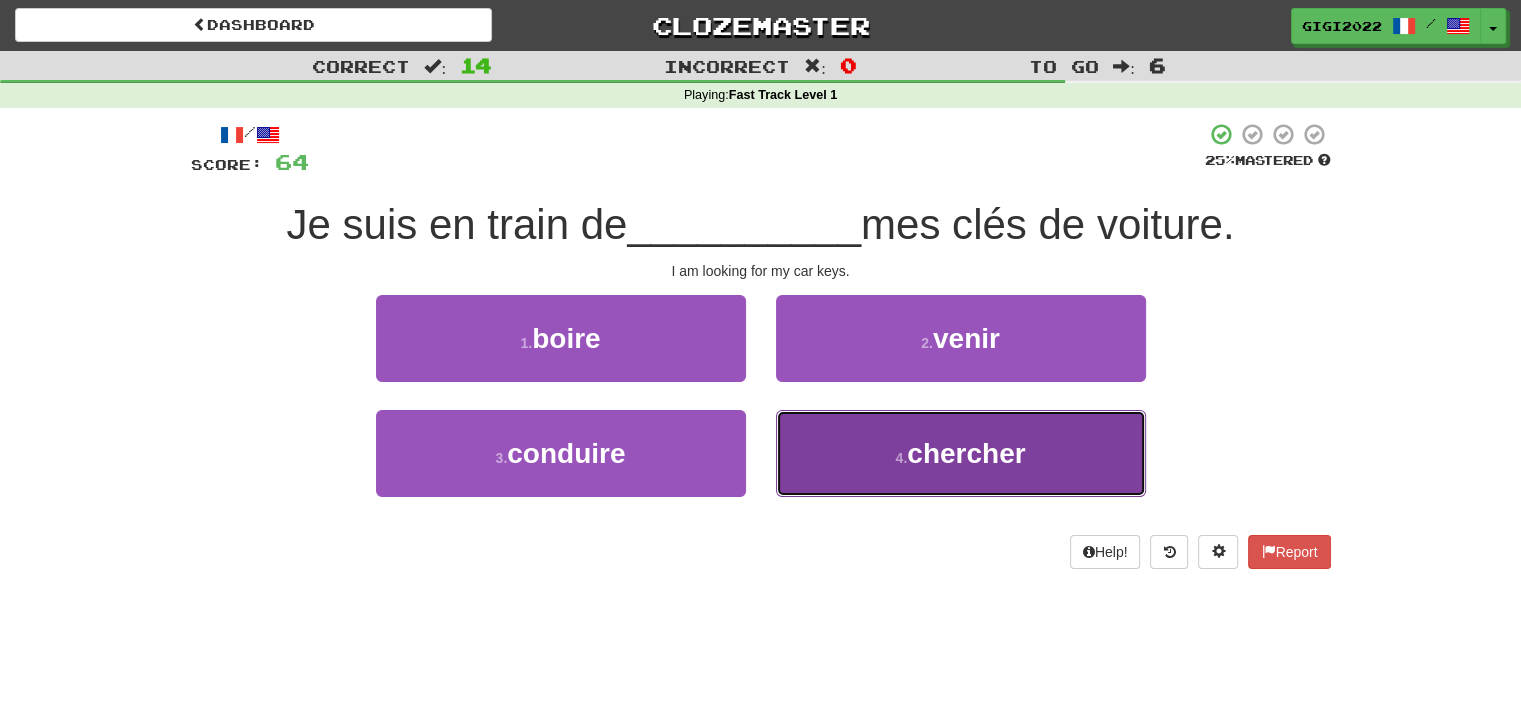 click on "4 .  chercher" at bounding box center [961, 453] 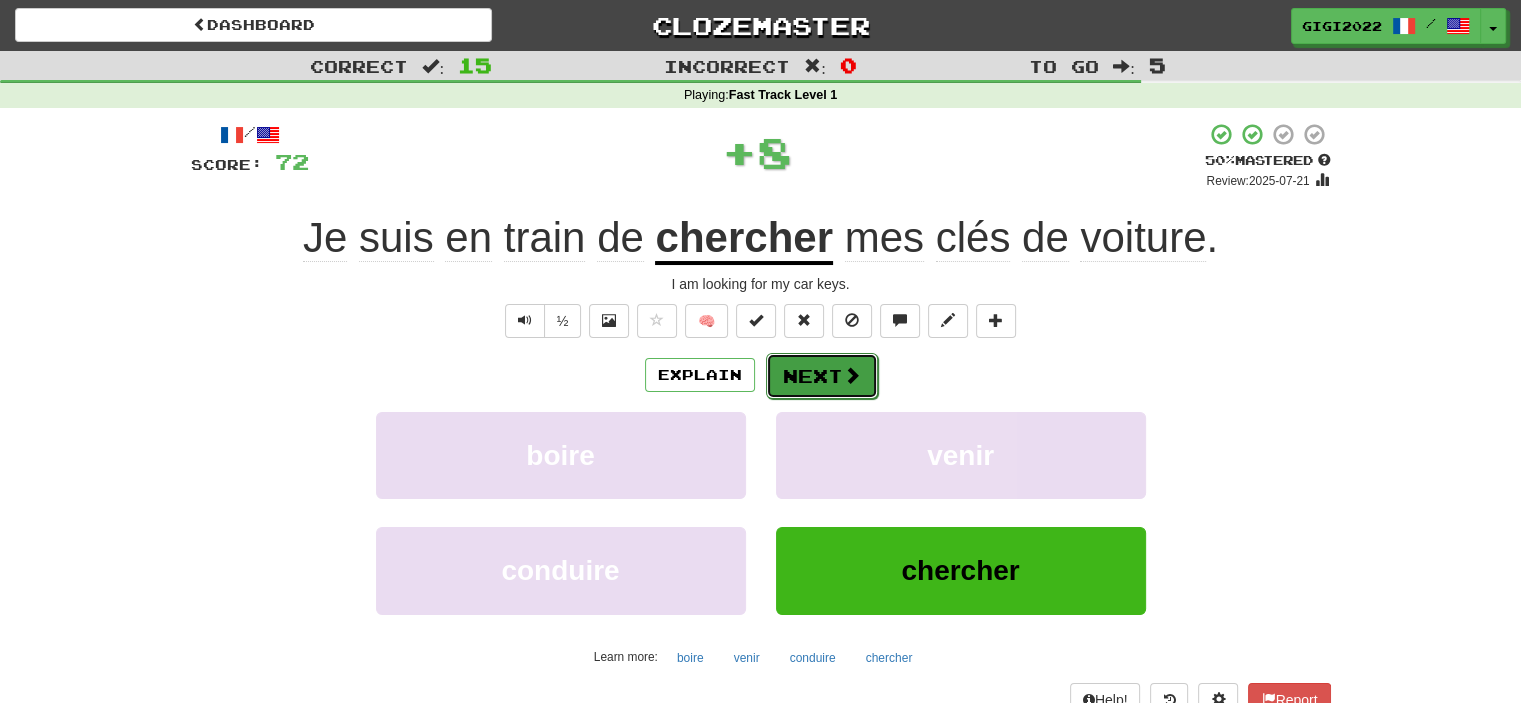click on "Next" at bounding box center (822, 376) 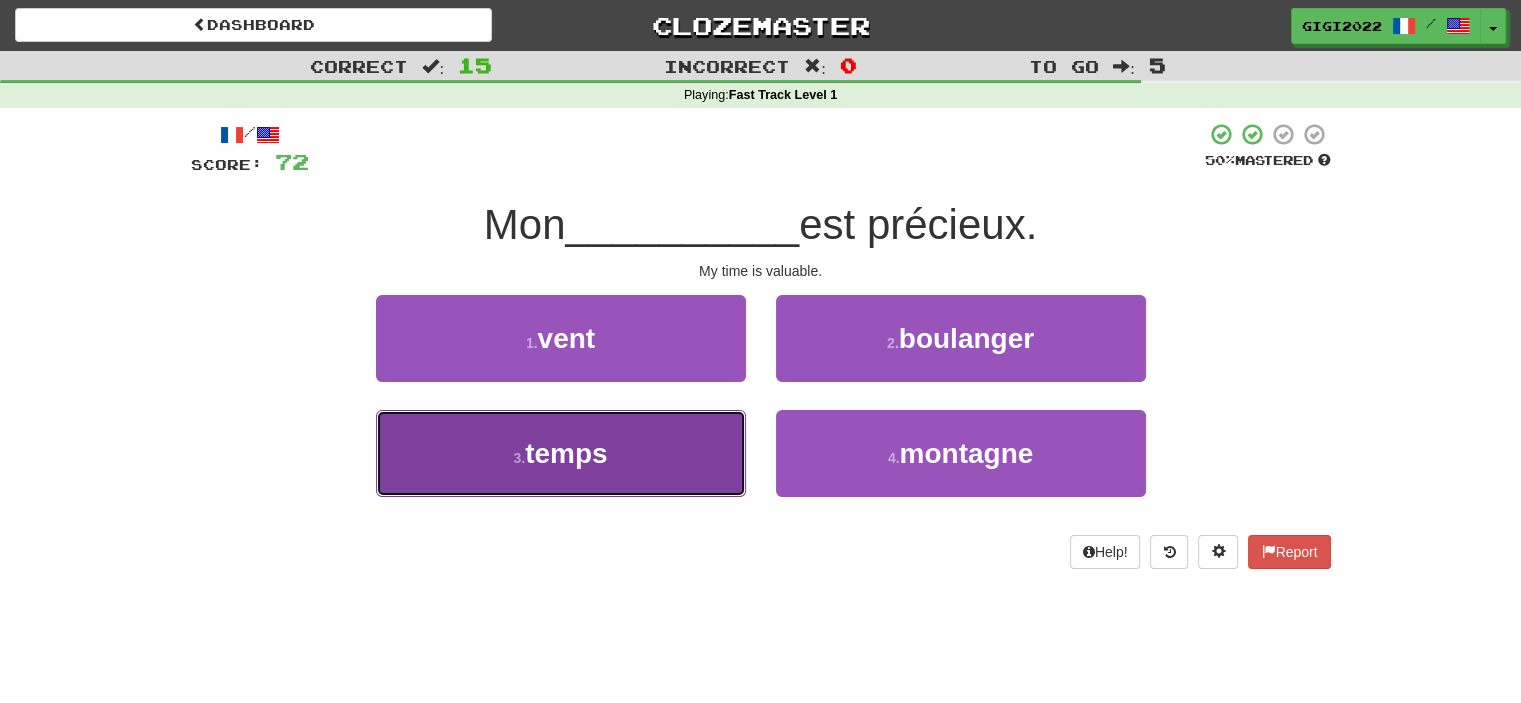 click on "3 .  temps" at bounding box center [561, 453] 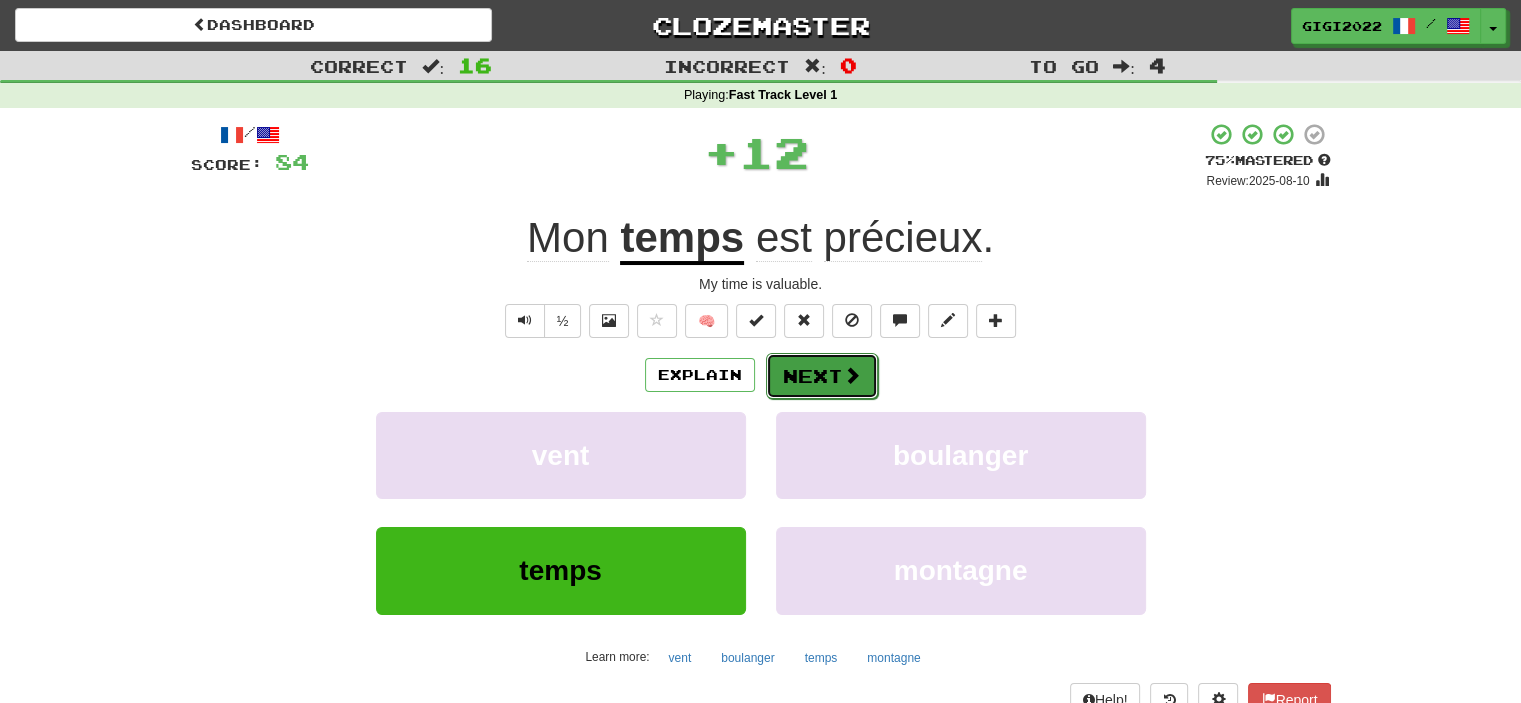 click on "Next" at bounding box center [822, 376] 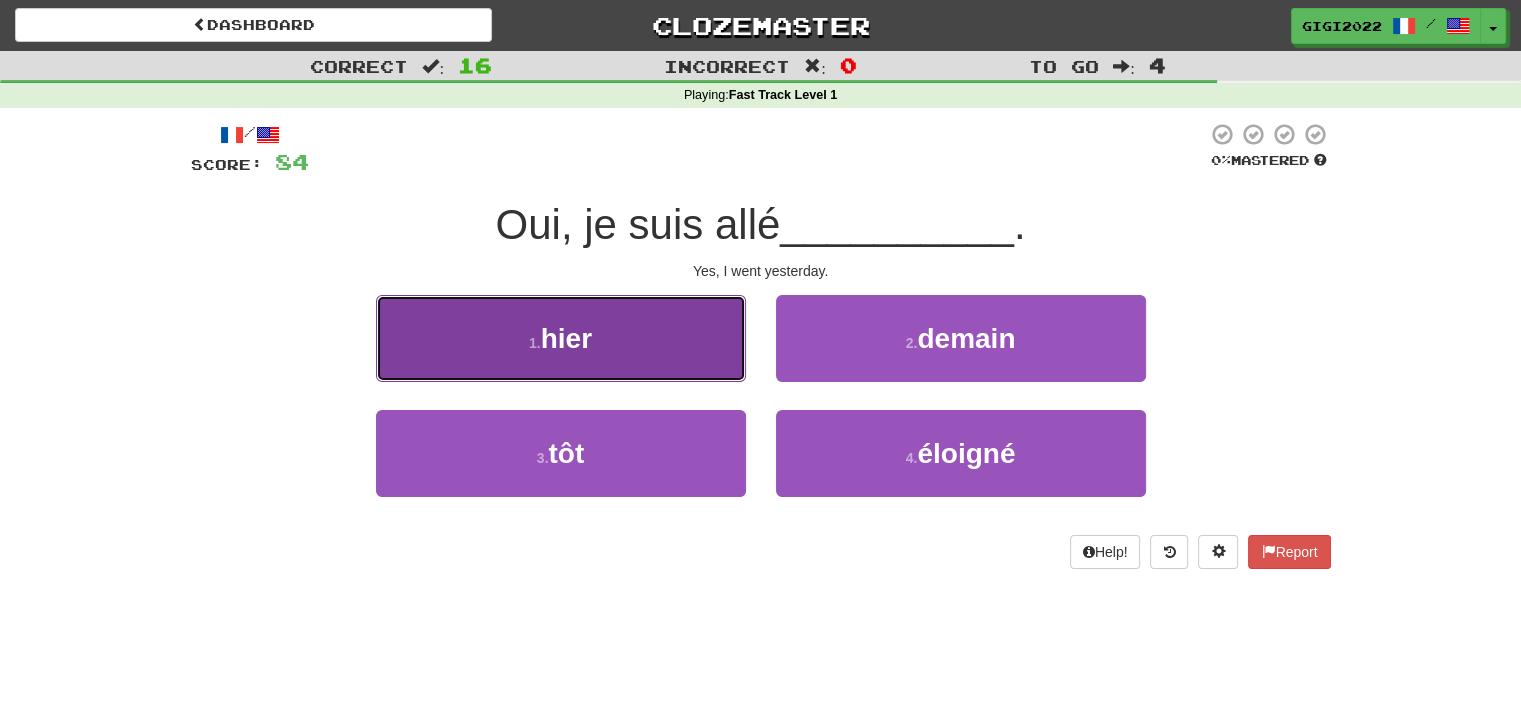 click on "1 .  hier" at bounding box center (561, 338) 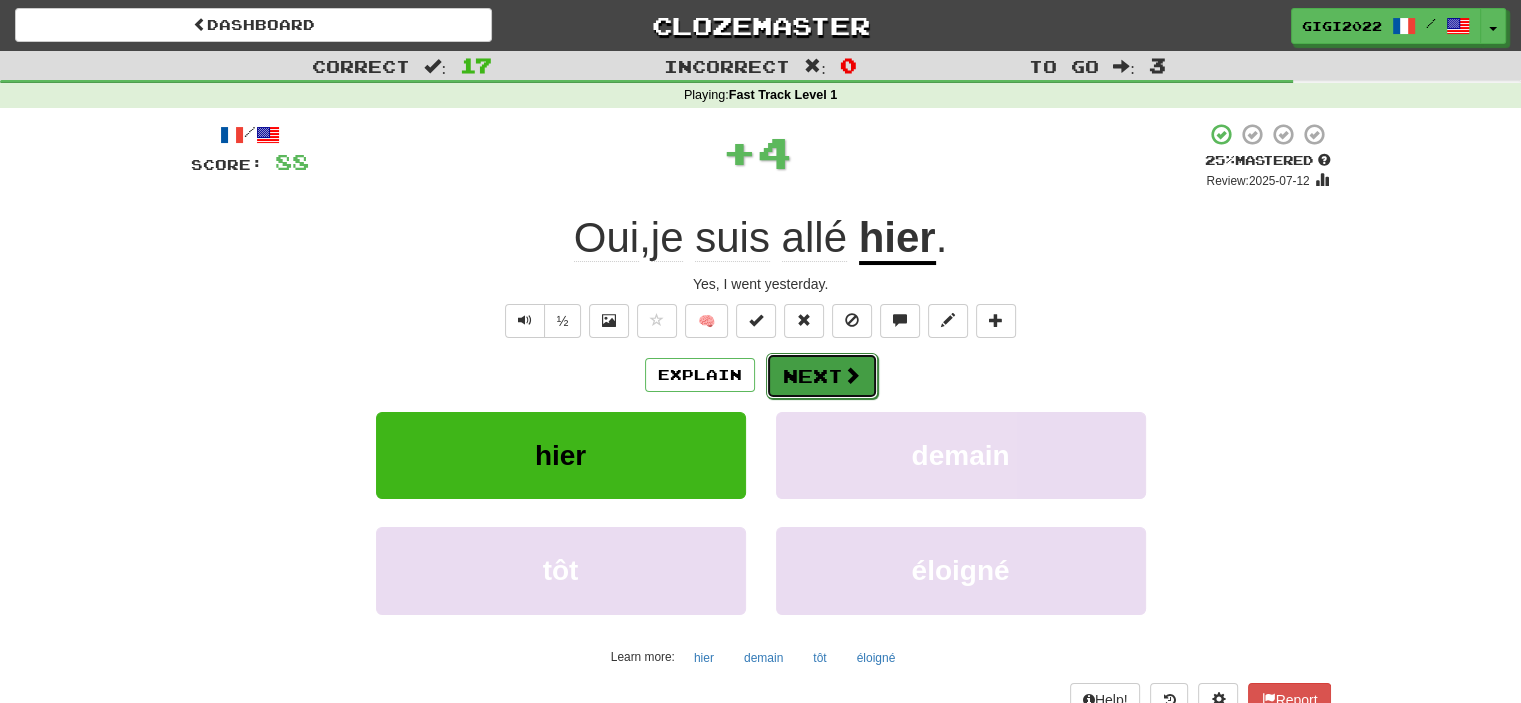 click on "Next" at bounding box center (822, 376) 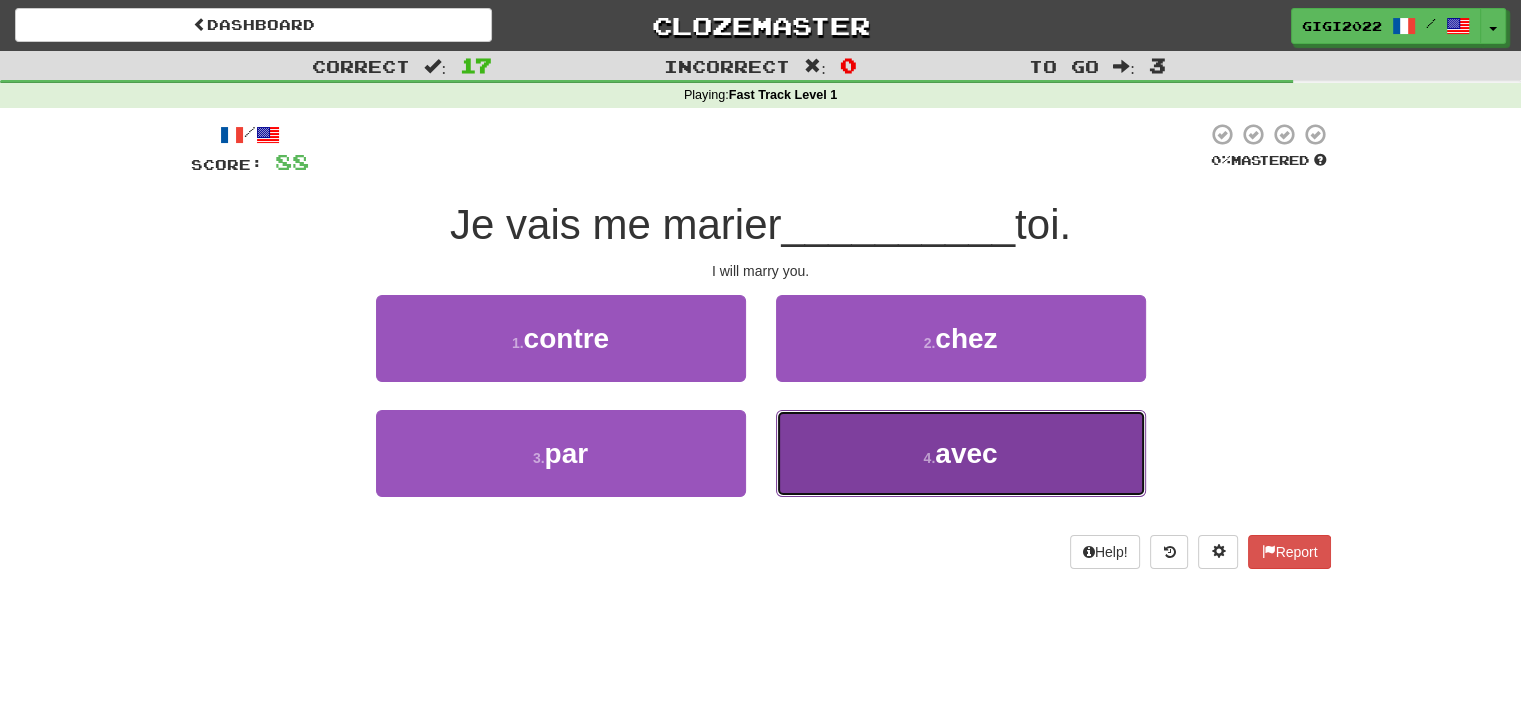 click on "4 .  avec" at bounding box center (961, 453) 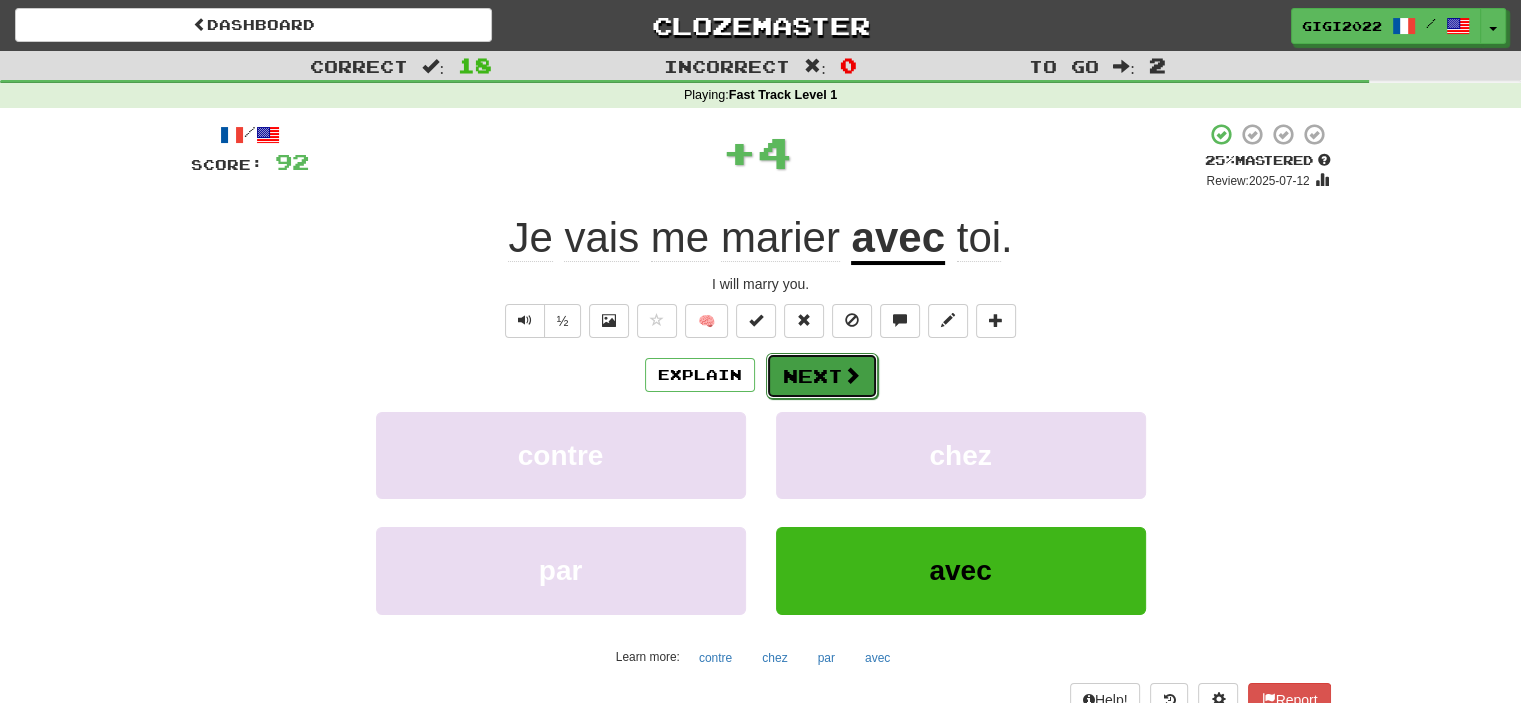 click on "Next" at bounding box center [822, 376] 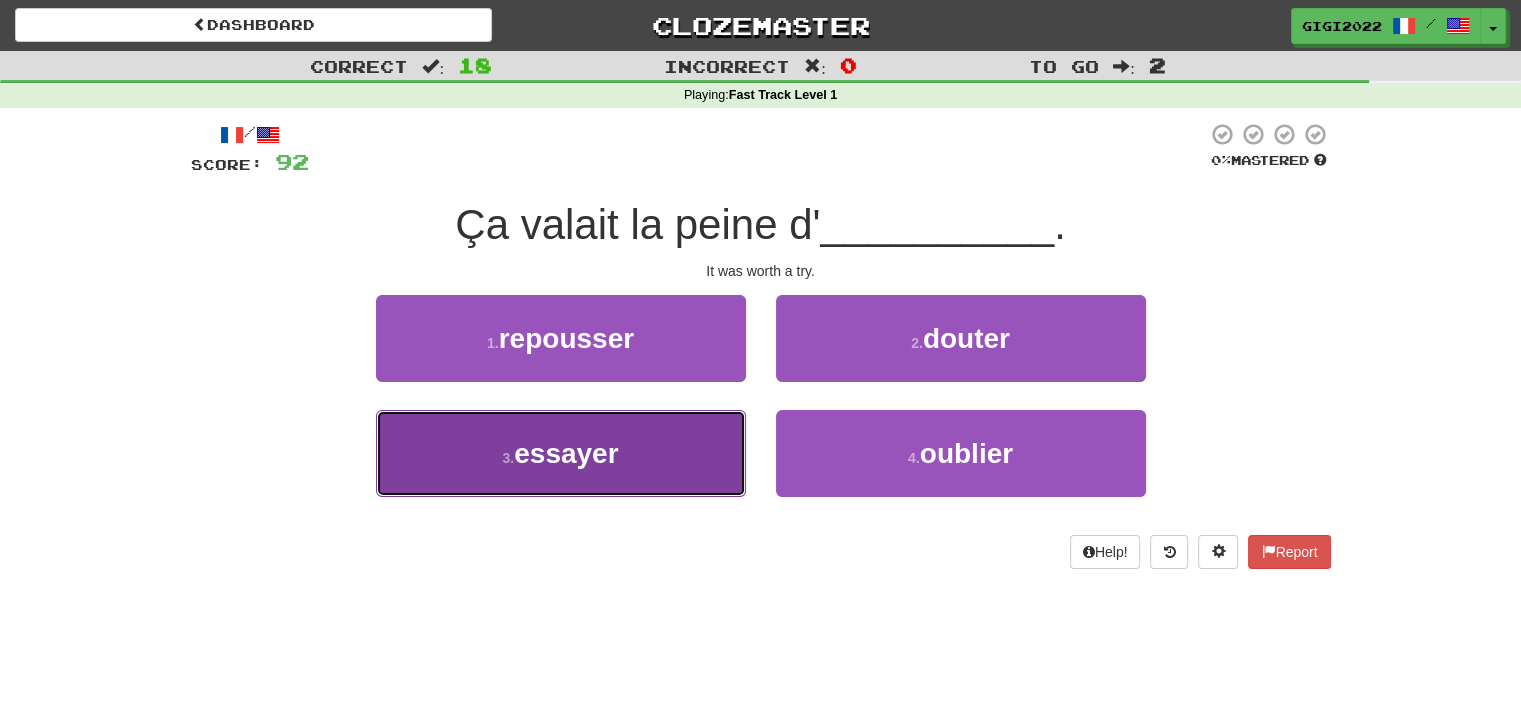 click on "3 .  essayer" at bounding box center (561, 453) 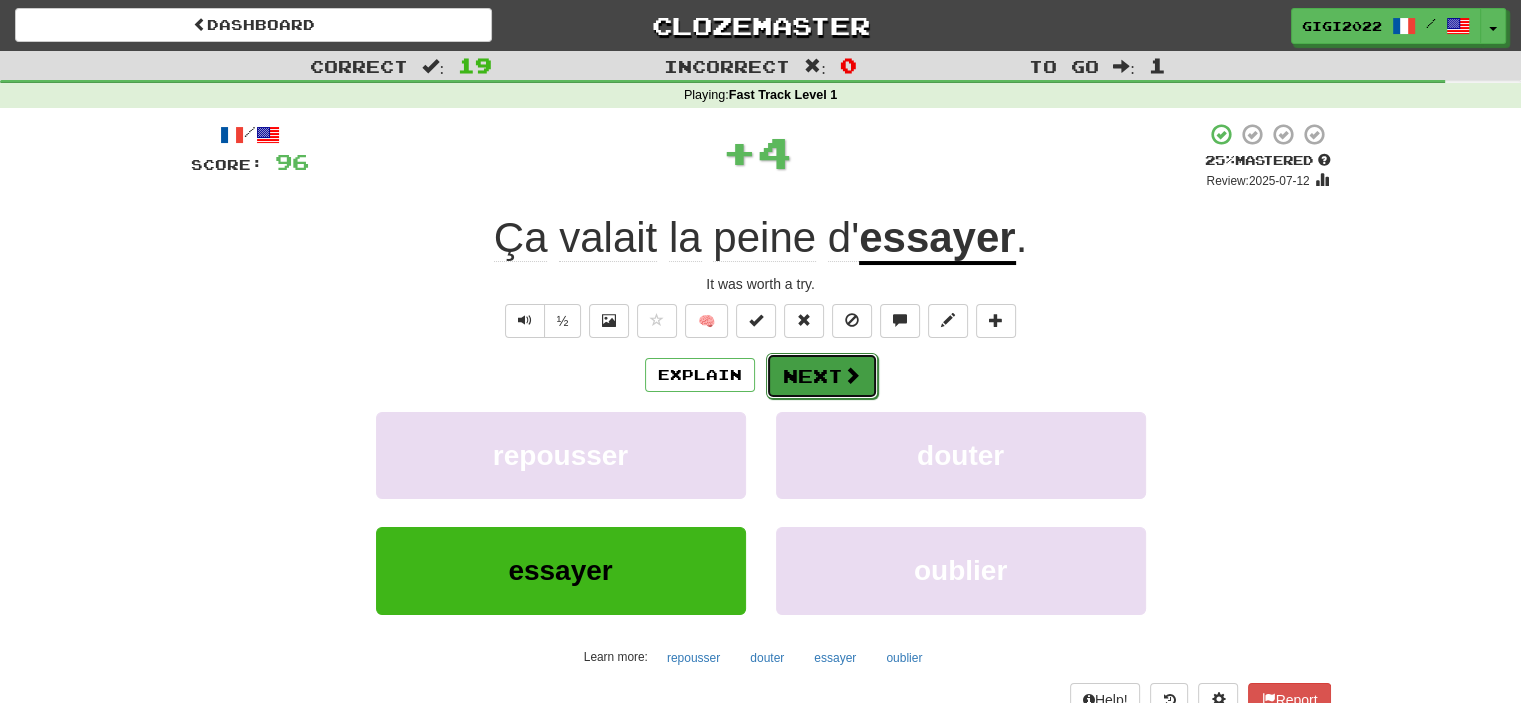 click on "Next" at bounding box center [822, 376] 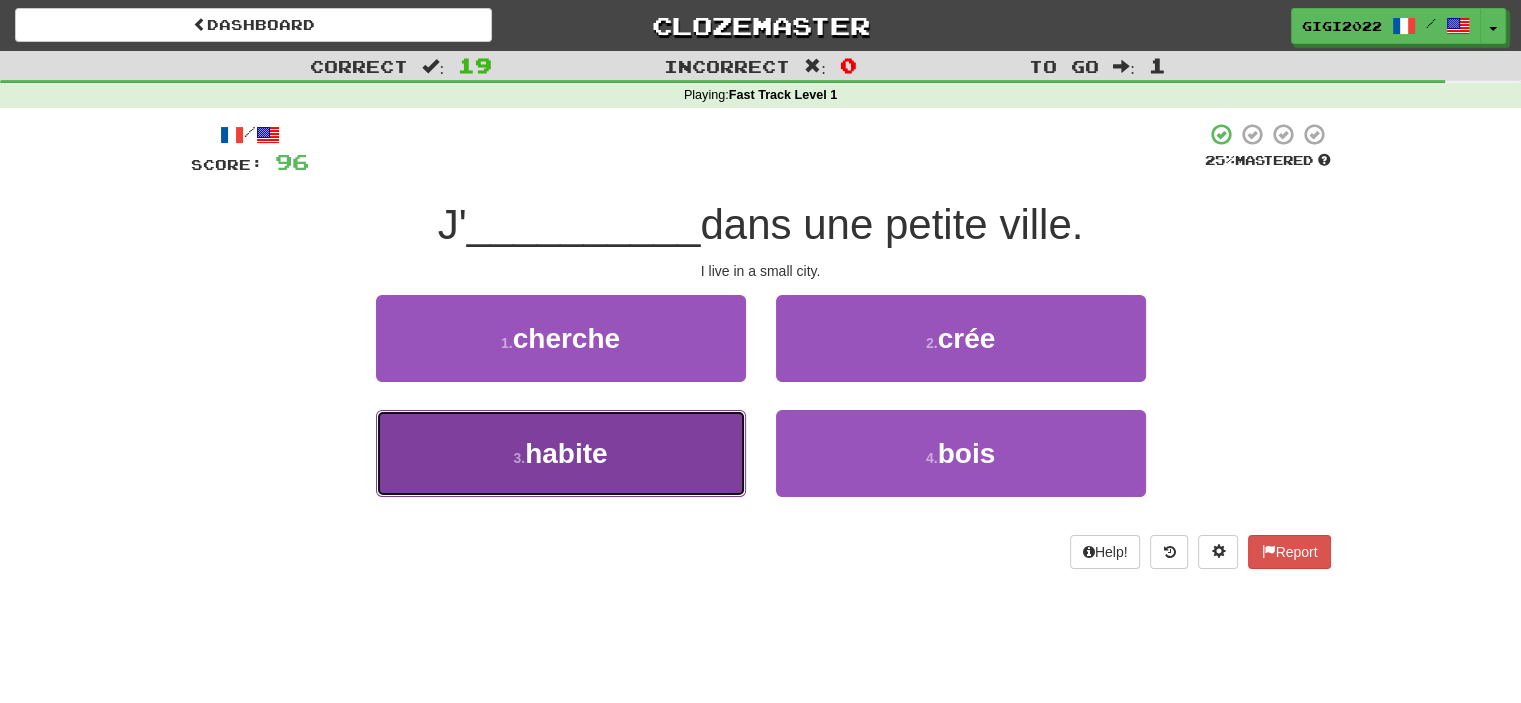 click on "3 .  habite" at bounding box center [561, 453] 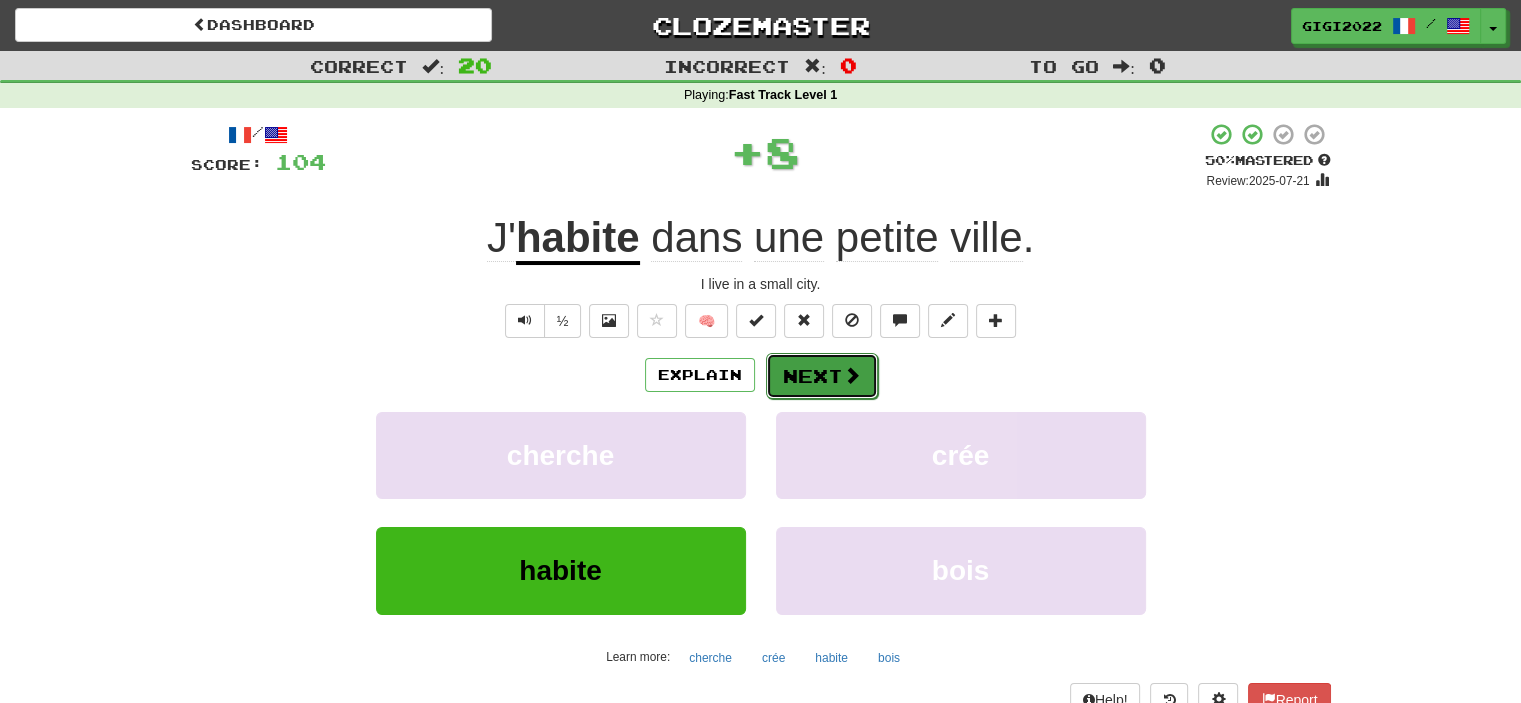 click on "Next" at bounding box center (822, 376) 